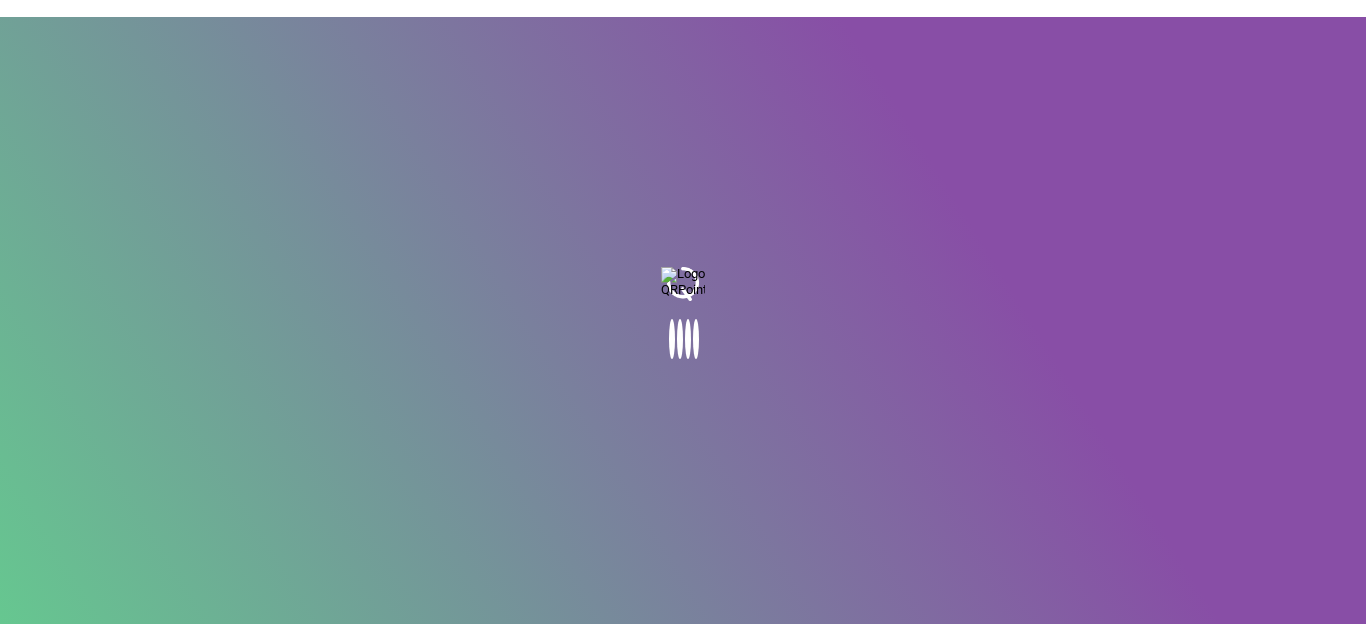 scroll, scrollTop: 0, scrollLeft: 0, axis: both 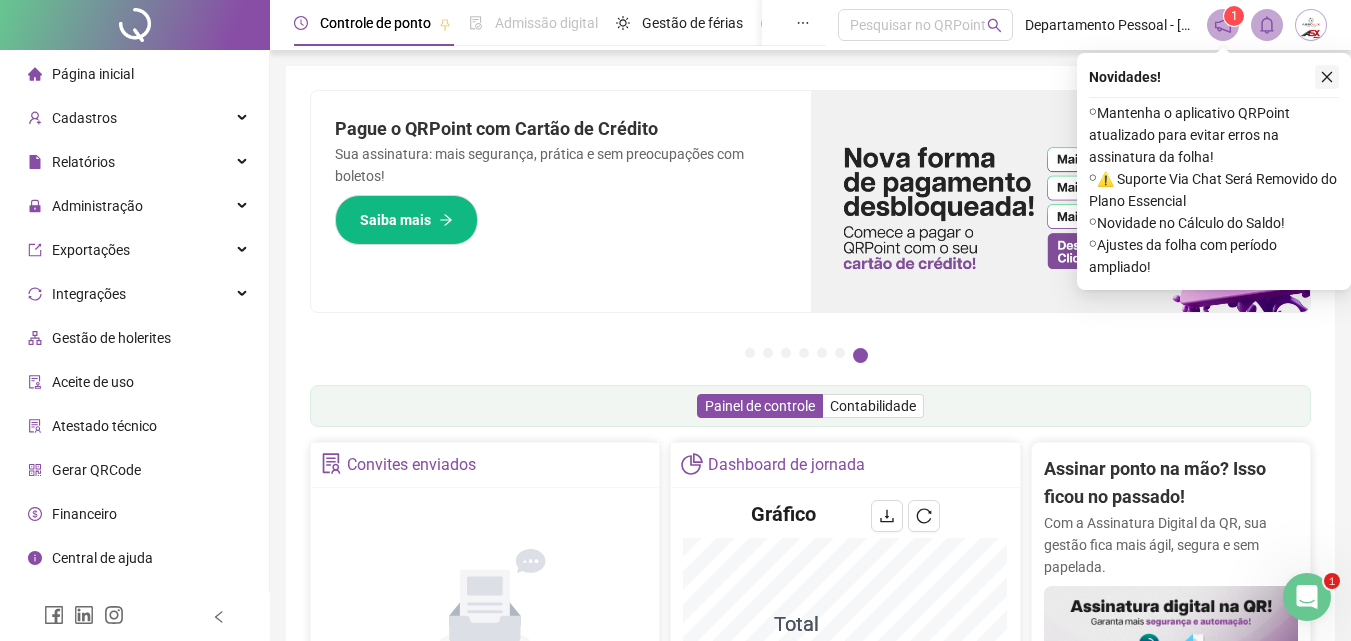 click 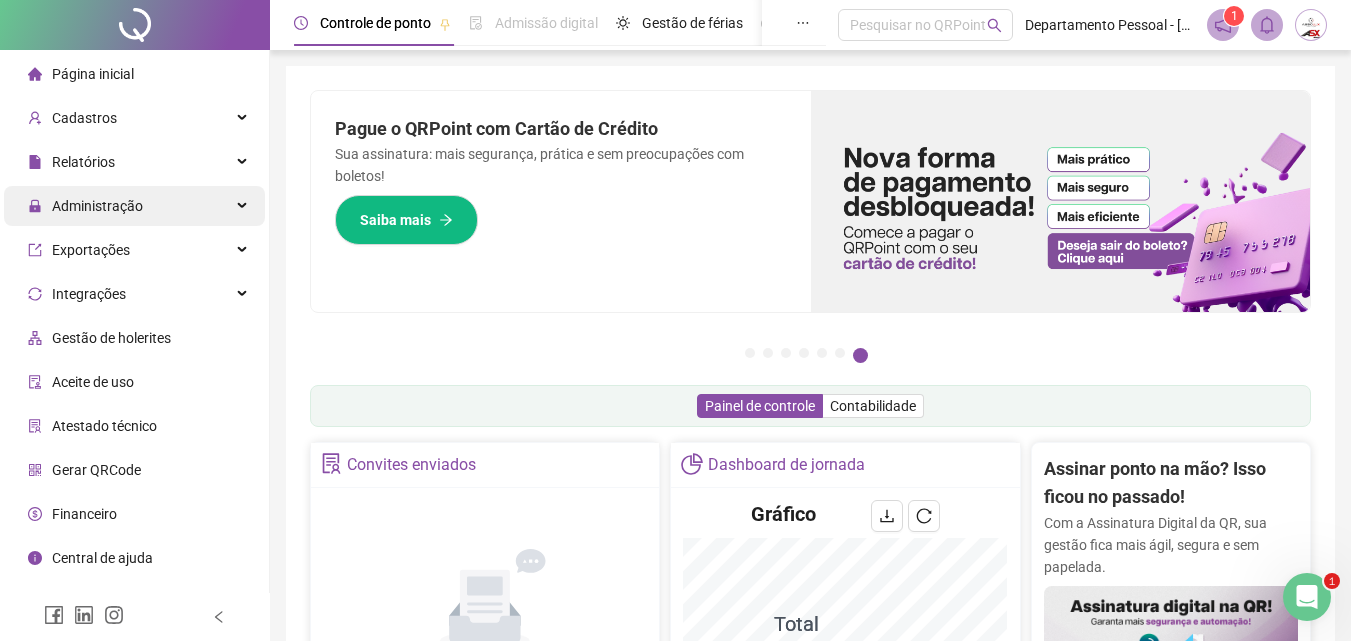 click on "Administração" at bounding box center (97, 206) 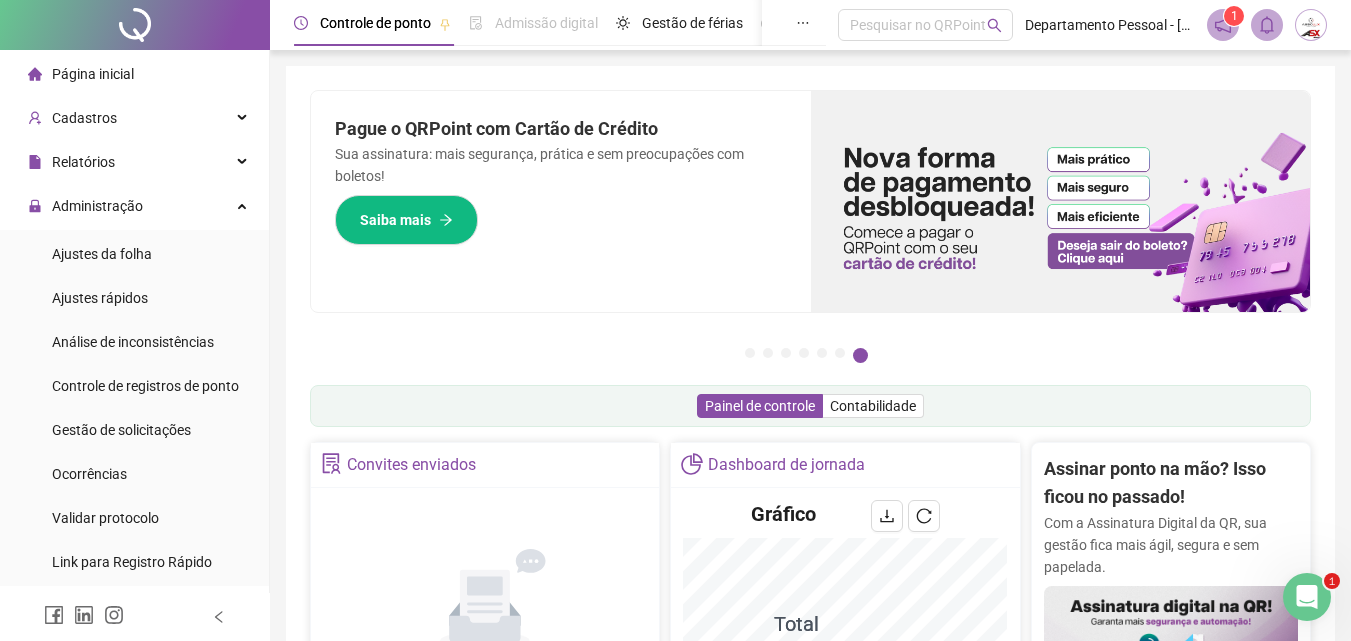 click on "Pague o QRPoint com Cartão de Crédito Sua assinatura: mais segurança, prática e sem preocupações com boletos! Saiba mais Sua folha de pagamento, mais simples do que nunca! Com a Folha de Pagamento QR, você faz tudo em um só lugar: da admissão à geração da folha. Agilidade, integração e segurança em um único ecossistema. Conheça a QRFolha agora 🔍 Precisa de Ajuda? Conte com o Suporte da QRPoint! Encontre respostas rápidas e eficientes em nosso Guia Prático de Suporte. Acesse agora e descubra todos os nossos canais de atendimento! 🚀 Saiba Mais Automatize seu DP e ganhe mais tempo! 🚀 Agende uma demonstração agora e veja como simplificamos admissão, ponto, férias e holerites em um só lugar! Agendar Demonstração Agora Apoie seus colaboradores sem custo! Dinheiro na conta sem complicação. Solicite Mais Informações Seus Colaboradores Precisam de Apoio Financeiro? Ofereça empréstimo consignado e antecipação salarial com o QRPoint Crédito. Saiba mais Saiba mais Saiba Mais" at bounding box center (810, 211) 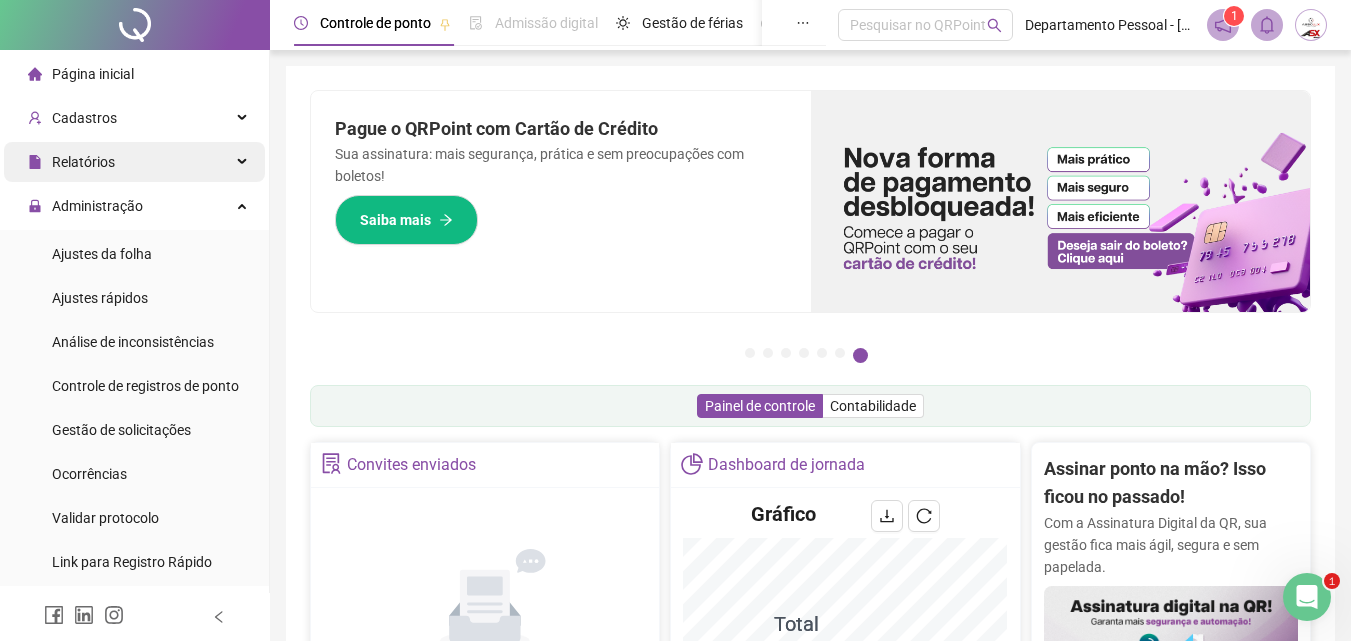 click on "Relatórios" at bounding box center (134, 162) 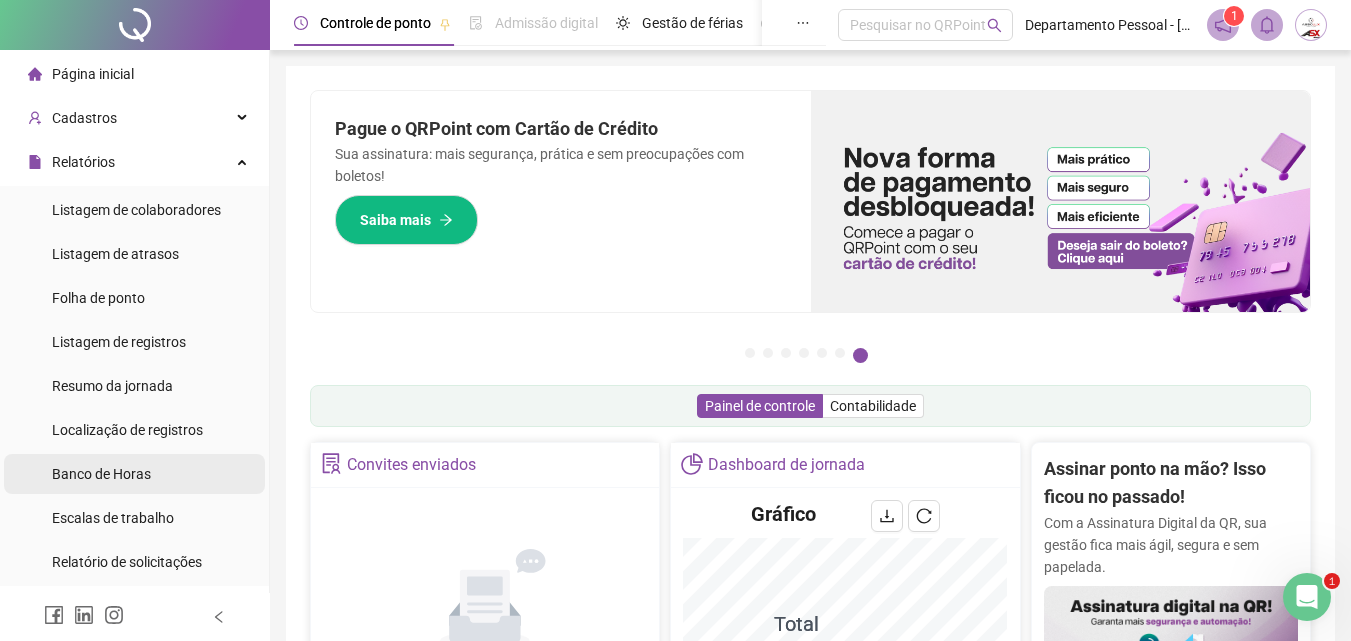 click on "Banco de Horas" at bounding box center [101, 474] 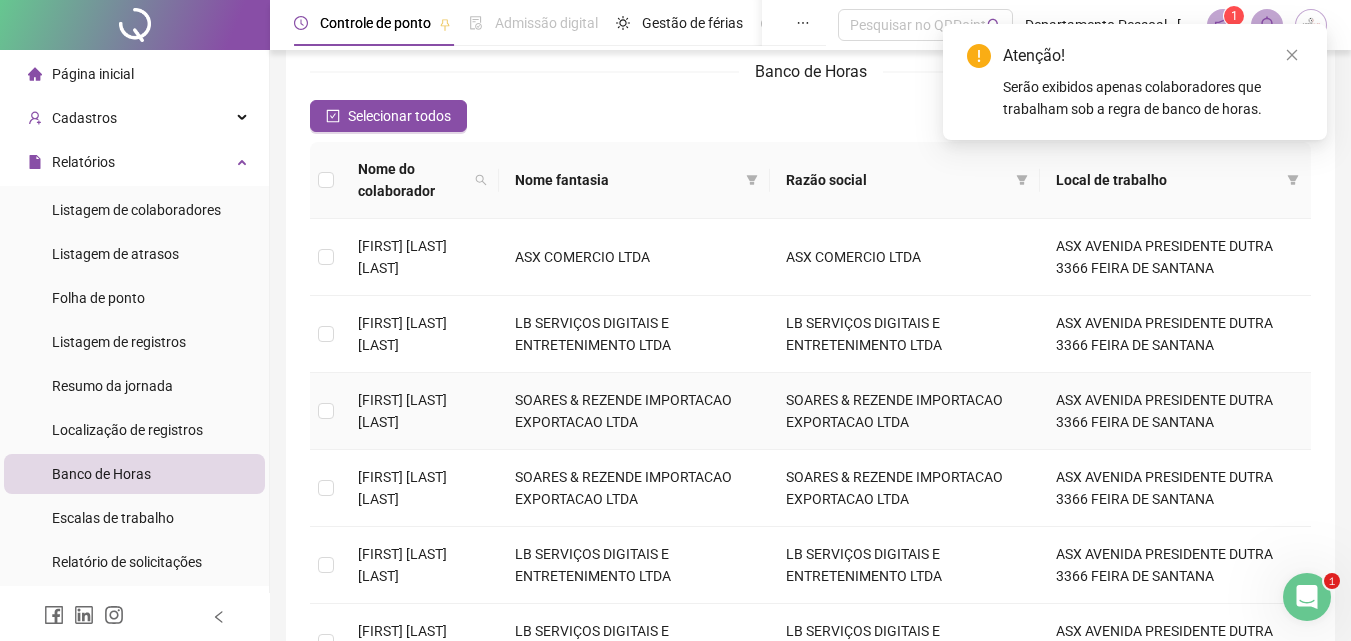 scroll, scrollTop: 200, scrollLeft: 0, axis: vertical 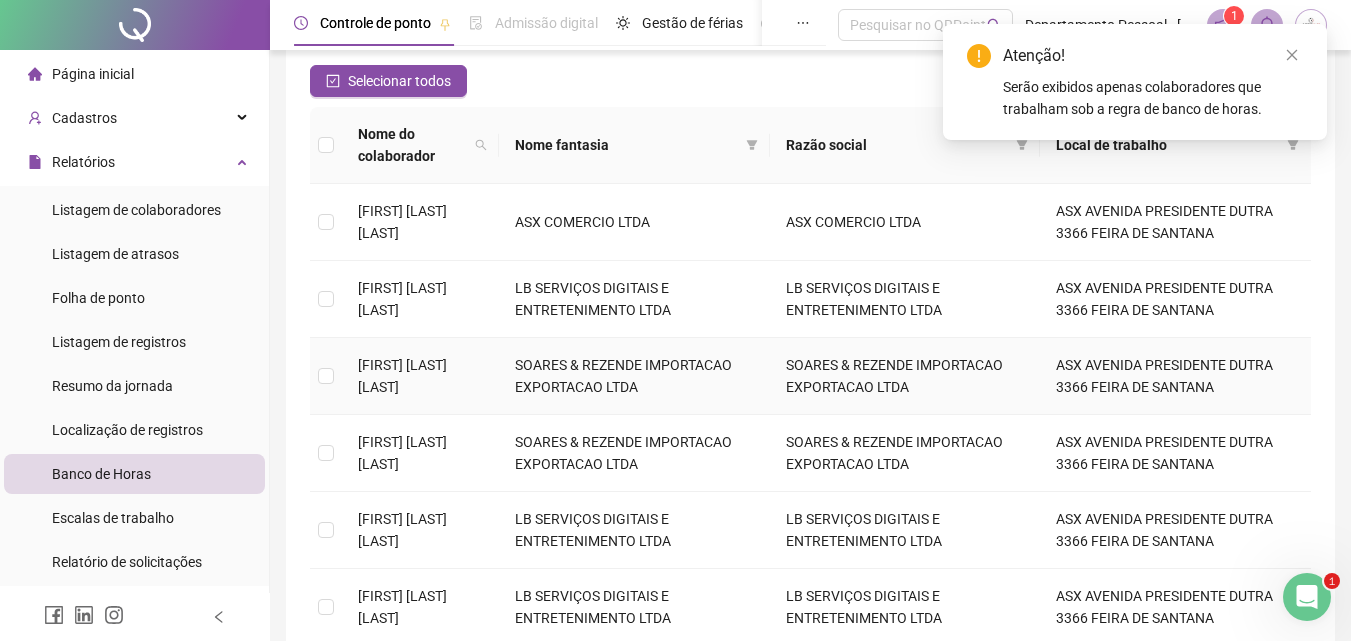 click on "[FIRST] [LAST] [LAST]" at bounding box center [420, 376] 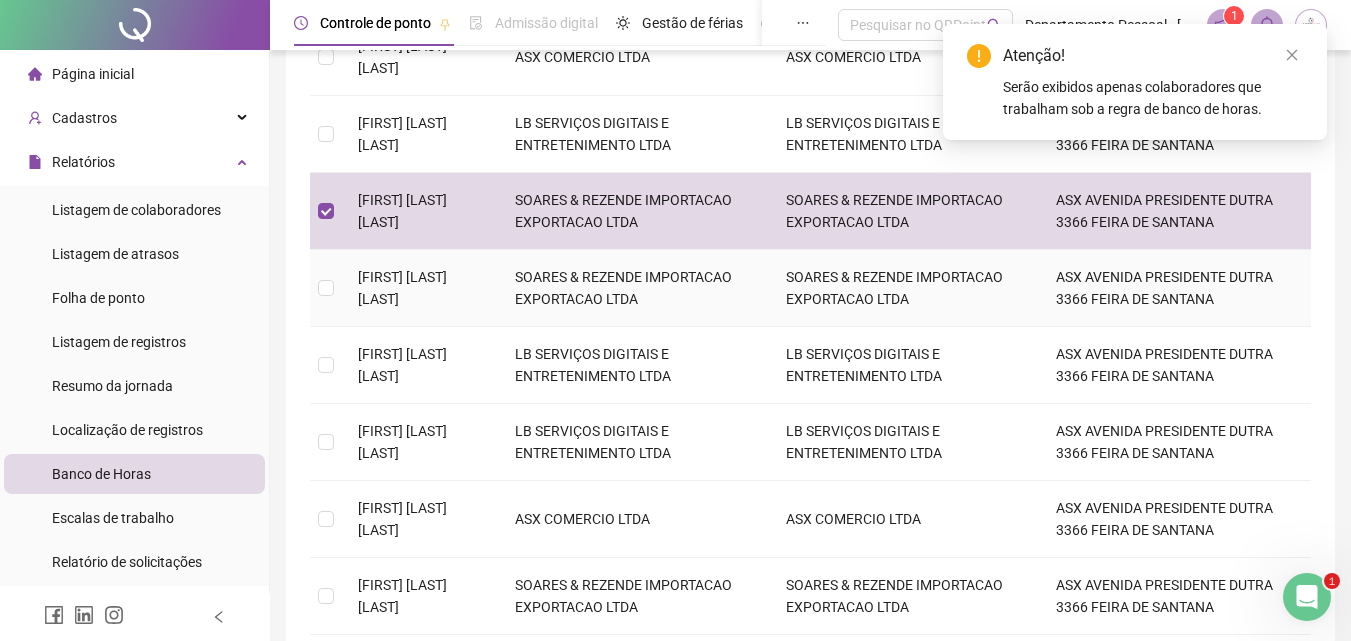 scroll, scrollTop: 400, scrollLeft: 0, axis: vertical 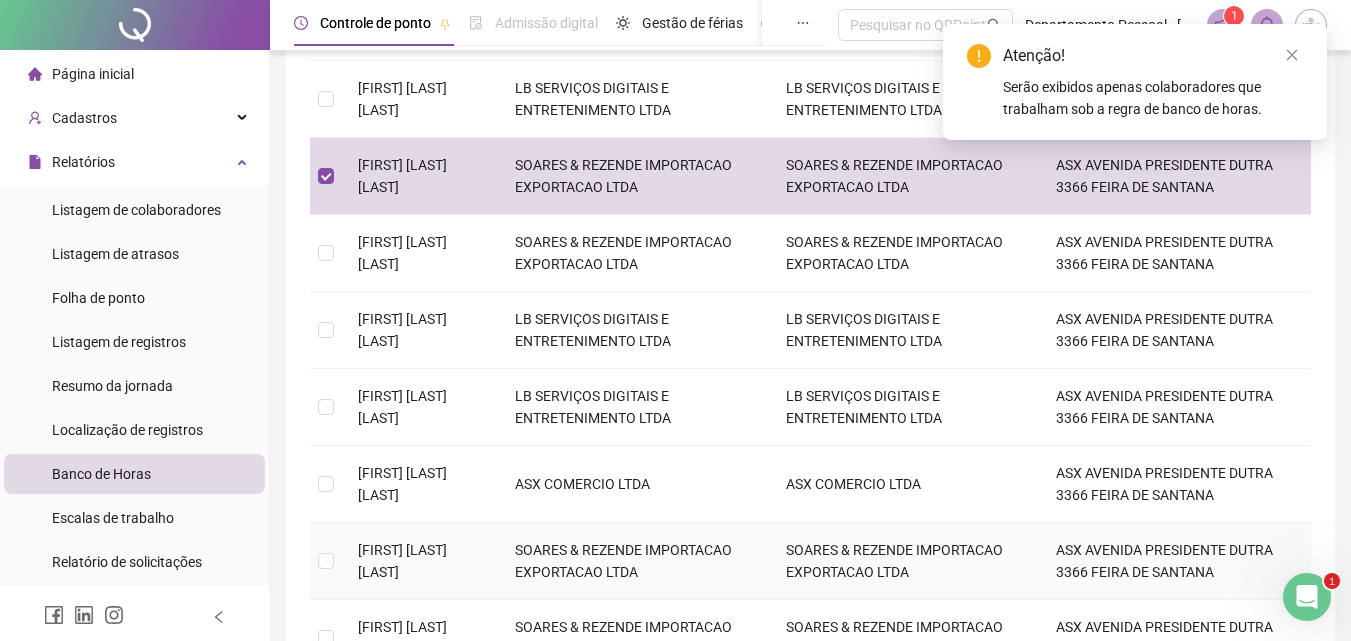 click on "[FIRST] [LAST] [LAST]" at bounding box center [402, 561] 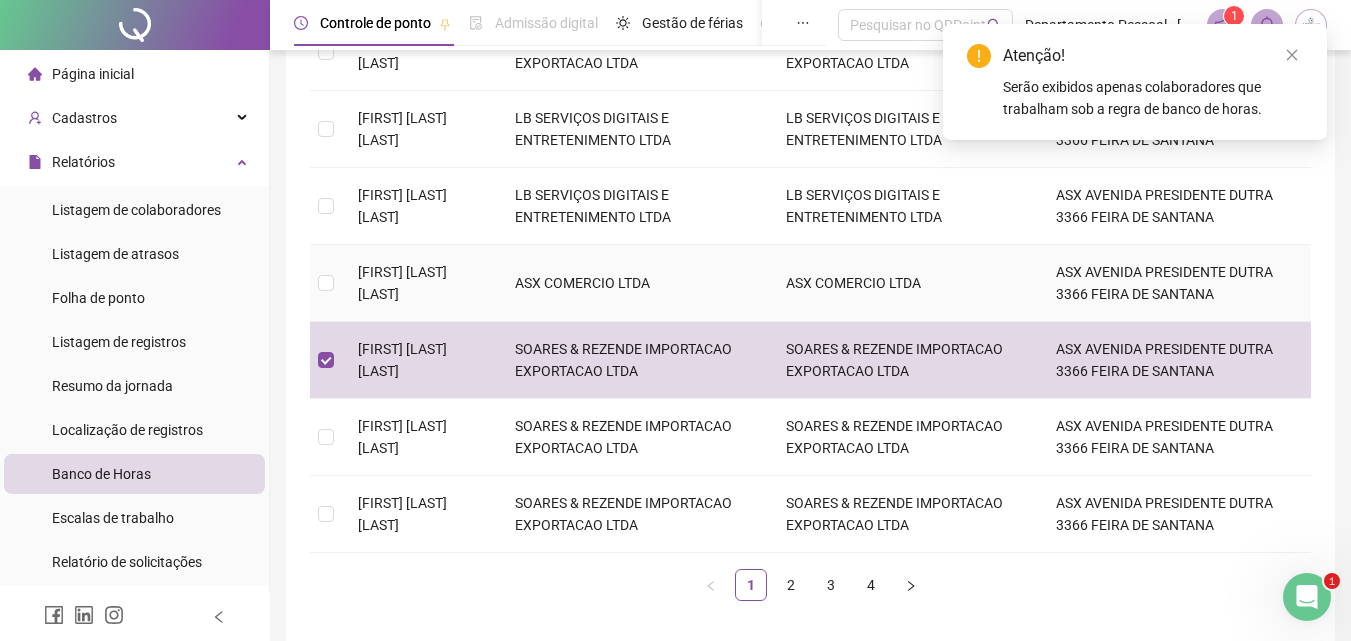 scroll, scrollTop: 665, scrollLeft: 0, axis: vertical 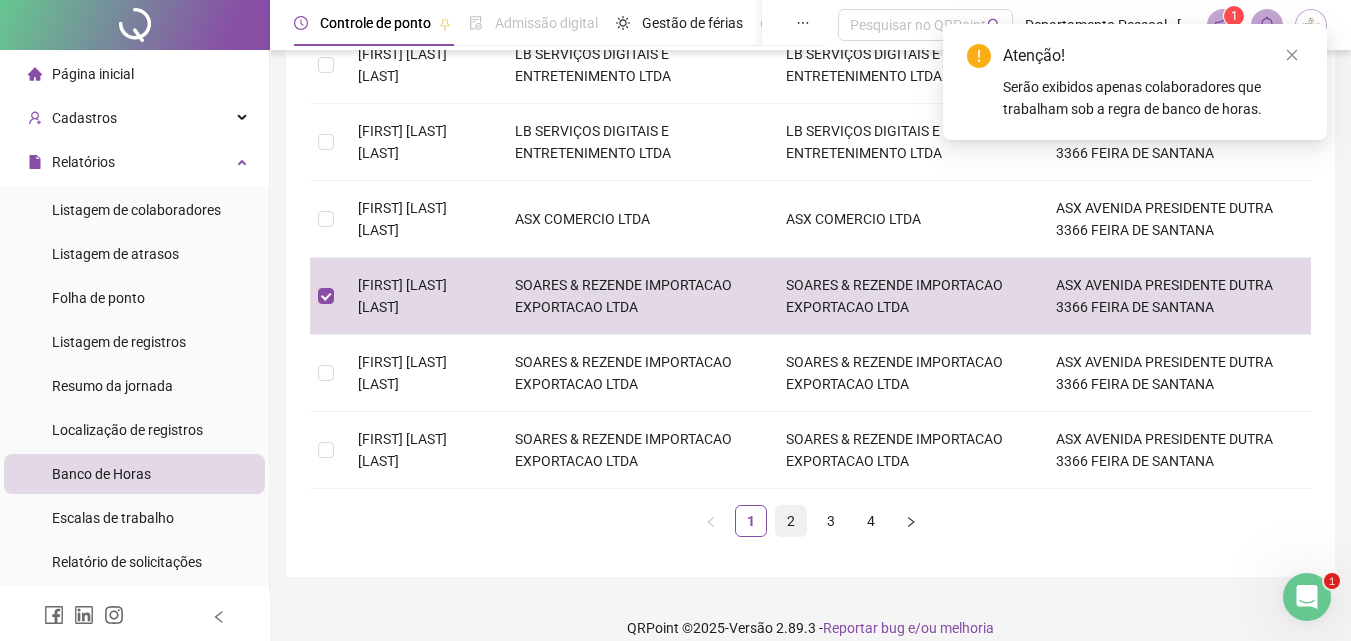 click on "2" at bounding box center [791, 521] 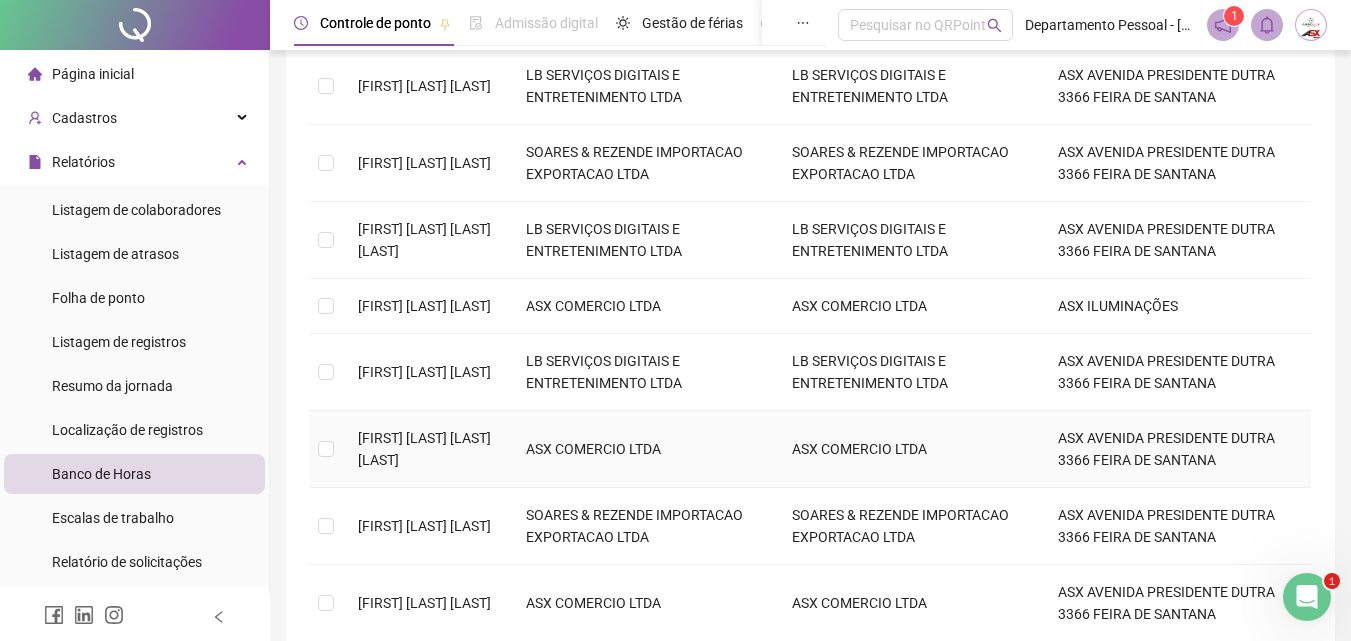 scroll, scrollTop: 443, scrollLeft: 0, axis: vertical 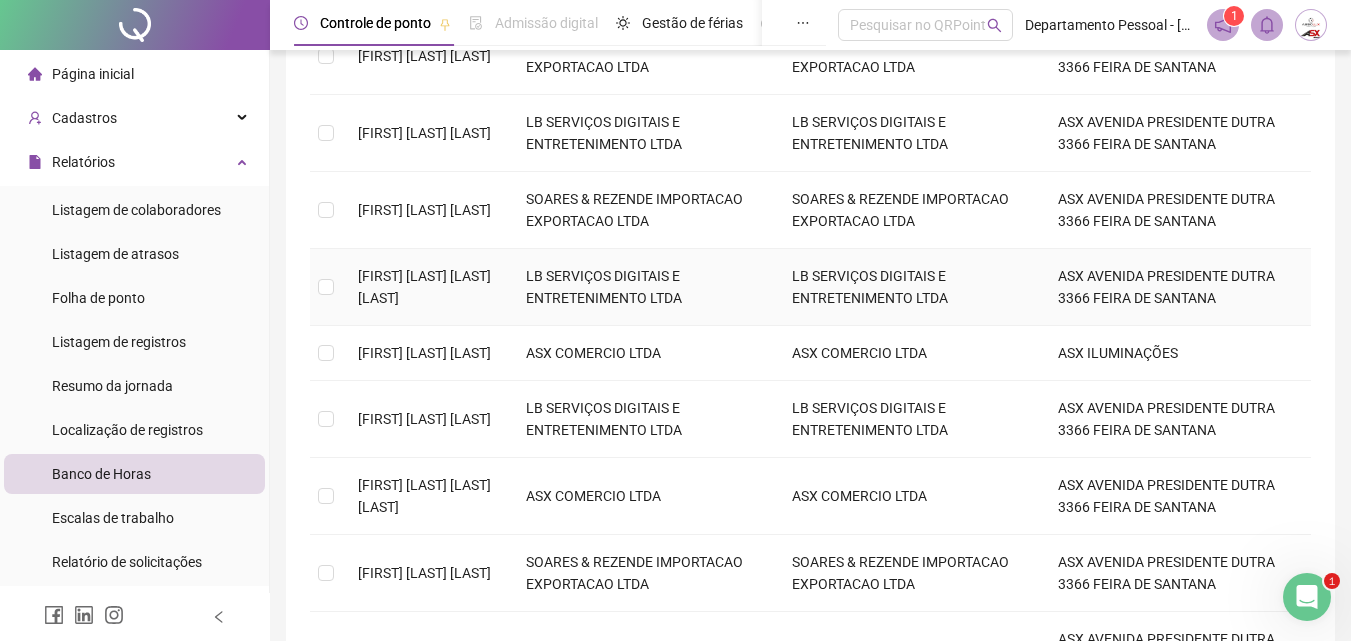 click on "[FIRST] [LAST] [LAST] [LAST]" at bounding box center [424, 287] 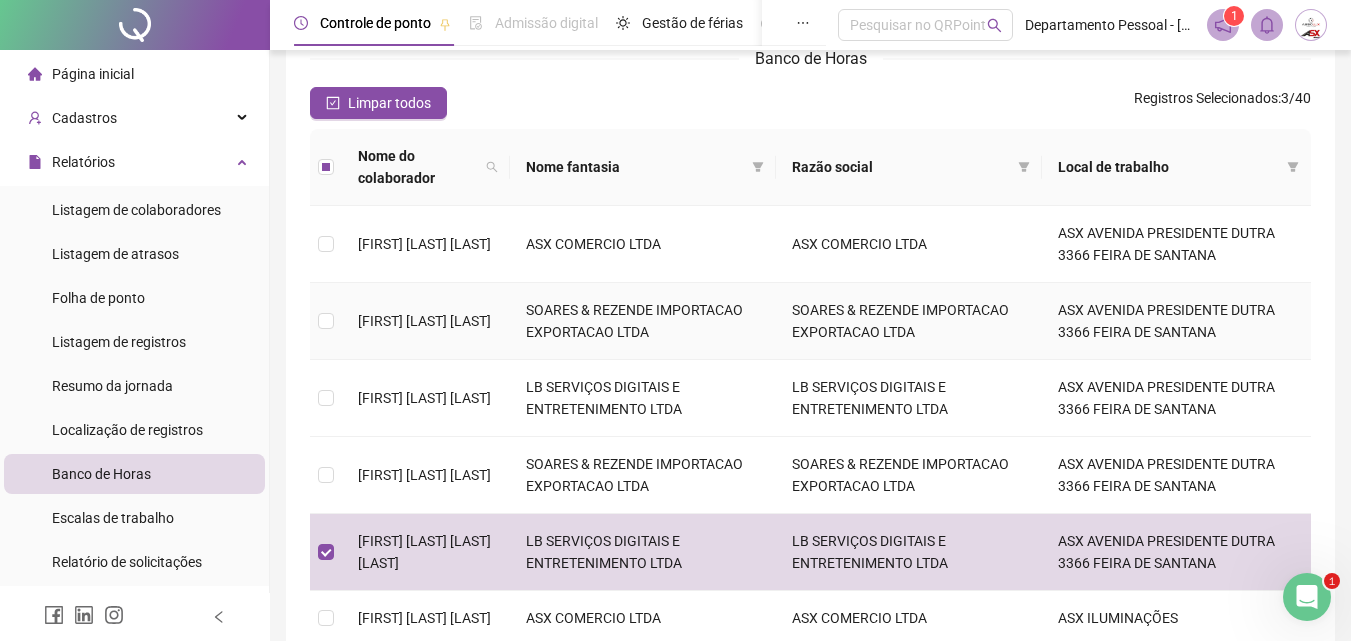 scroll, scrollTop: 143, scrollLeft: 0, axis: vertical 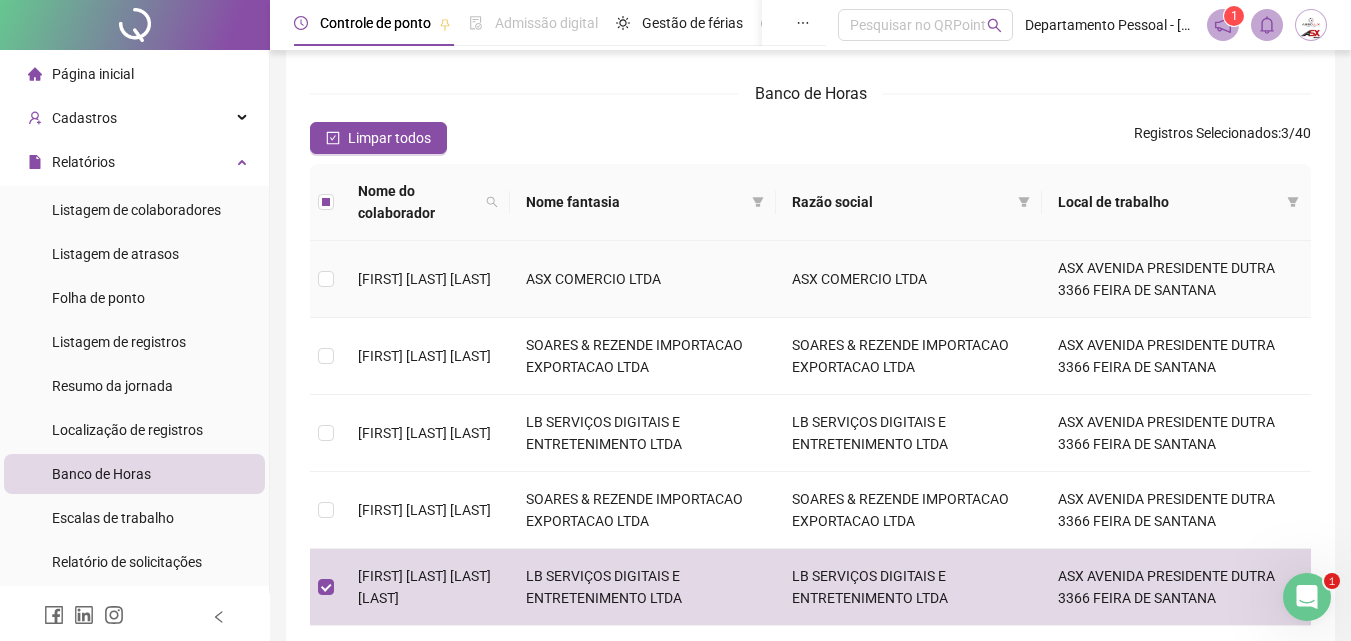 click on "[FIRST] [LAST] [LAST]" at bounding box center [424, 279] 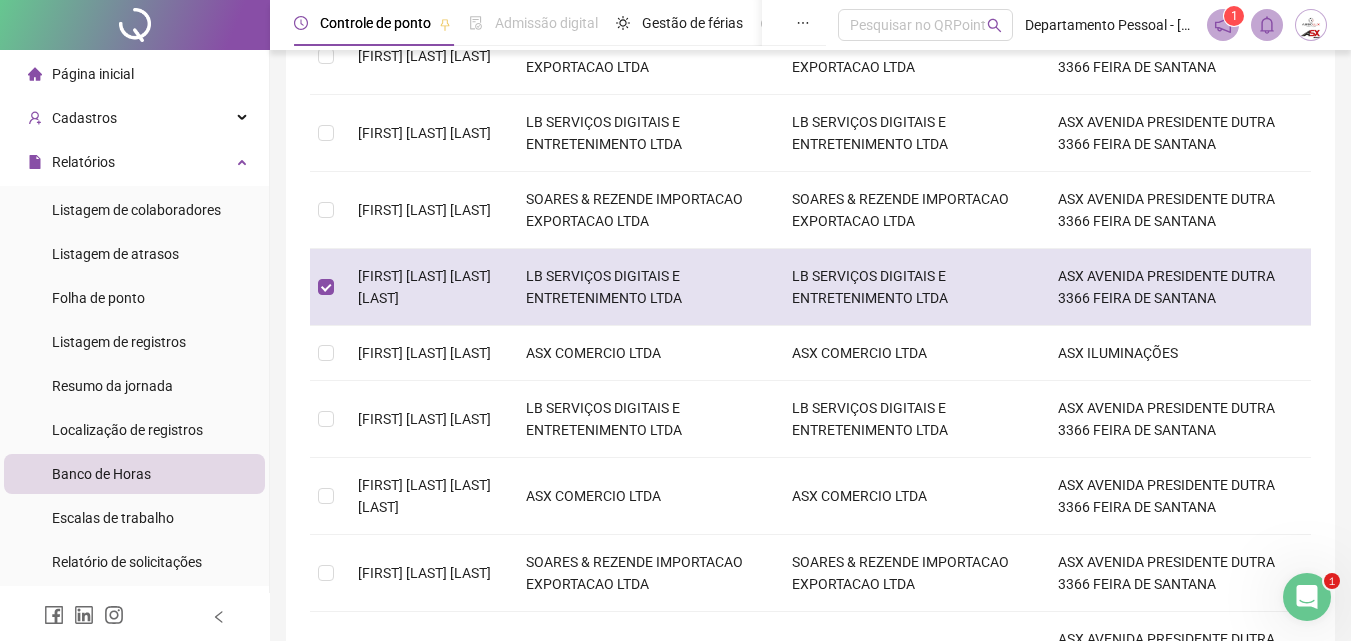 scroll, scrollTop: 643, scrollLeft: 0, axis: vertical 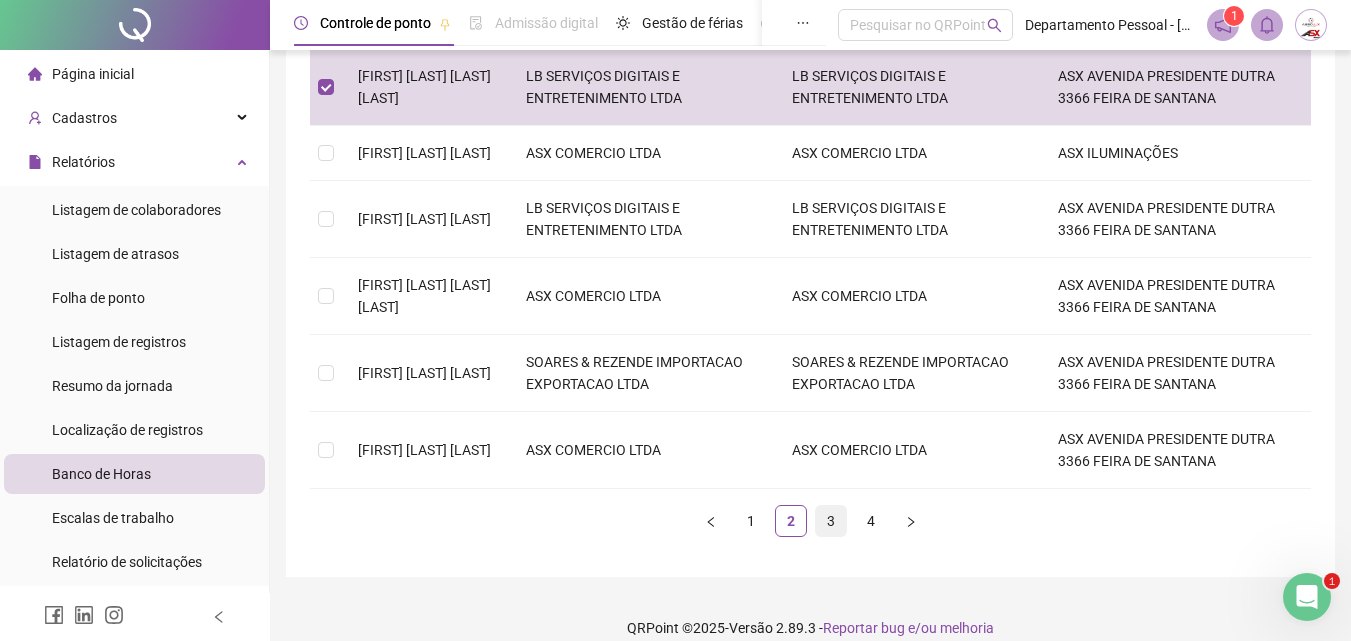 click on "3" at bounding box center (831, 521) 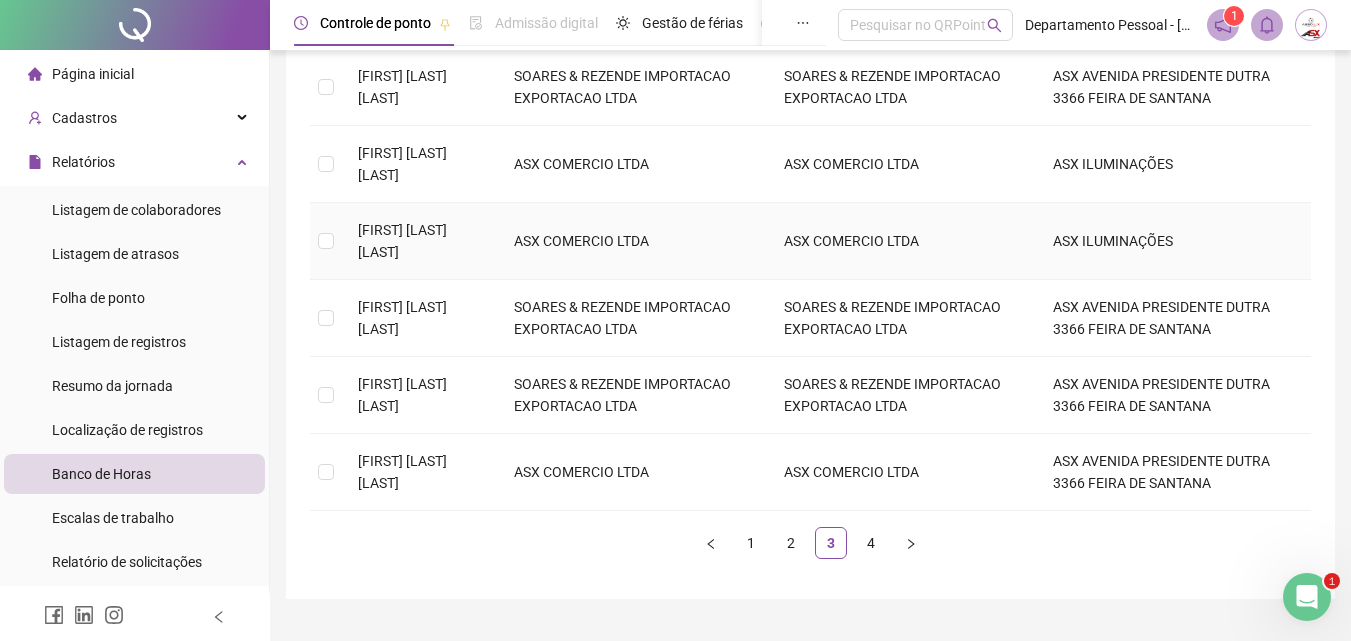click on "[FIRST] [LAST] [LAST]" at bounding box center (402, 241) 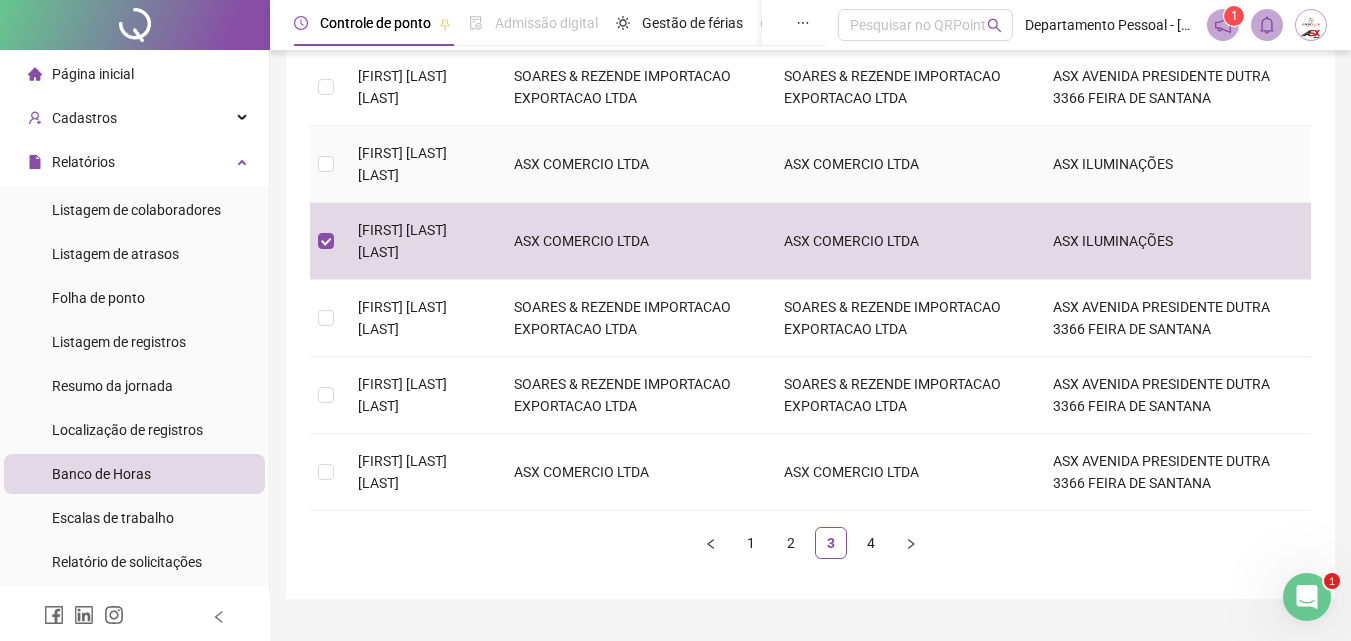 click on "[FIRST] [LAST] [LAST]" at bounding box center (420, 164) 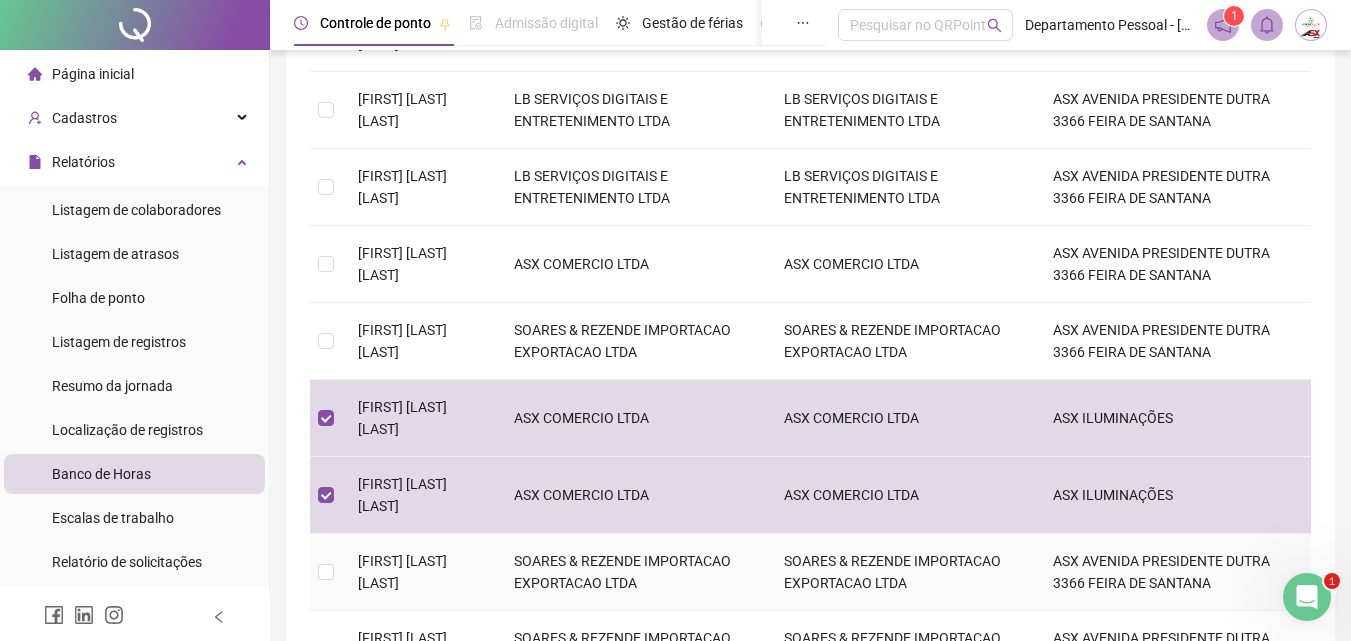 scroll, scrollTop: 343, scrollLeft: 0, axis: vertical 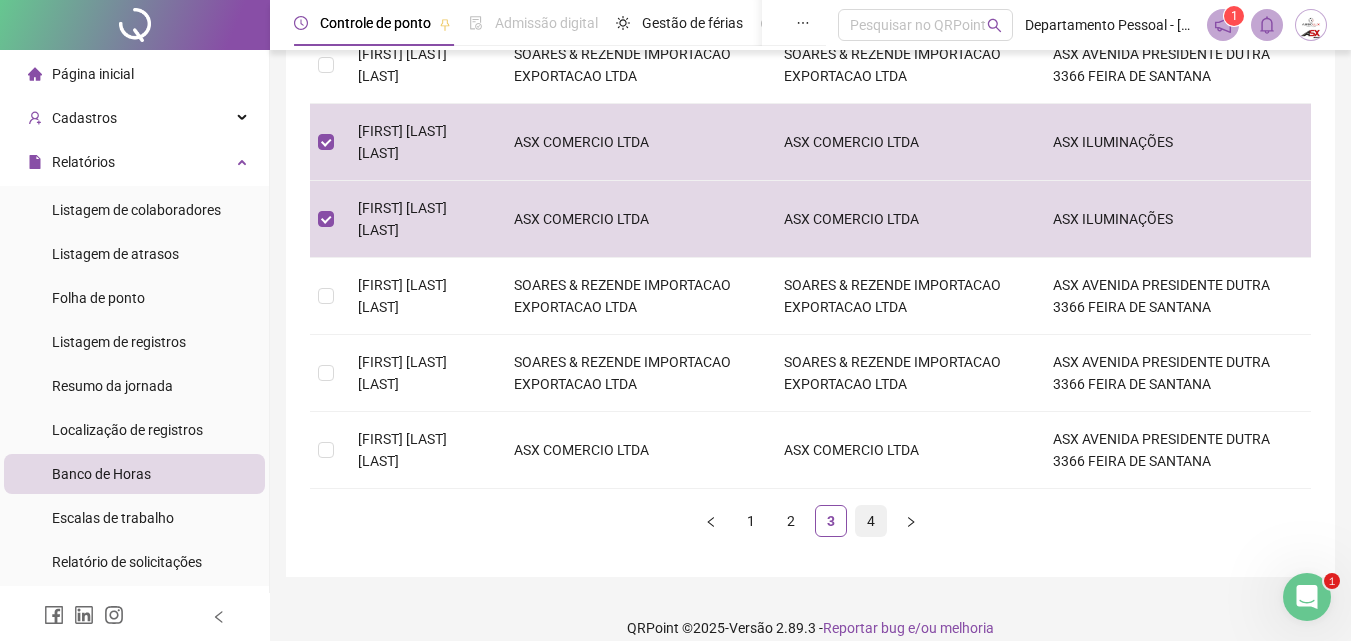 click on "4" at bounding box center [871, 521] 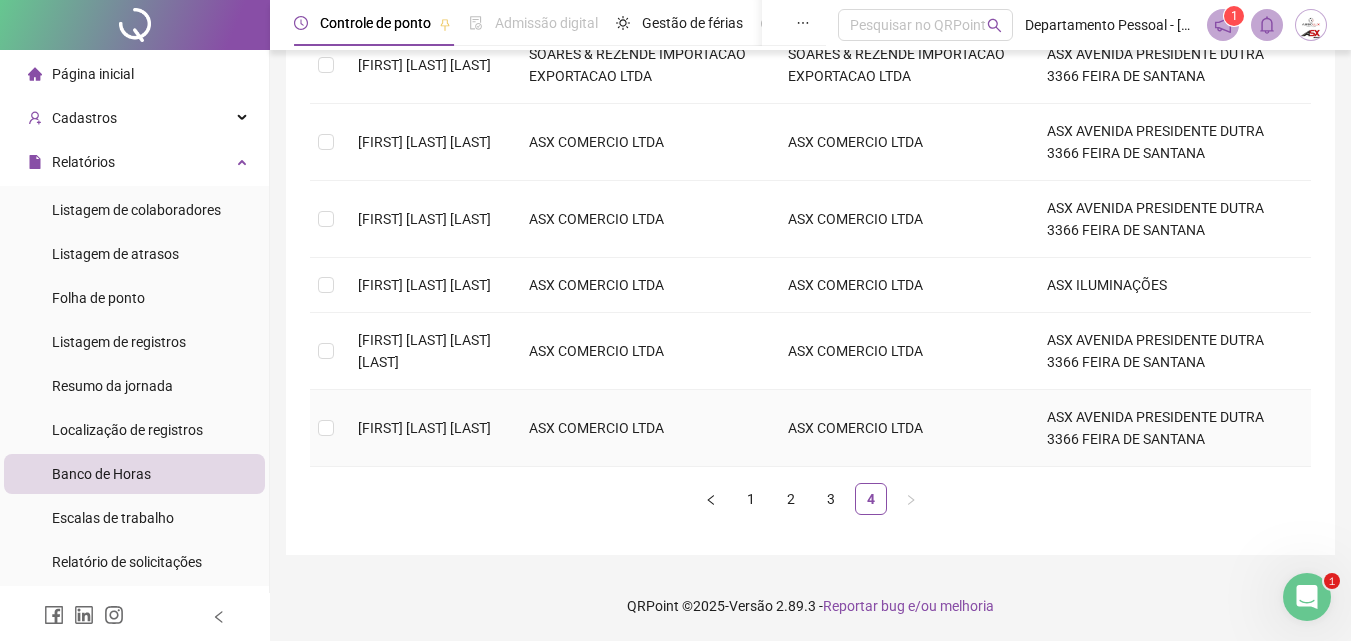 click on "[FIRST] [LAST] [LAST]" at bounding box center (424, 428) 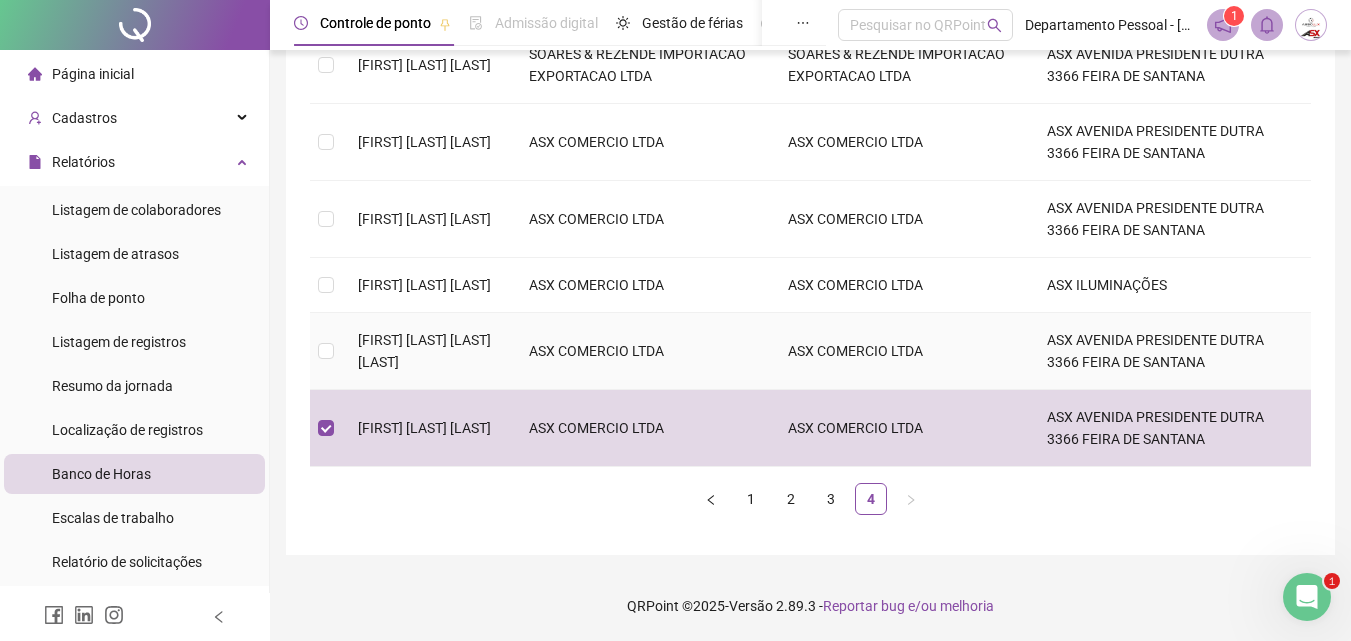 click on "[FIRST] [LAST] [LAST] [LAST]" at bounding box center (427, 351) 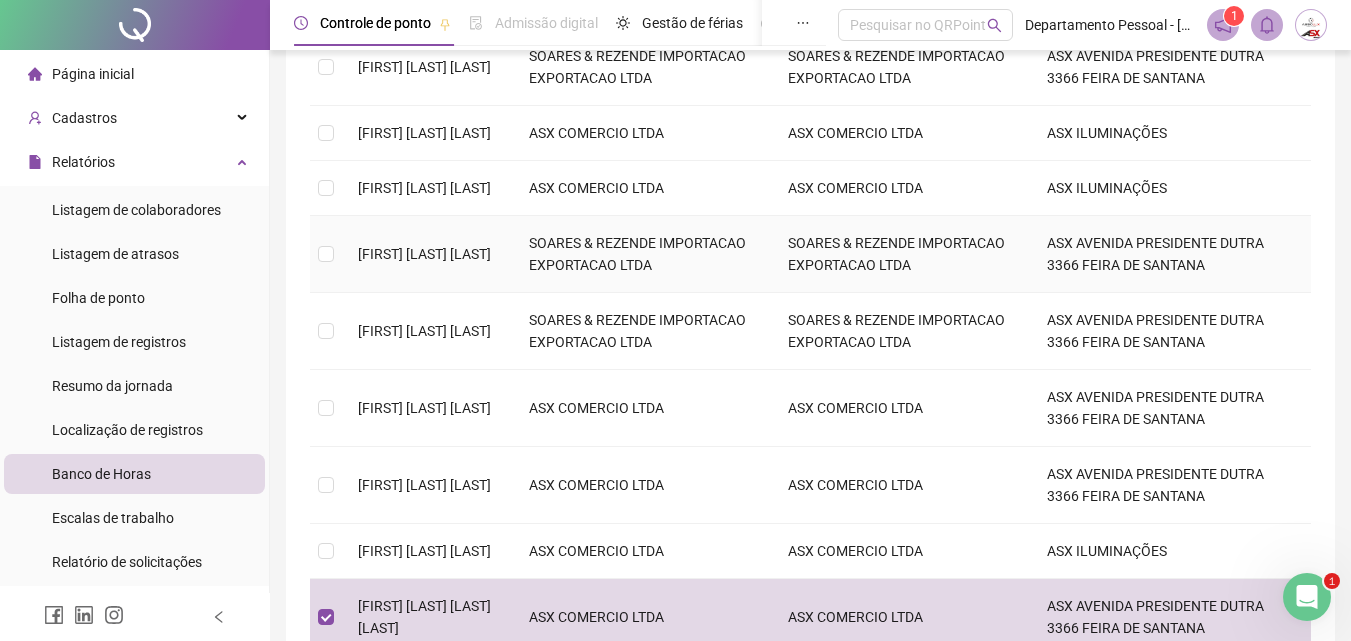 scroll, scrollTop: 321, scrollLeft: 0, axis: vertical 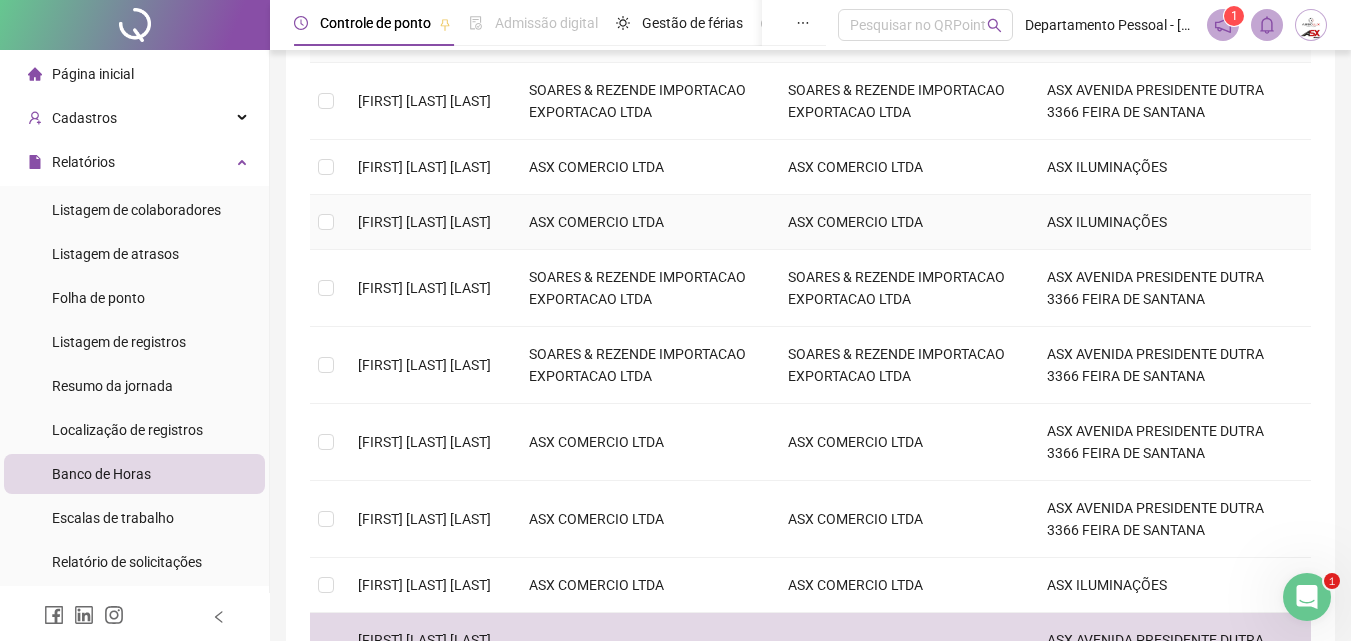 click on "[FIRST] [LAST] [LAST]" at bounding box center [424, 222] 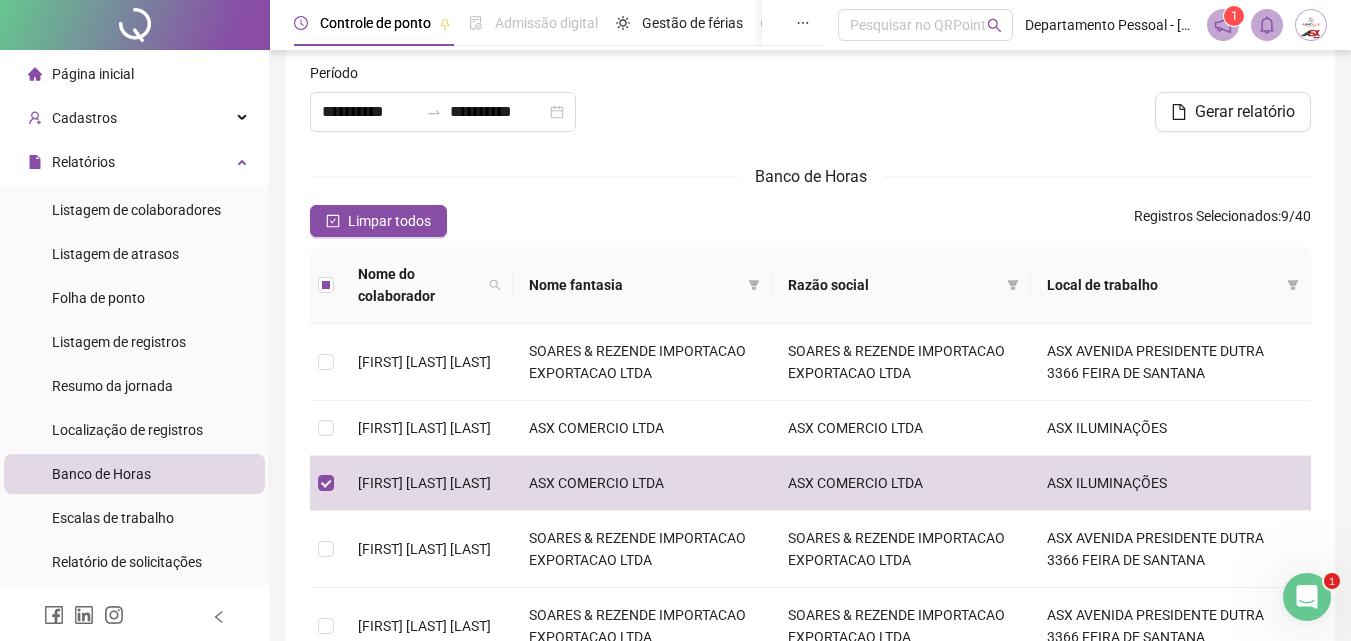 scroll, scrollTop: 0, scrollLeft: 0, axis: both 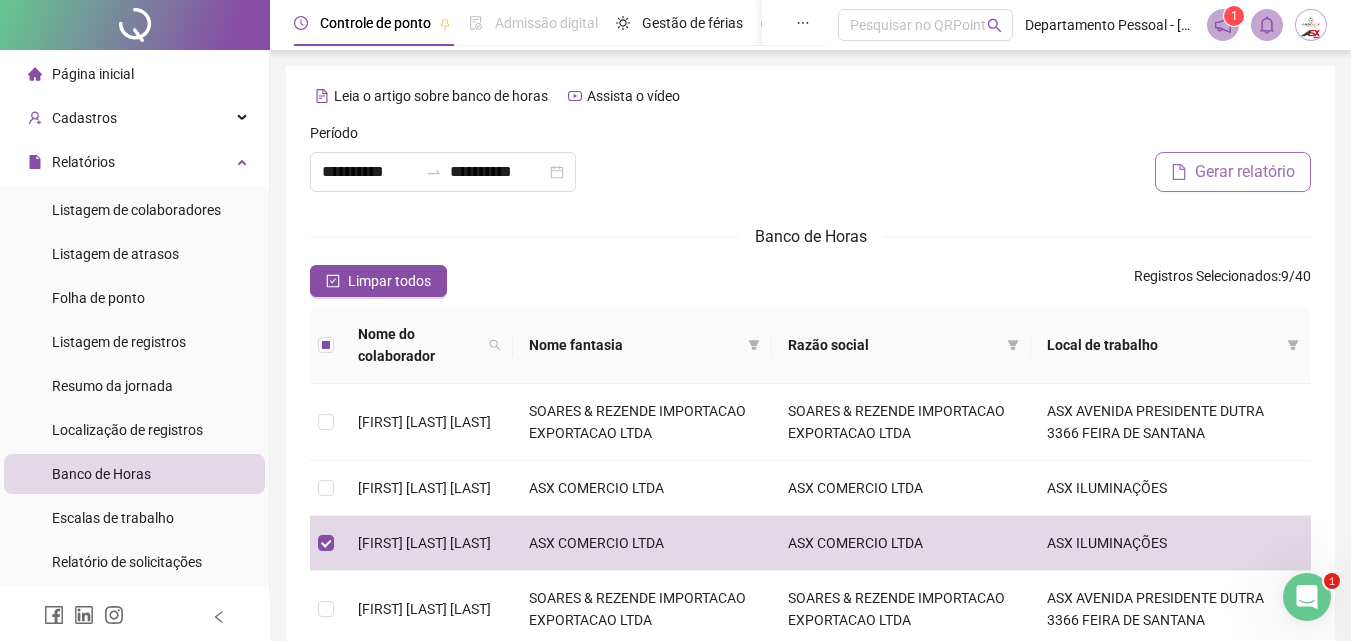 click on "Gerar relatório" at bounding box center [1245, 172] 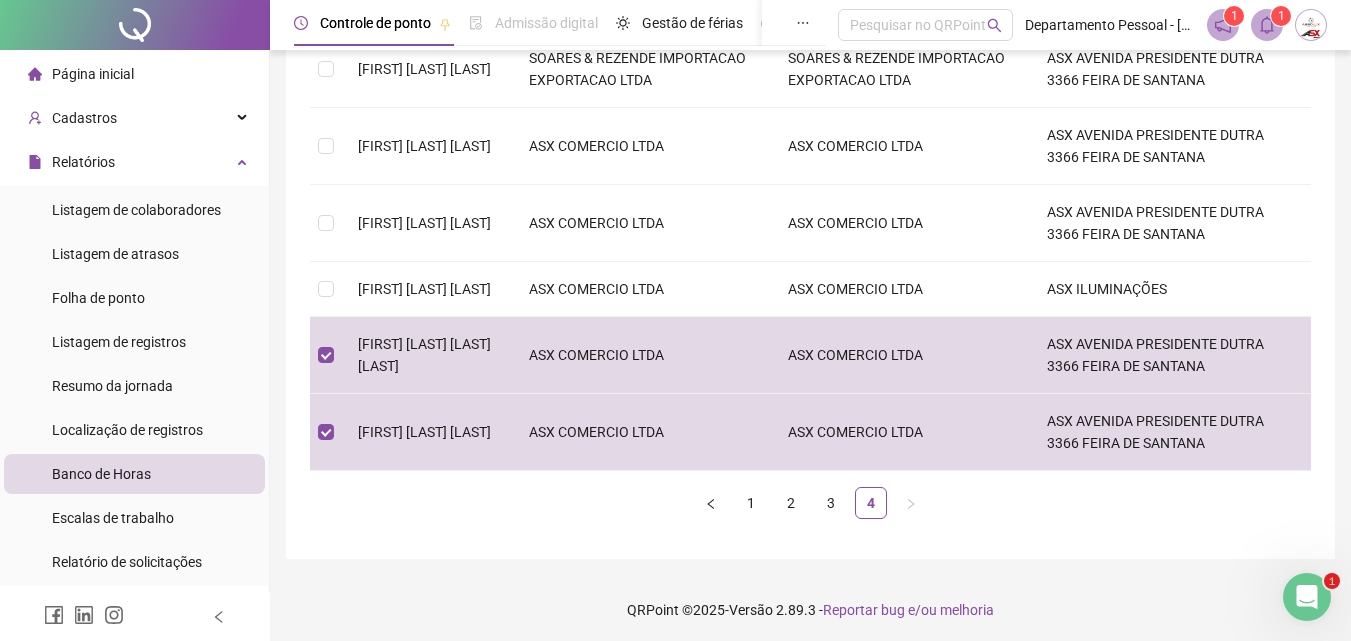 scroll, scrollTop: 621, scrollLeft: 0, axis: vertical 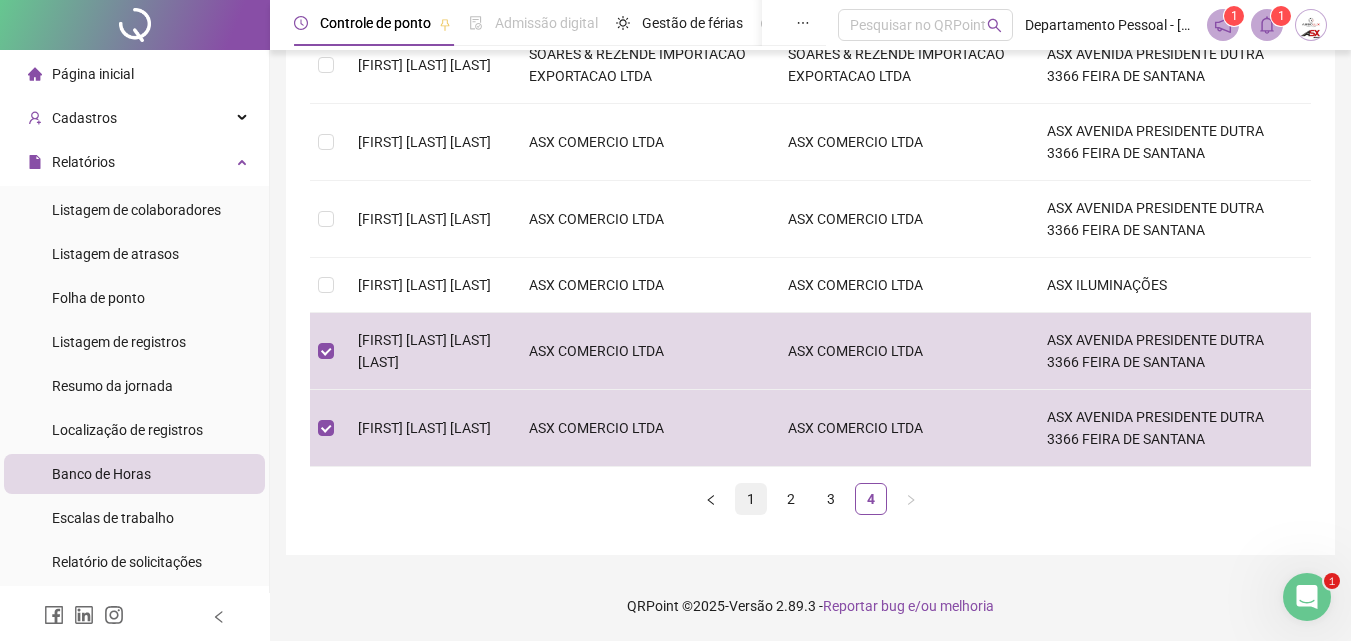 click on "1" at bounding box center [751, 499] 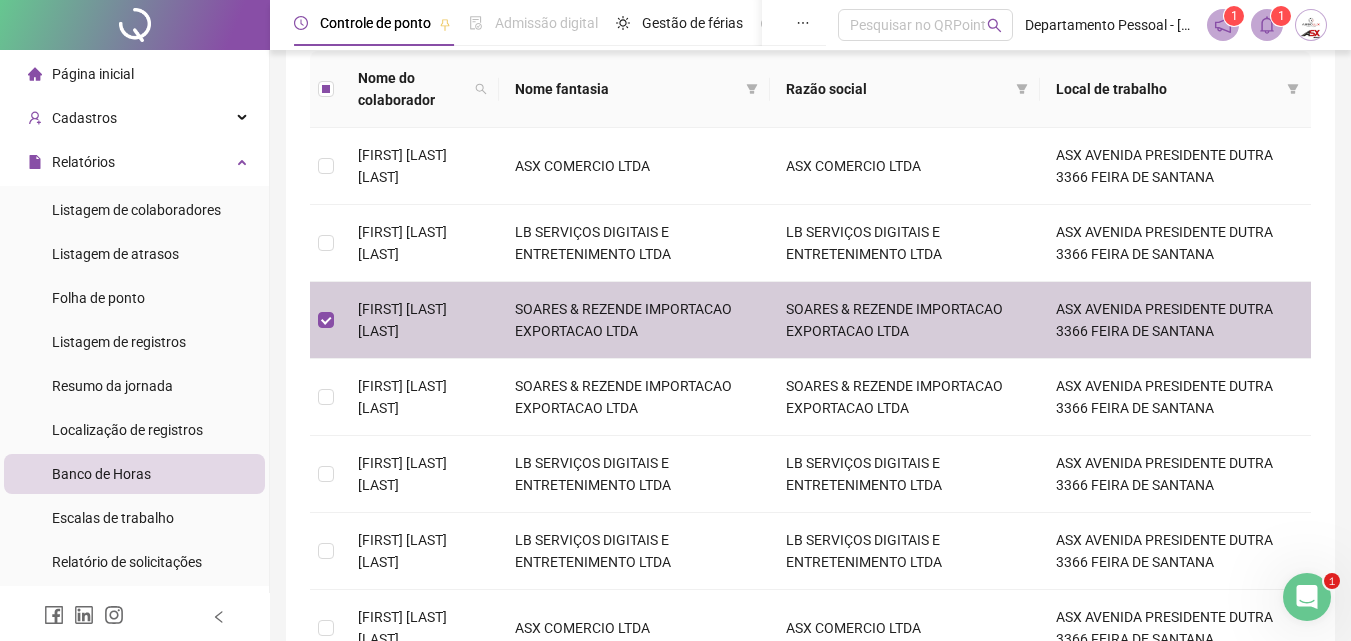 scroll, scrollTop: 221, scrollLeft: 0, axis: vertical 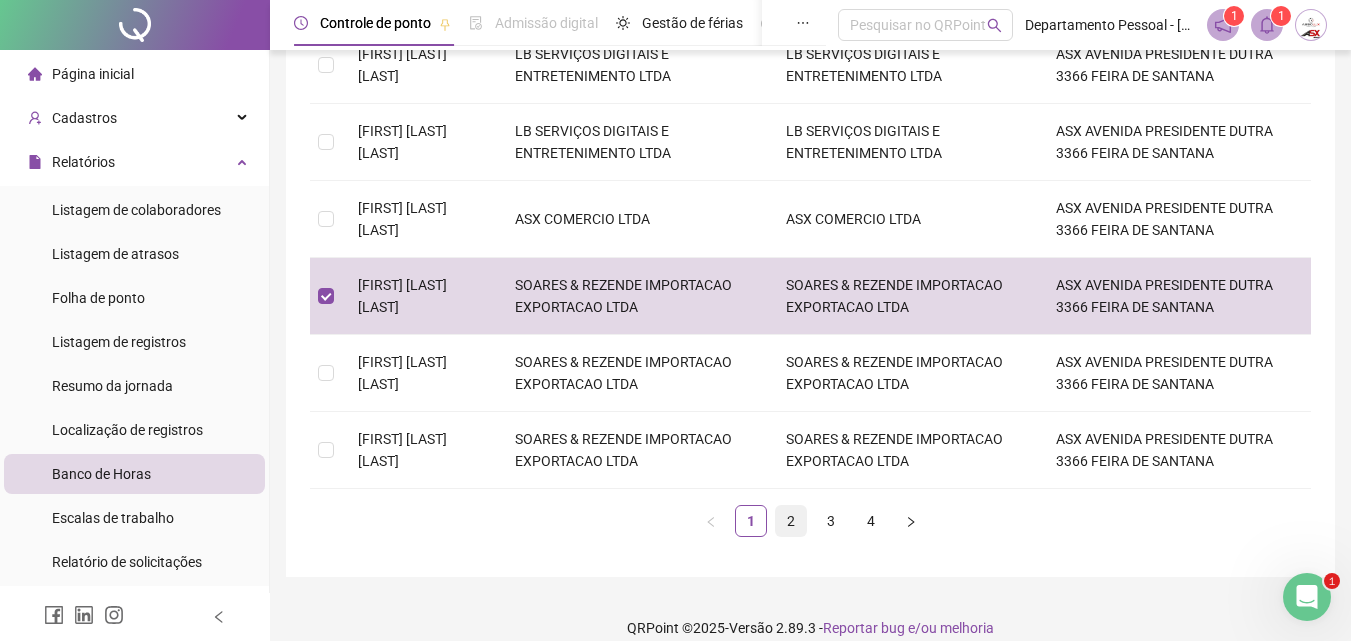 click on "2" at bounding box center [791, 521] 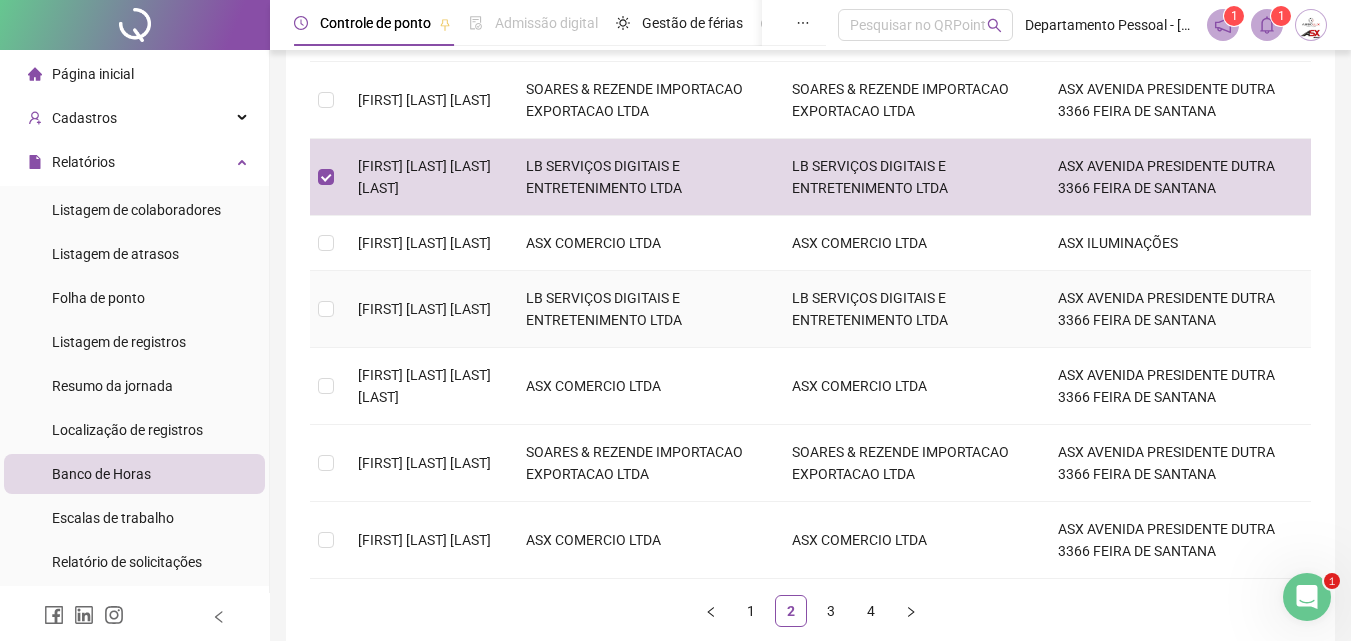 scroll, scrollTop: 643, scrollLeft: 0, axis: vertical 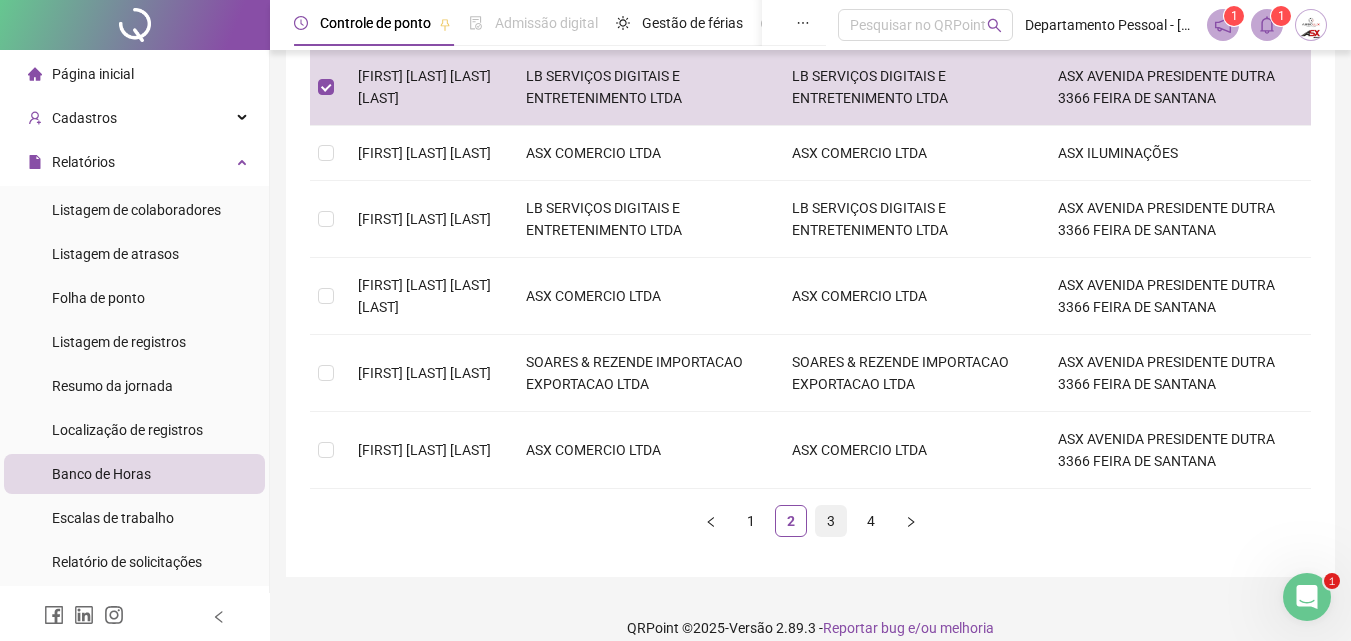 click on "3" at bounding box center (831, 521) 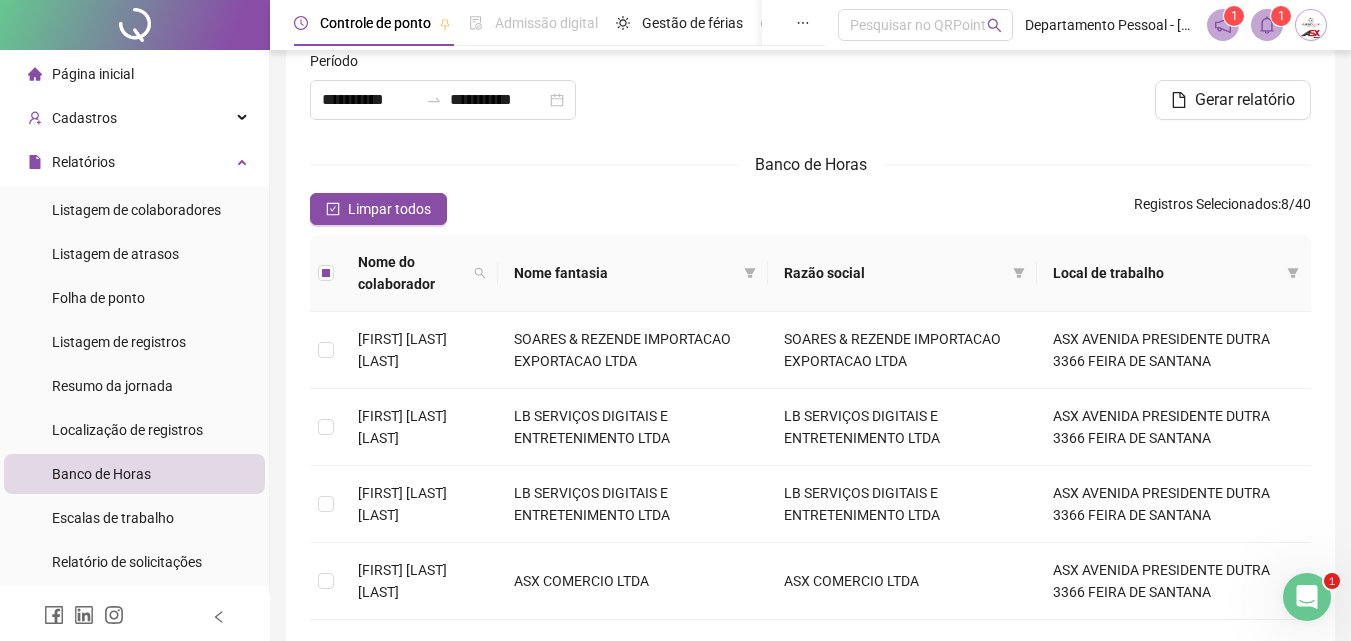 scroll, scrollTop: 0, scrollLeft: 0, axis: both 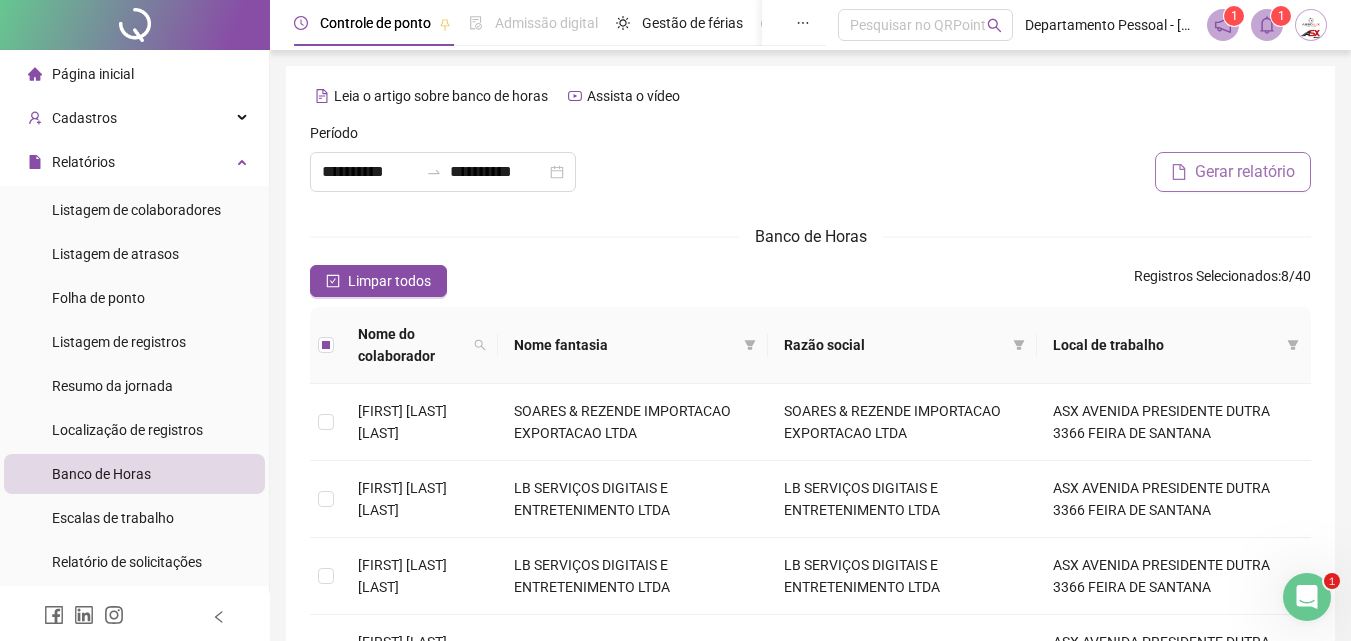 click on "Gerar relatório" at bounding box center [1245, 172] 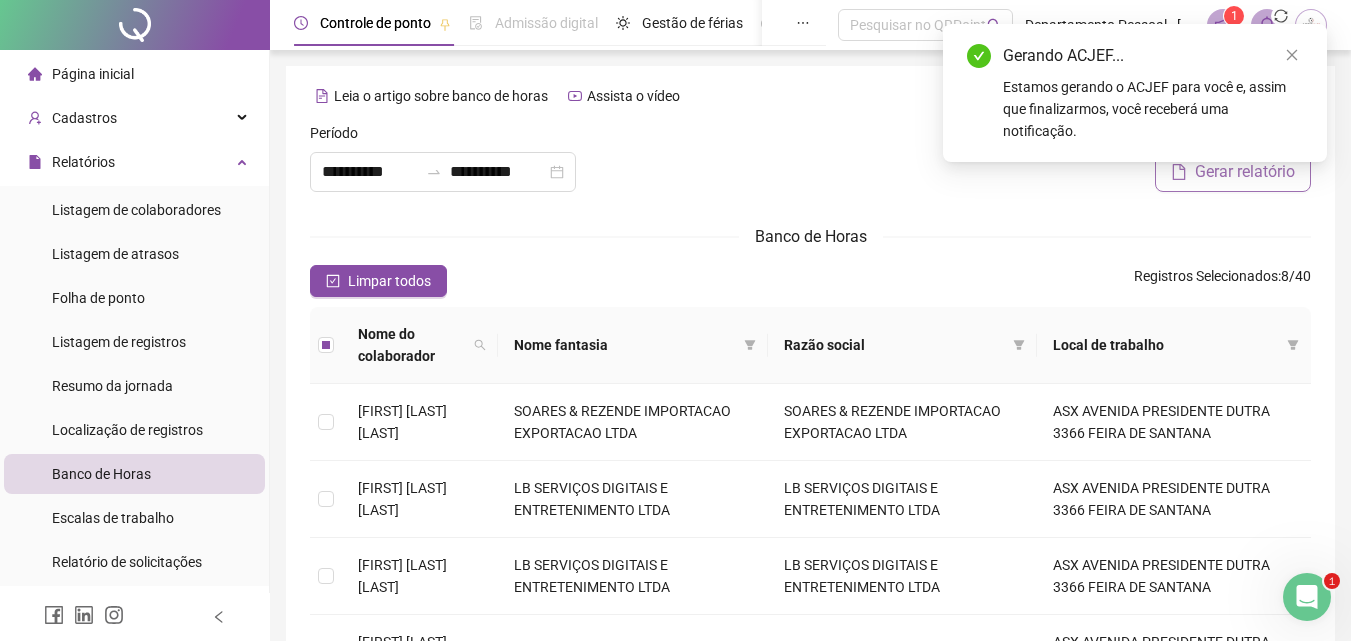 click on "Gerar relatório" at bounding box center [1245, 172] 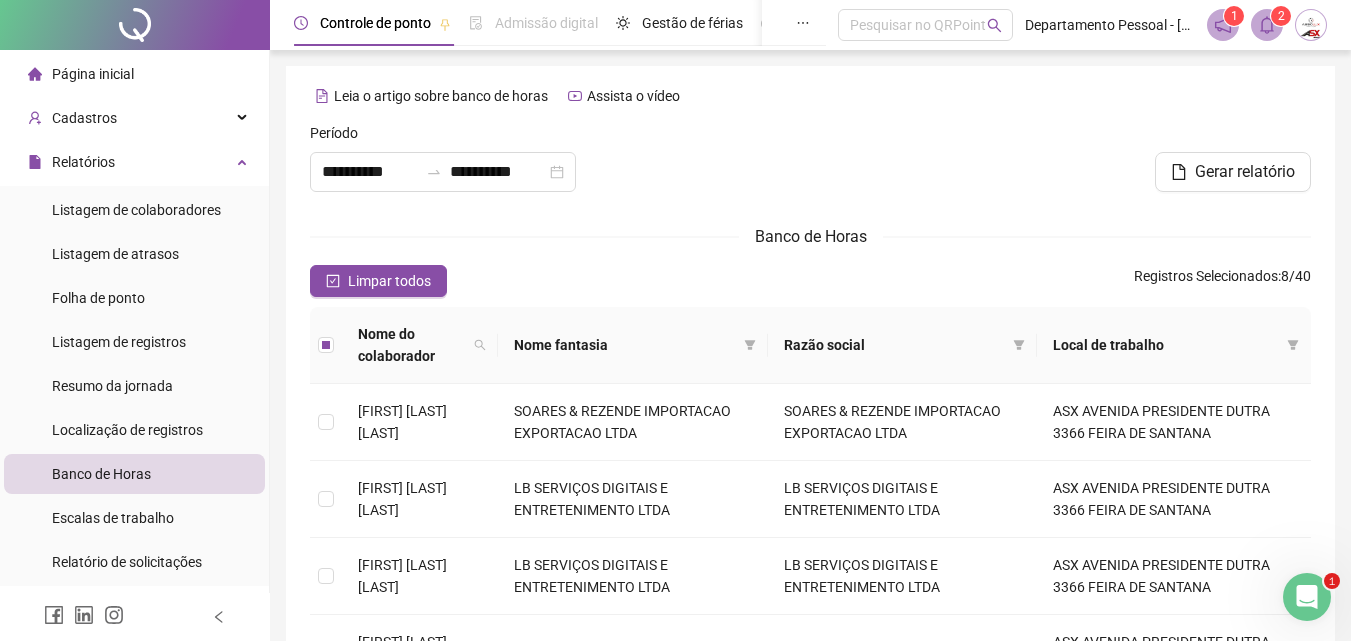 click on "Página inicial" at bounding box center (93, 74) 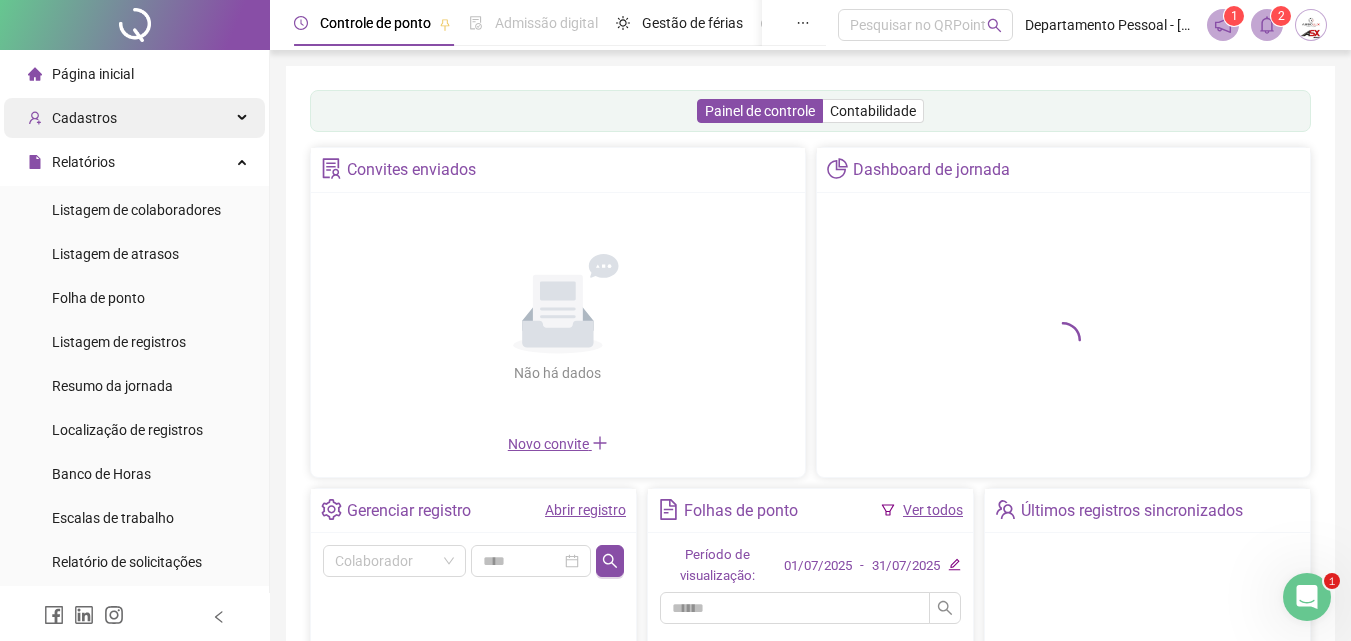 click on "Cadastros" at bounding box center (84, 118) 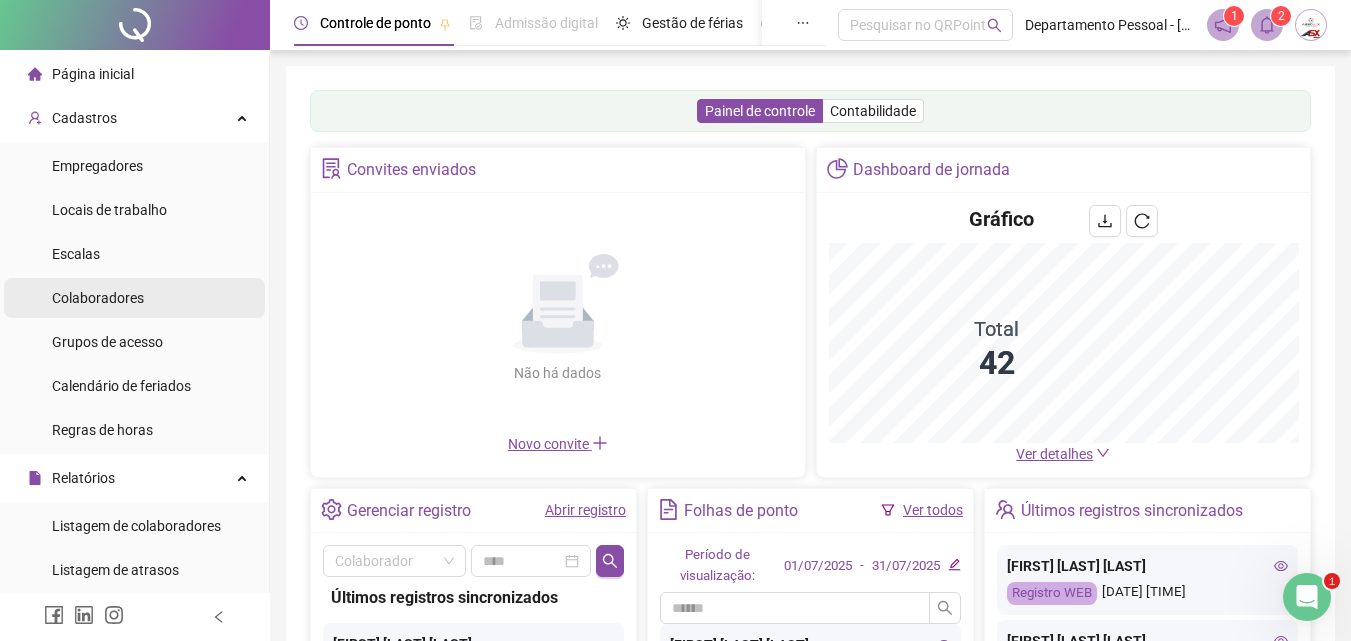 click on "Colaboradores" at bounding box center [98, 298] 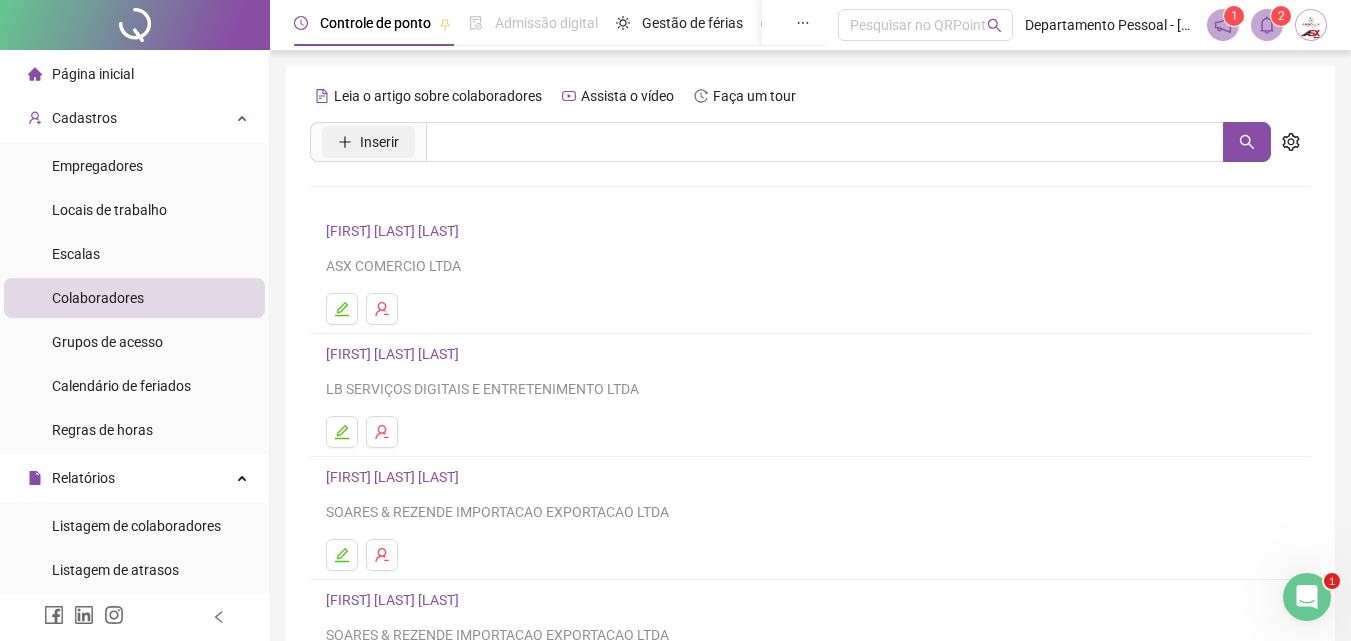 click 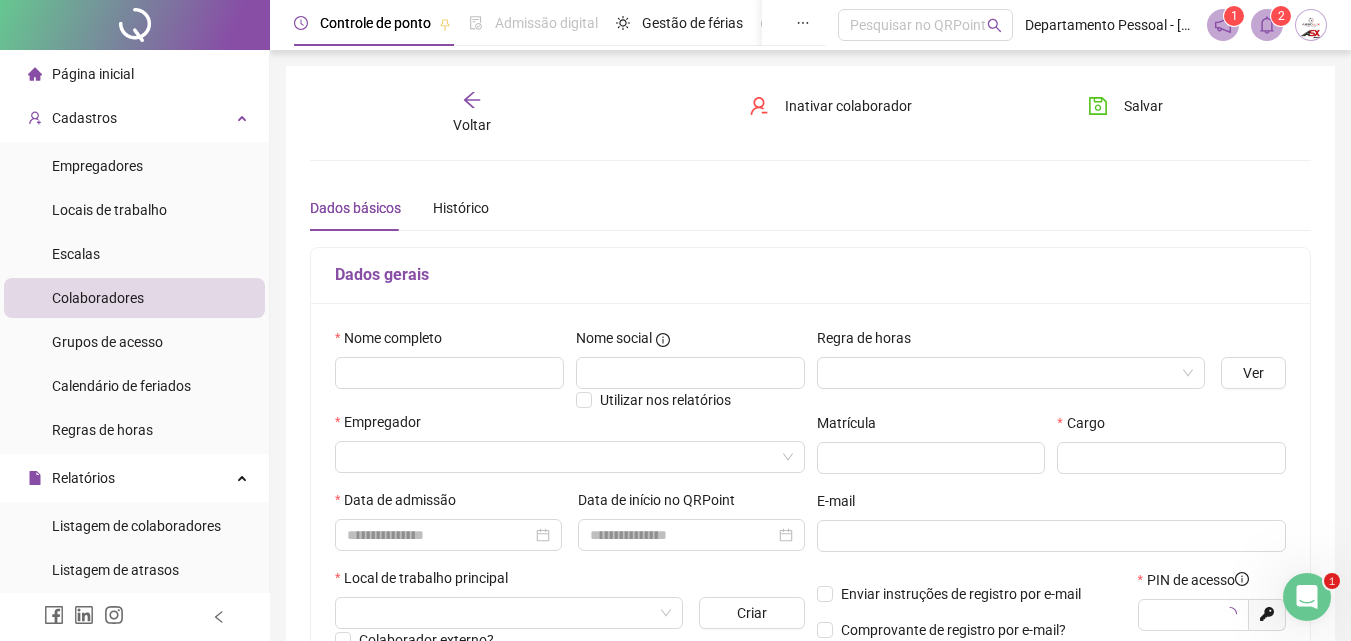 type on "*****" 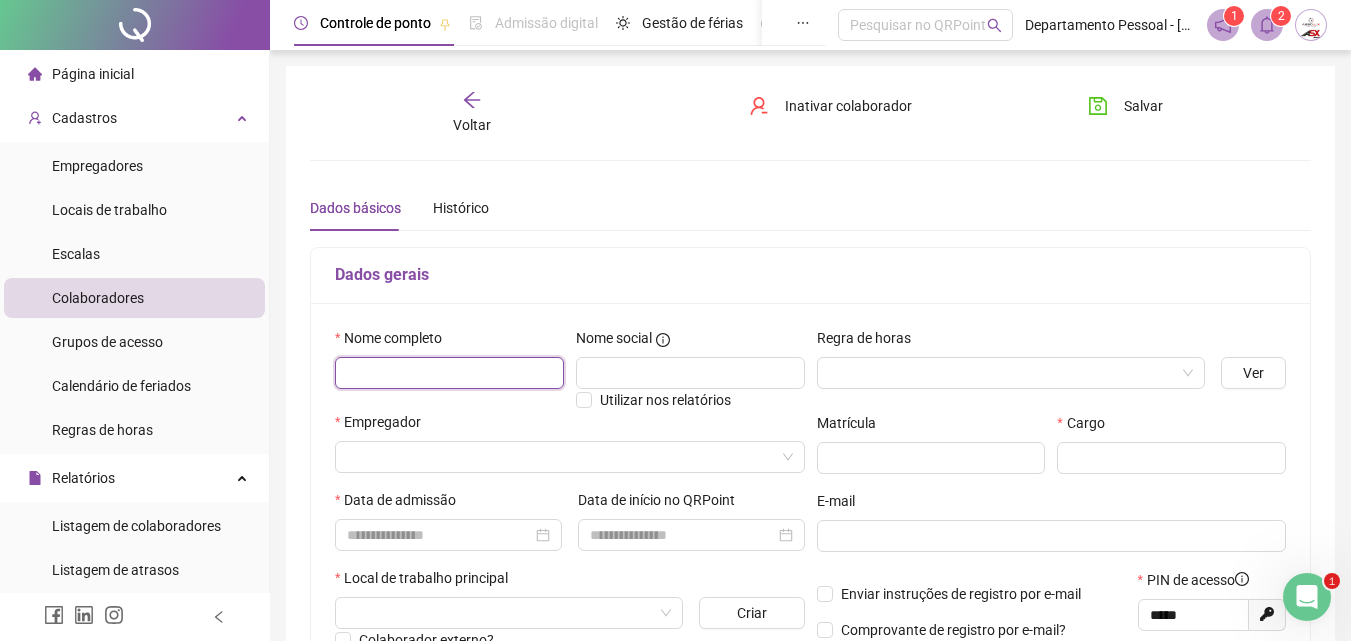 click at bounding box center [449, 373] 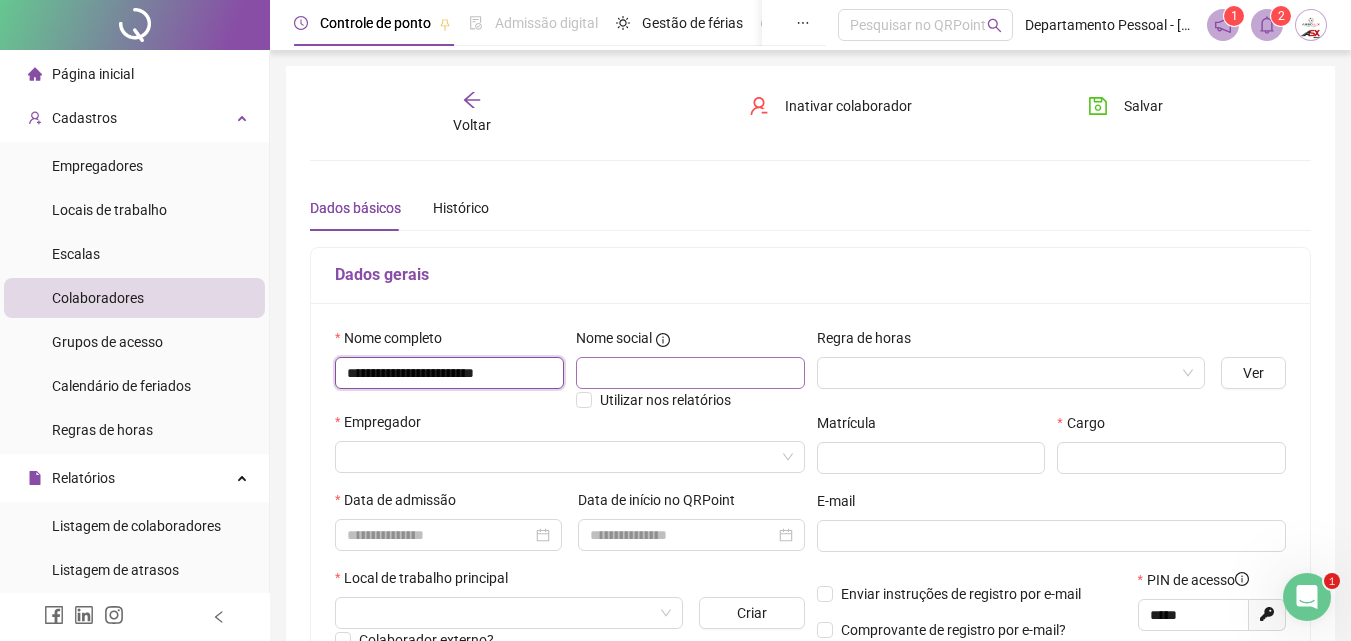 type on "**********" 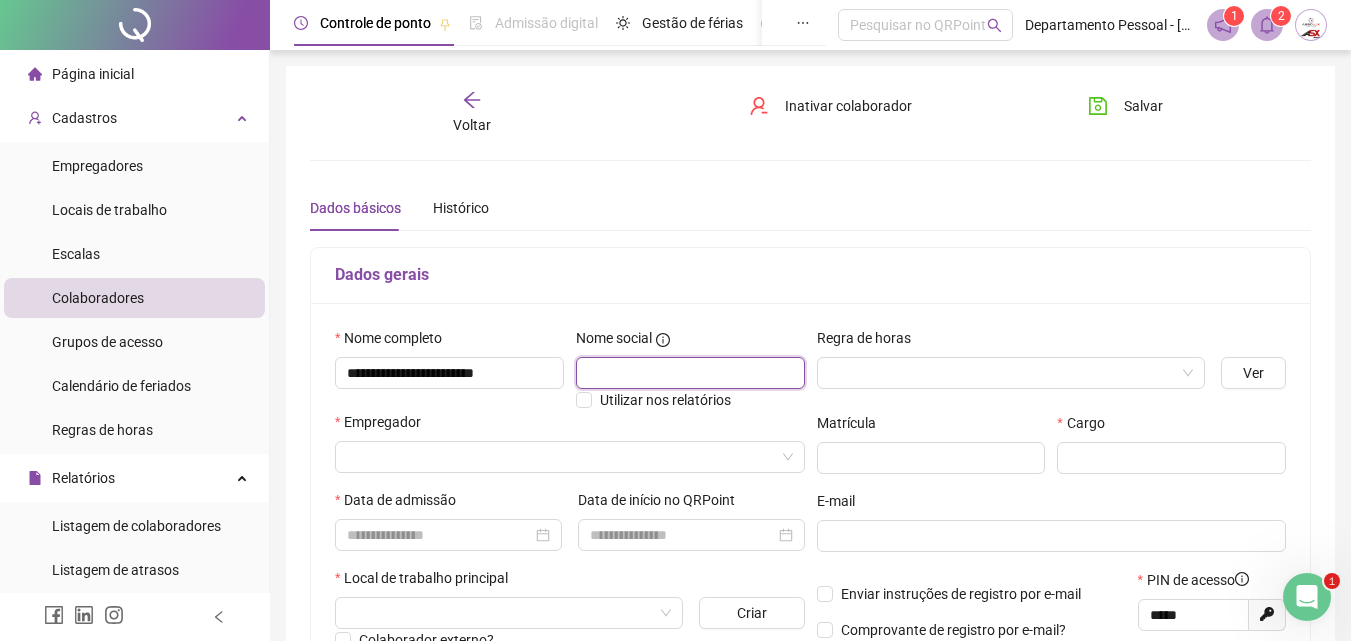 click at bounding box center [690, 373] 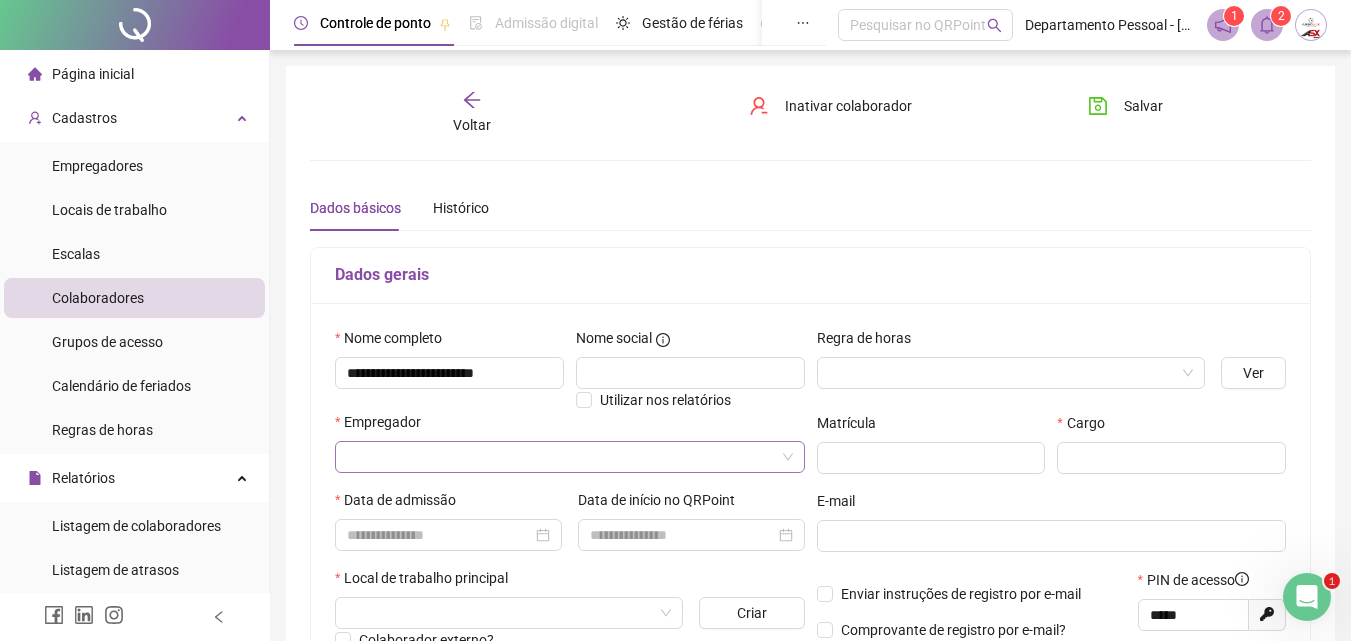 click at bounding box center (561, 457) 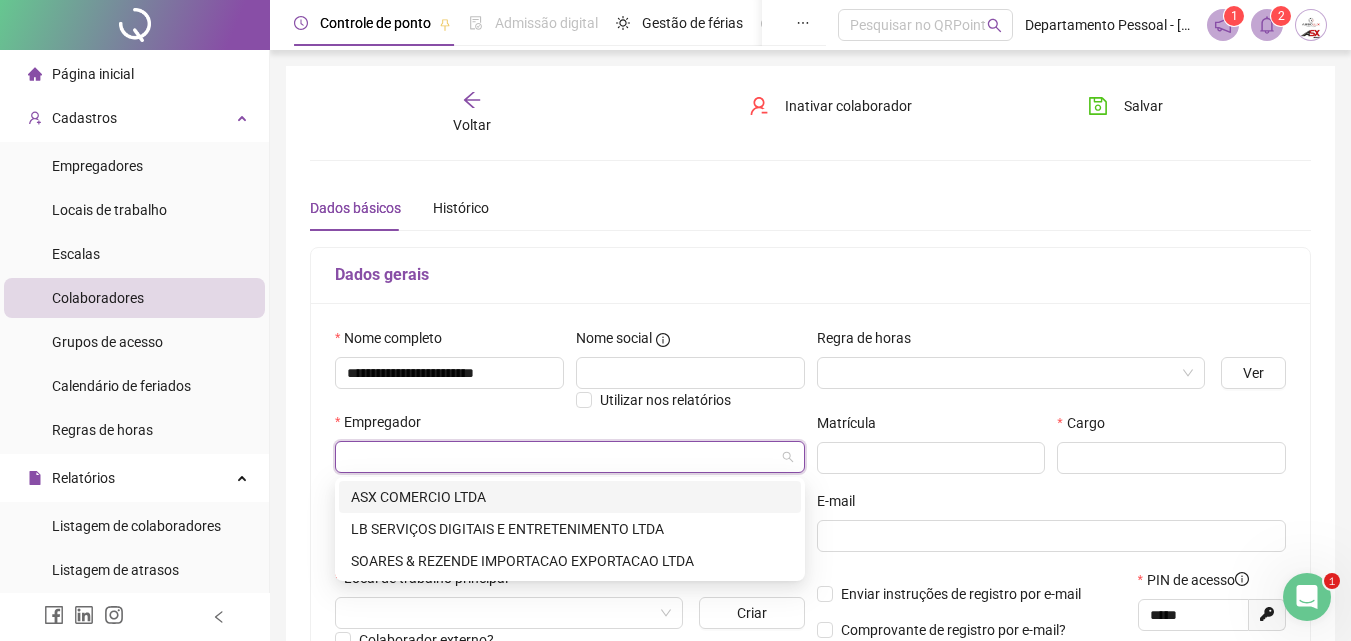 type on "*" 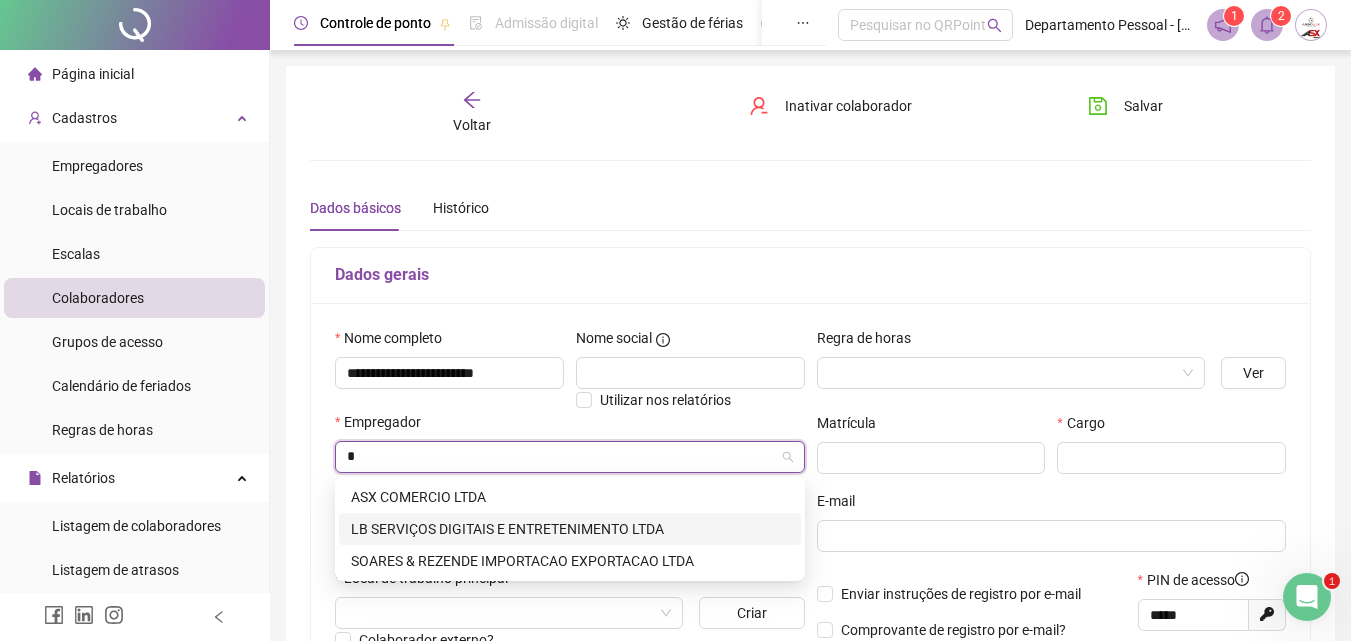 click on "LB SERVIÇOS DIGITAIS E ENTRETENIMENTO LTDA" at bounding box center (570, 529) 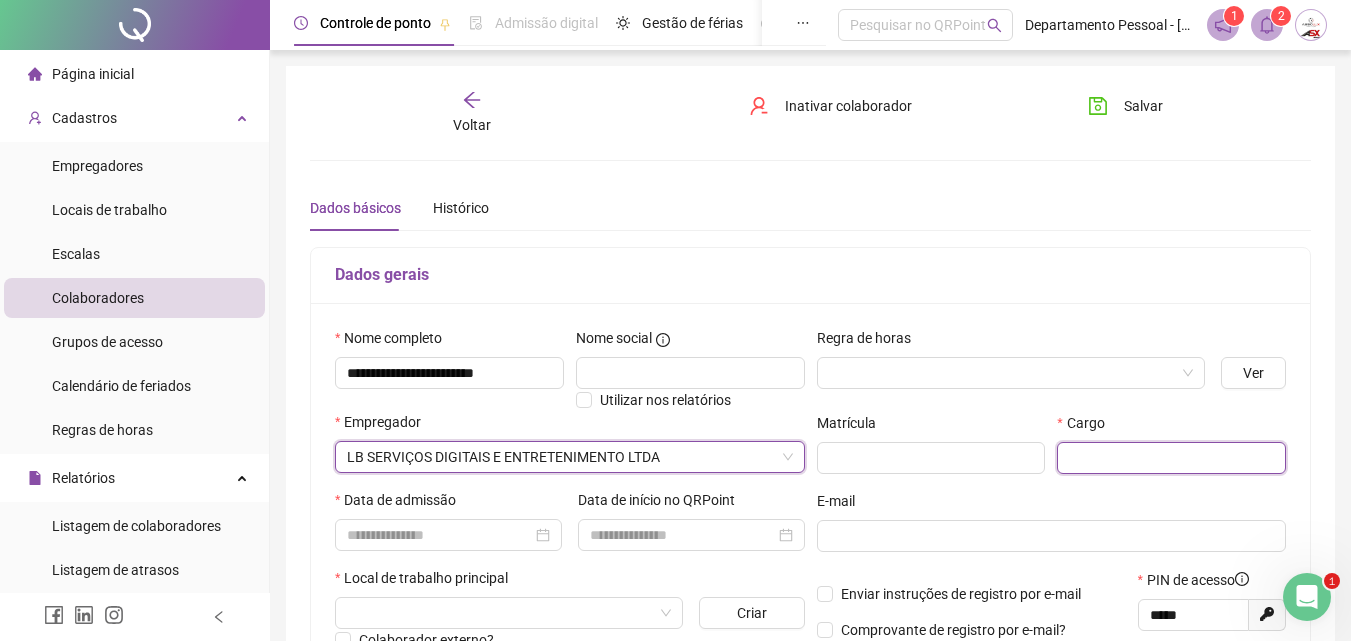 click at bounding box center [1171, 458] 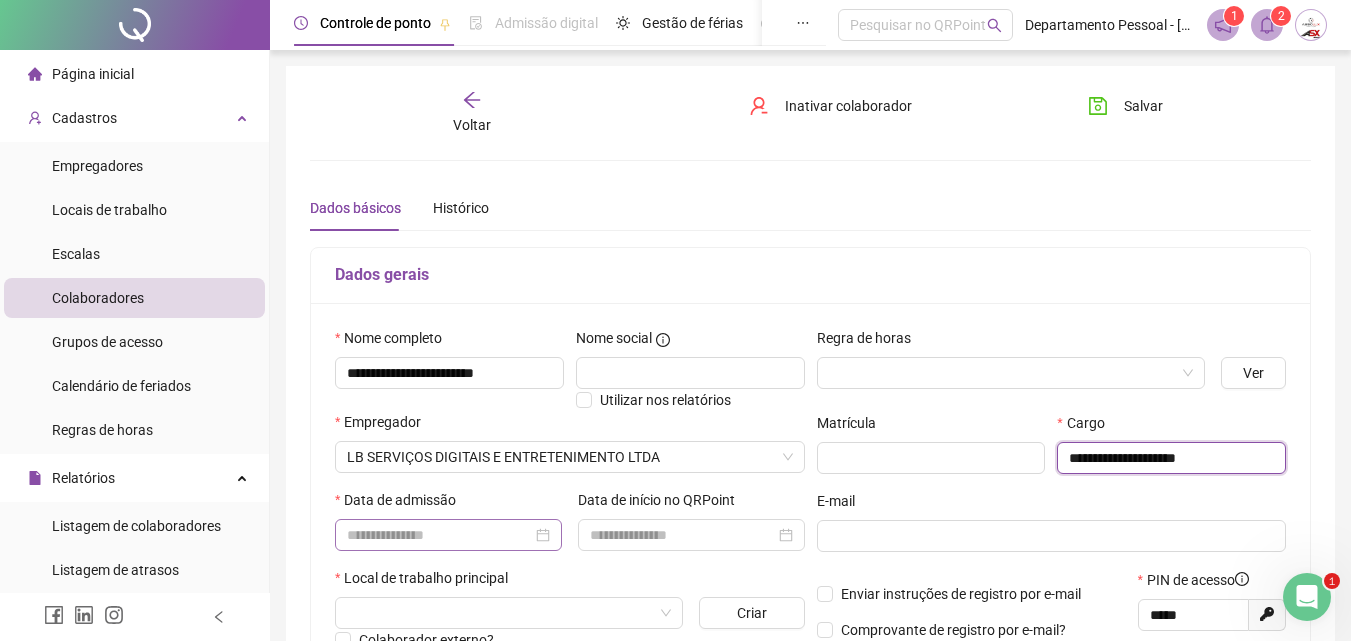 type on "**********" 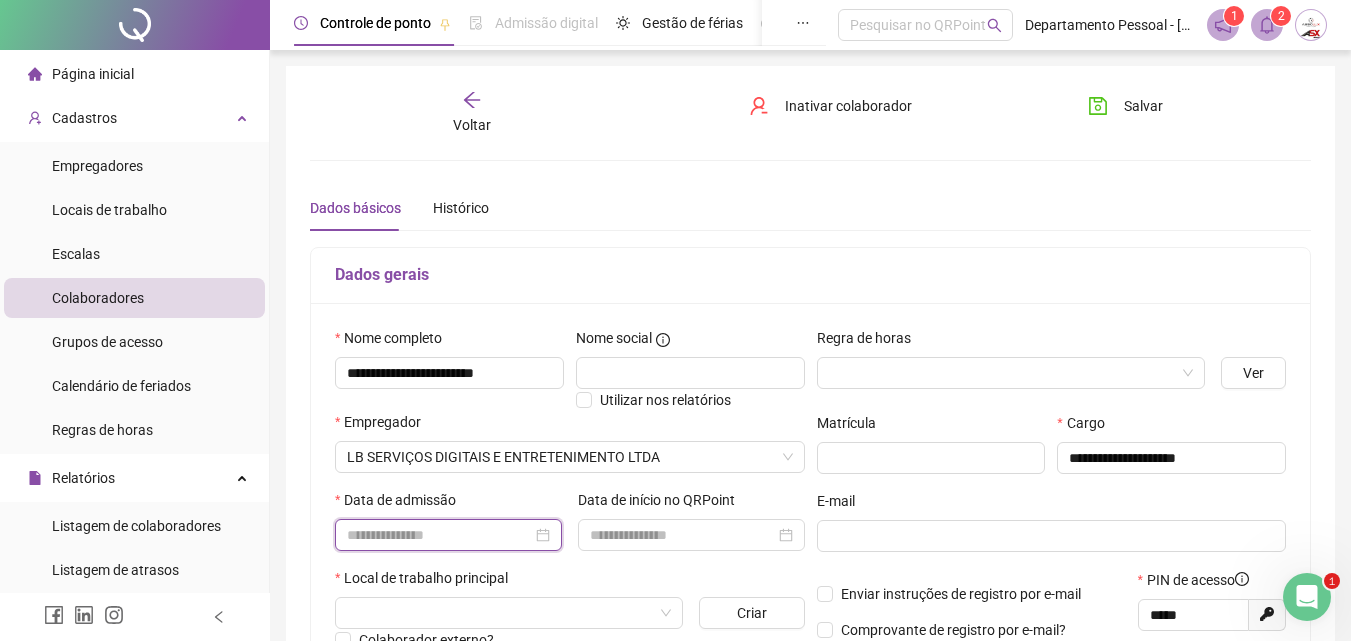 click at bounding box center (439, 535) 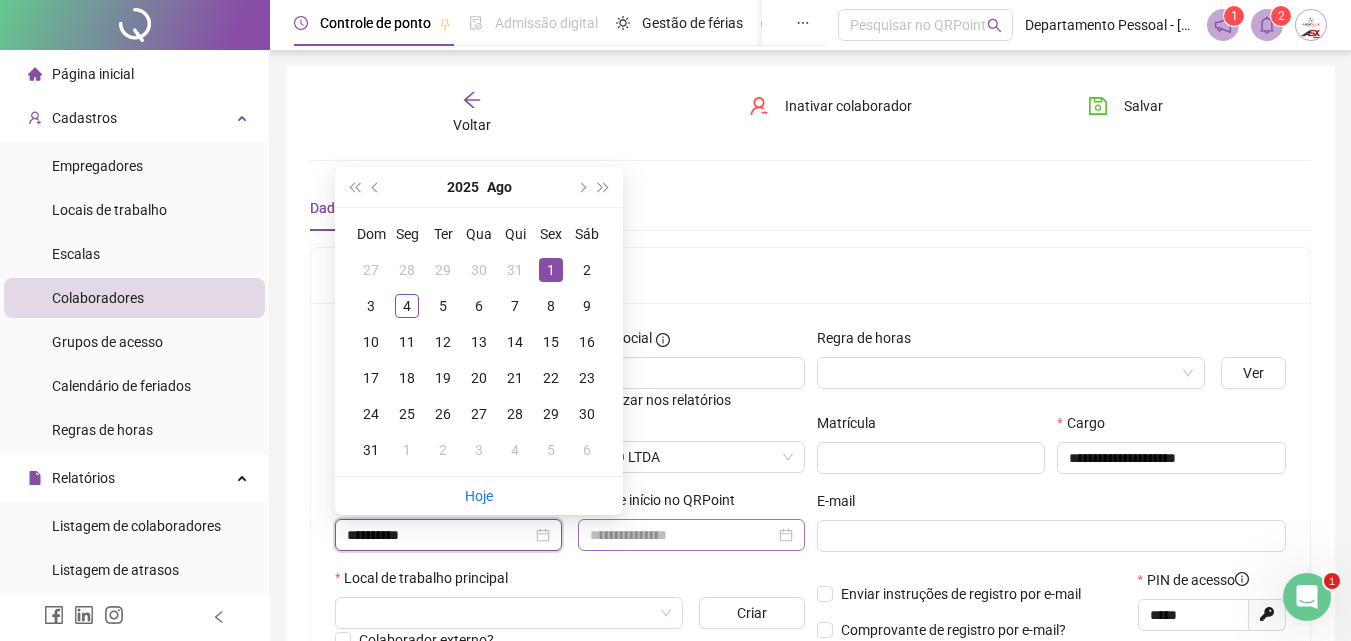 type on "**********" 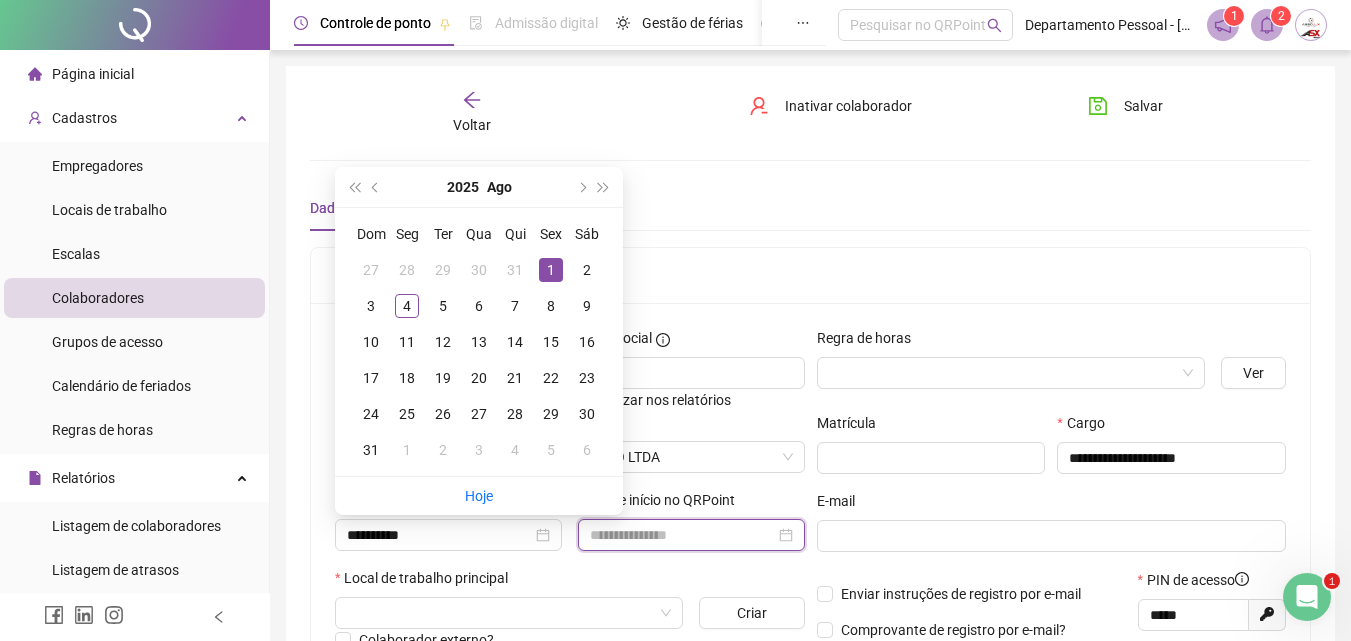 click at bounding box center (682, 535) 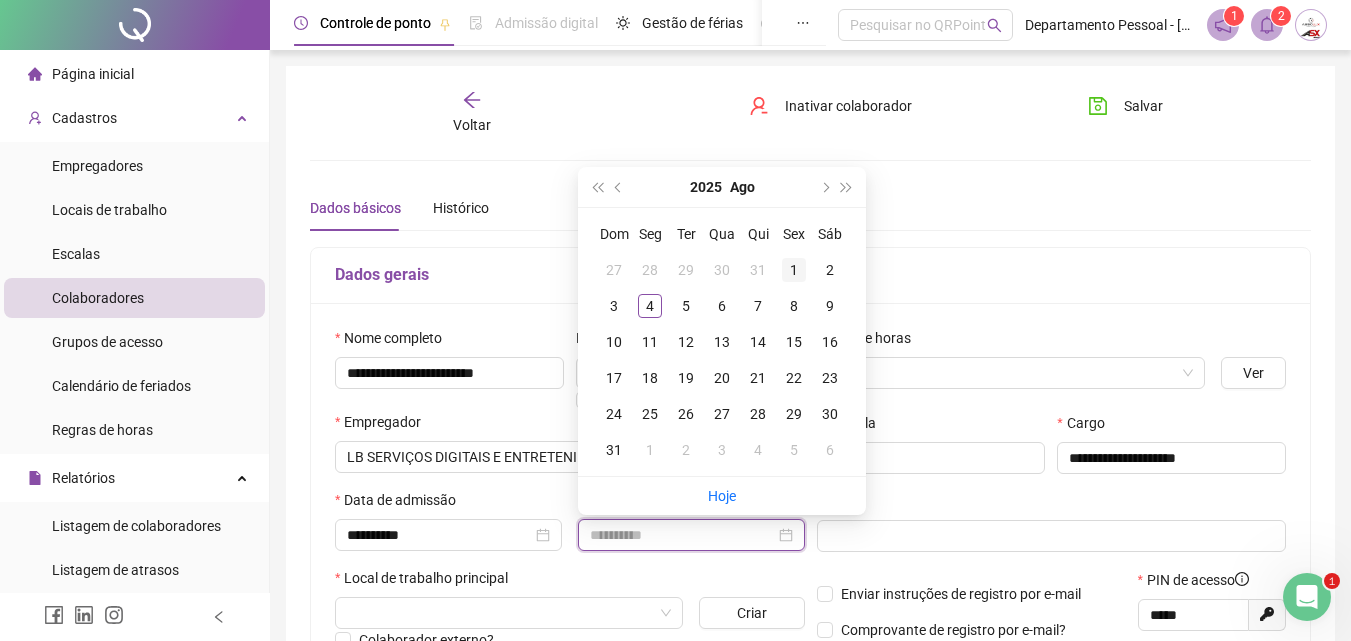 type on "**********" 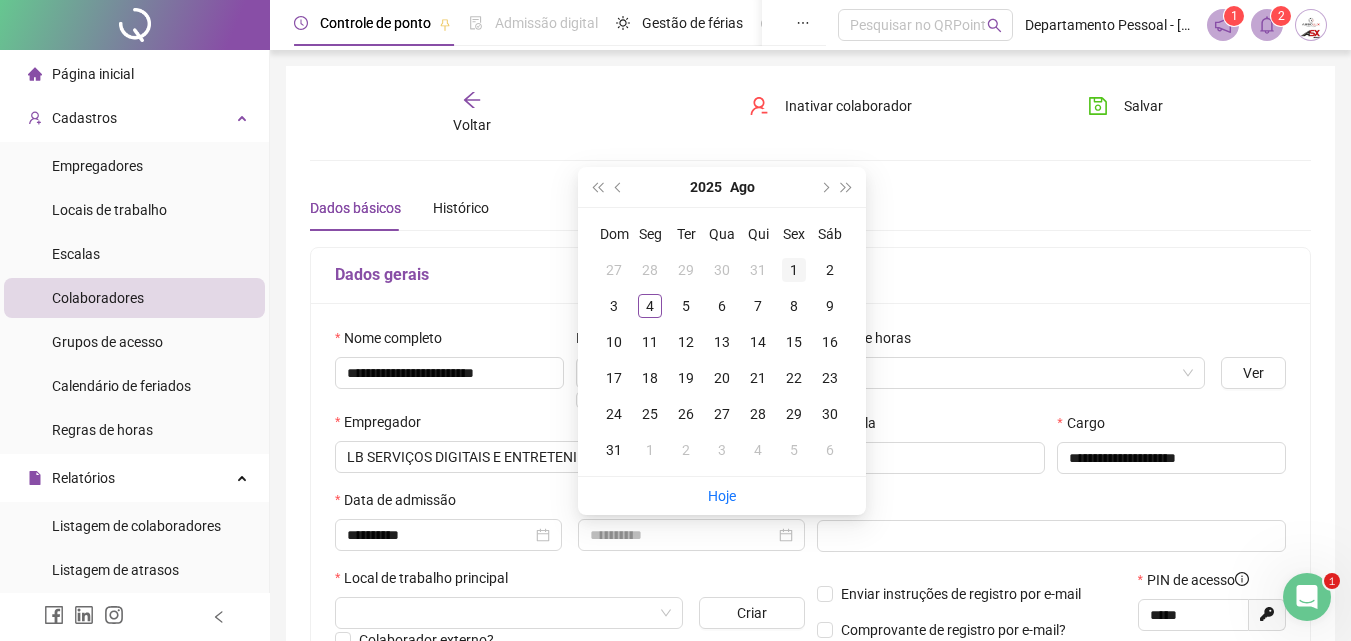 click on "1" at bounding box center [794, 270] 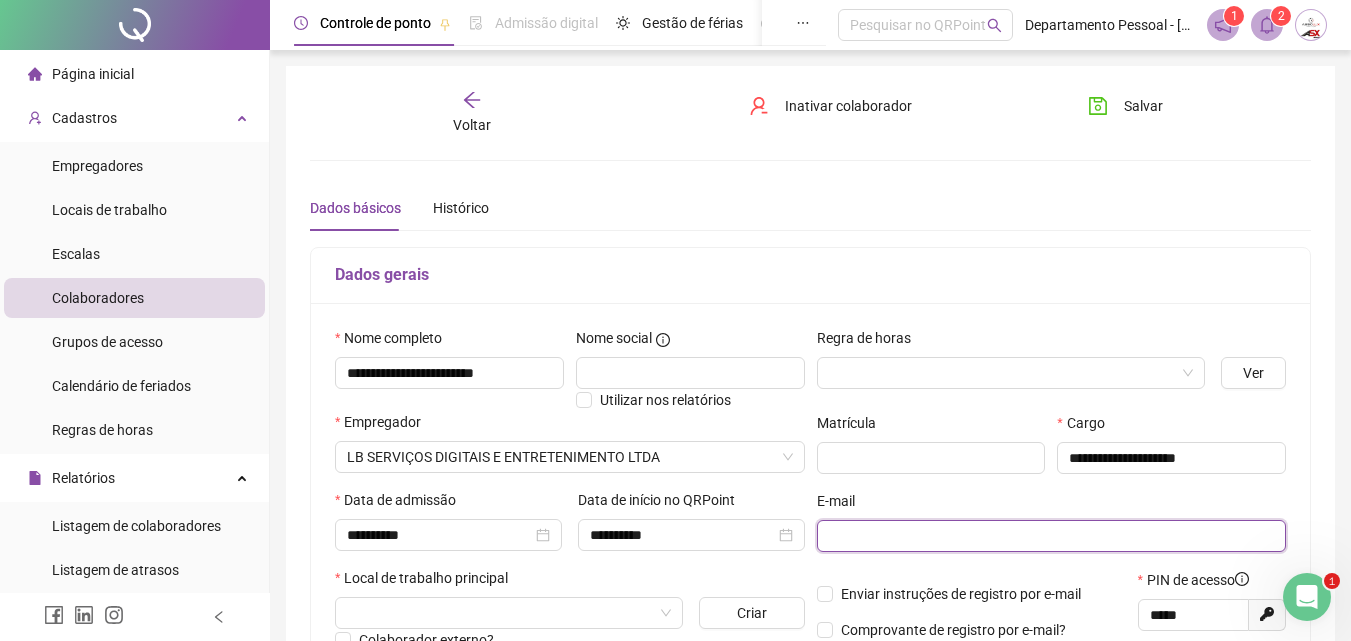 click at bounding box center [1050, 536] 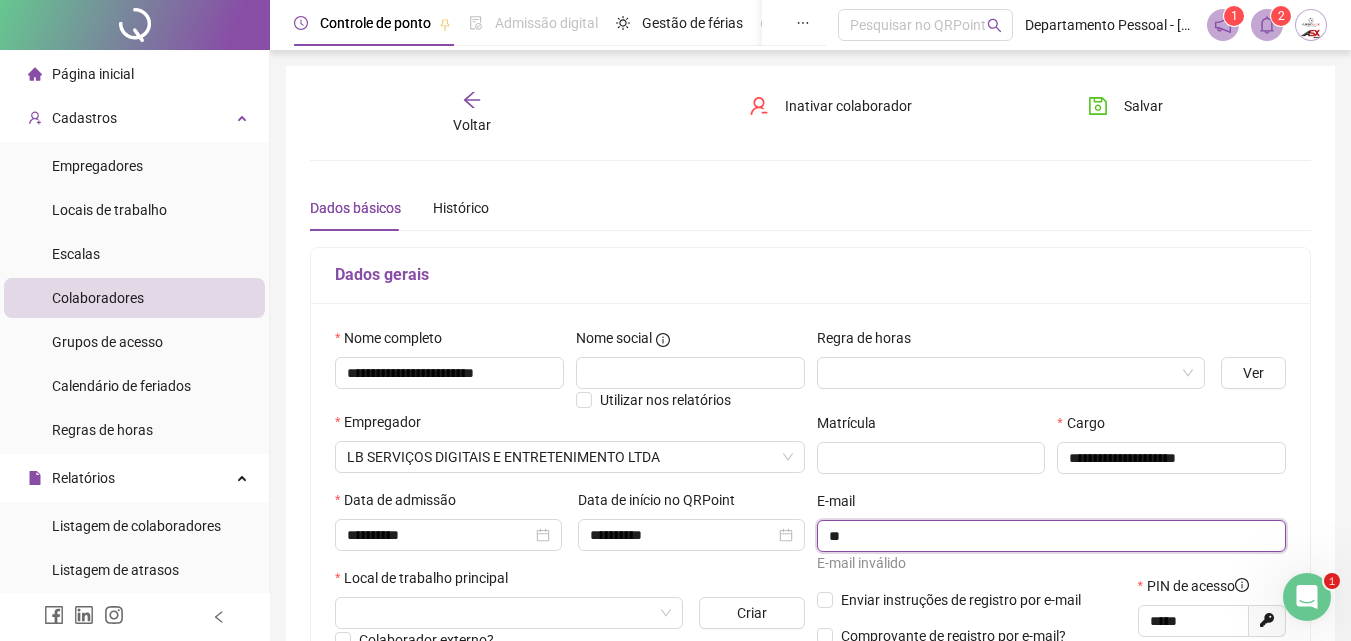 type on "*" 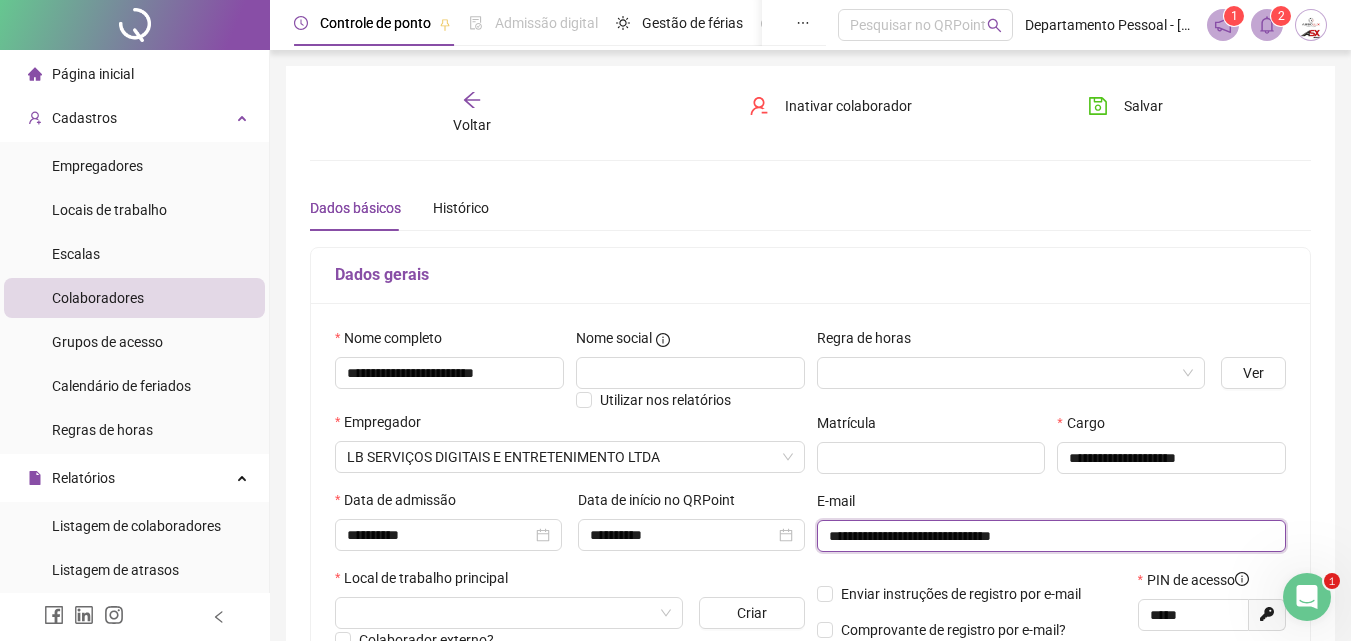 type on "**********" 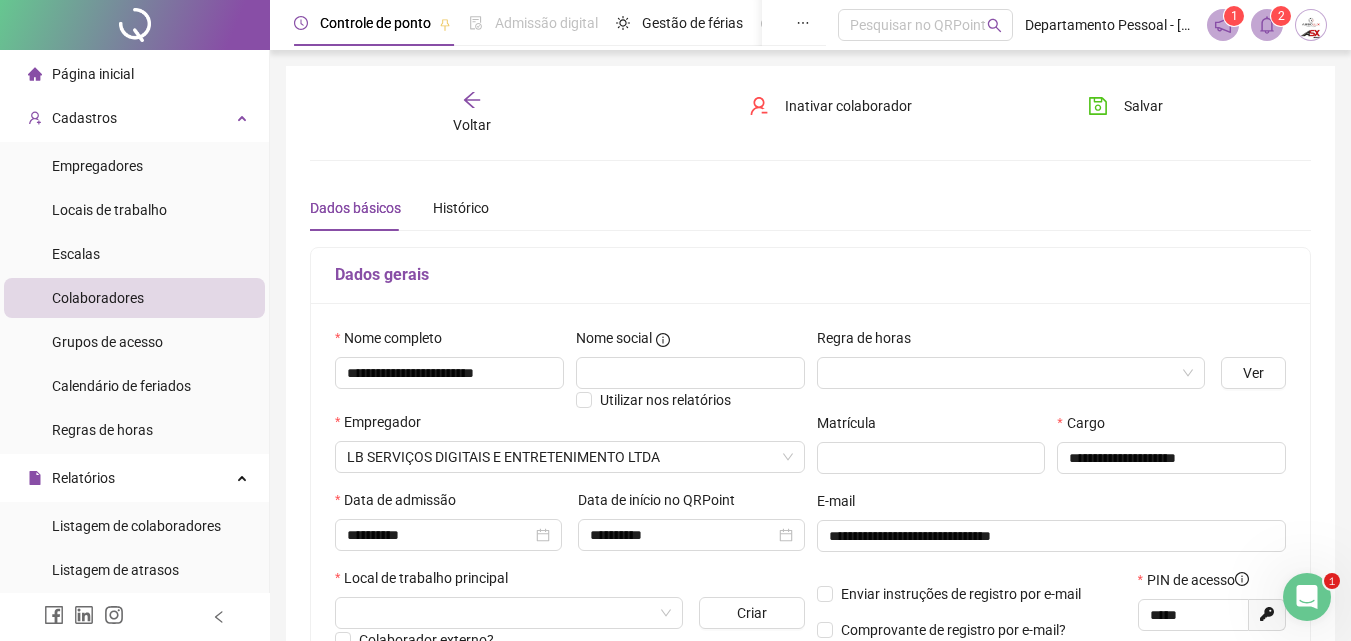 click on "Dados básicos Histórico" at bounding box center (810, 208) 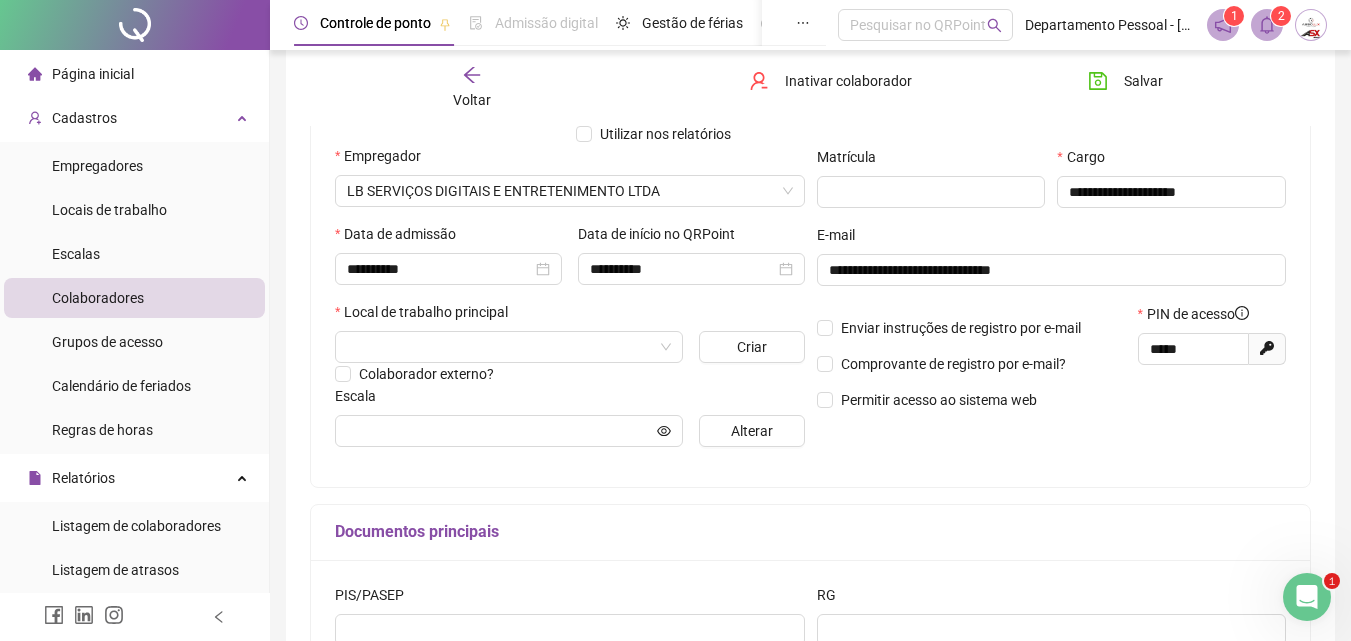 scroll, scrollTop: 300, scrollLeft: 0, axis: vertical 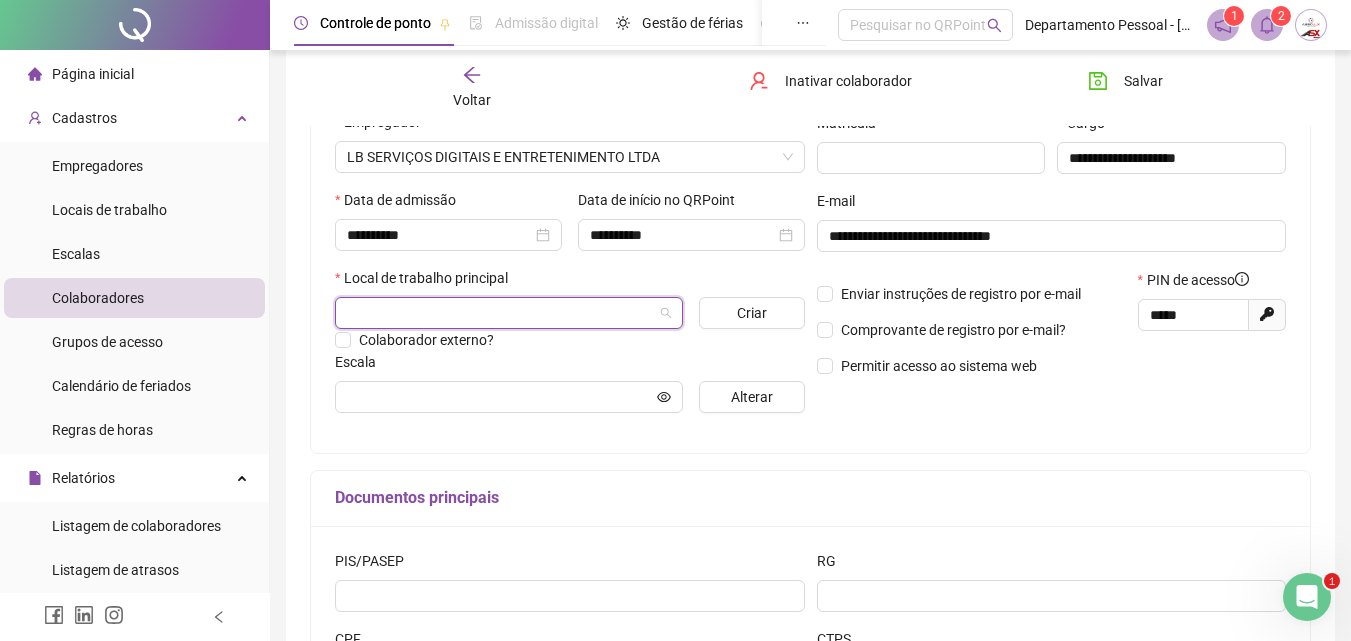 click at bounding box center (500, 313) 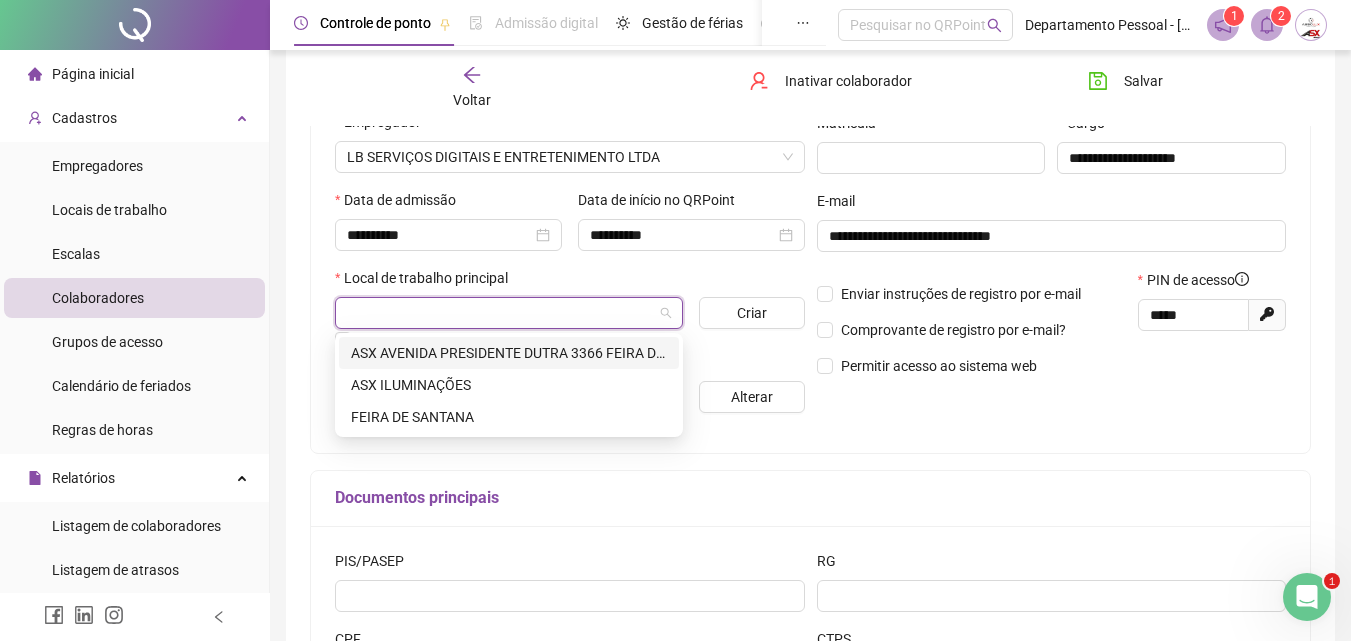 click on "ASX AVENIDA PRESIDENTE DUTRA 3366 FEIRA DE SANTANA" at bounding box center [509, 353] 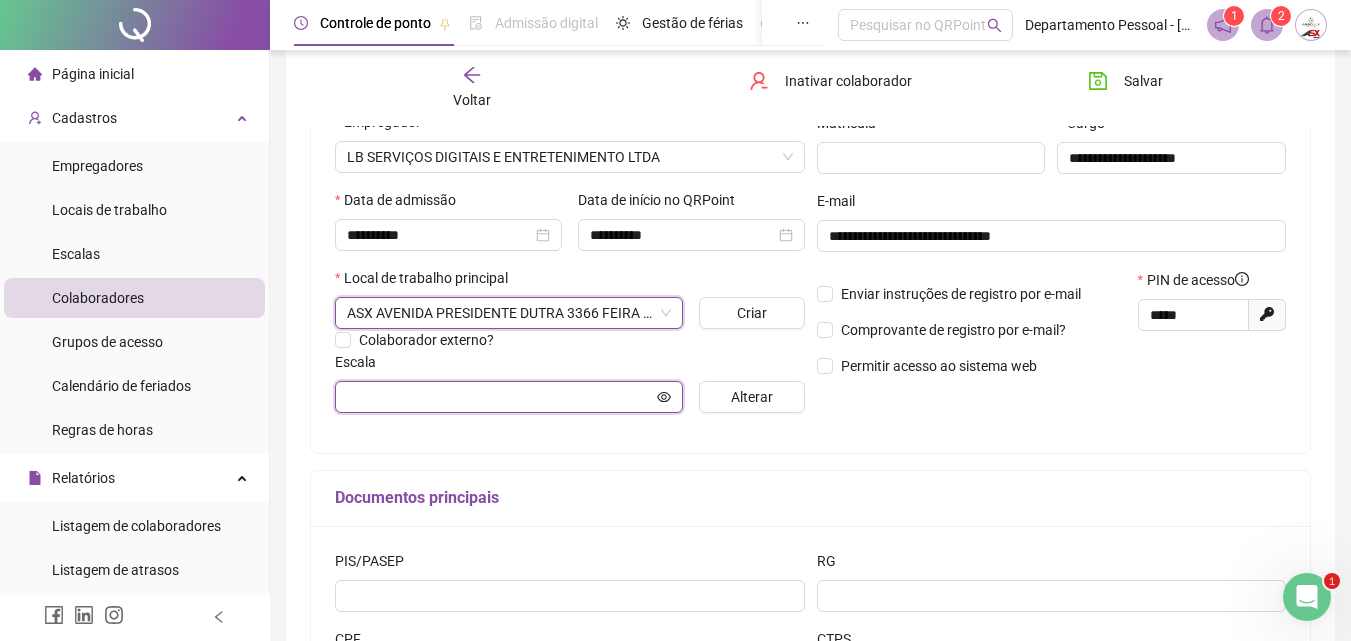 click at bounding box center (500, 397) 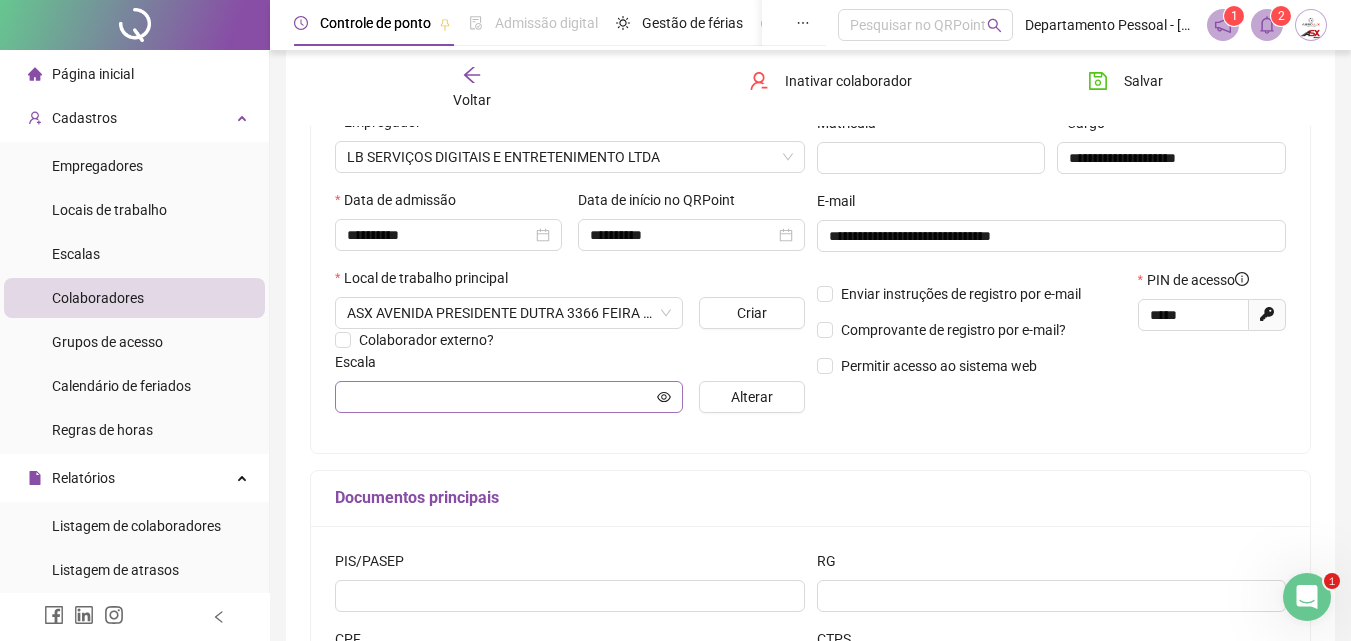 click at bounding box center [664, 397] 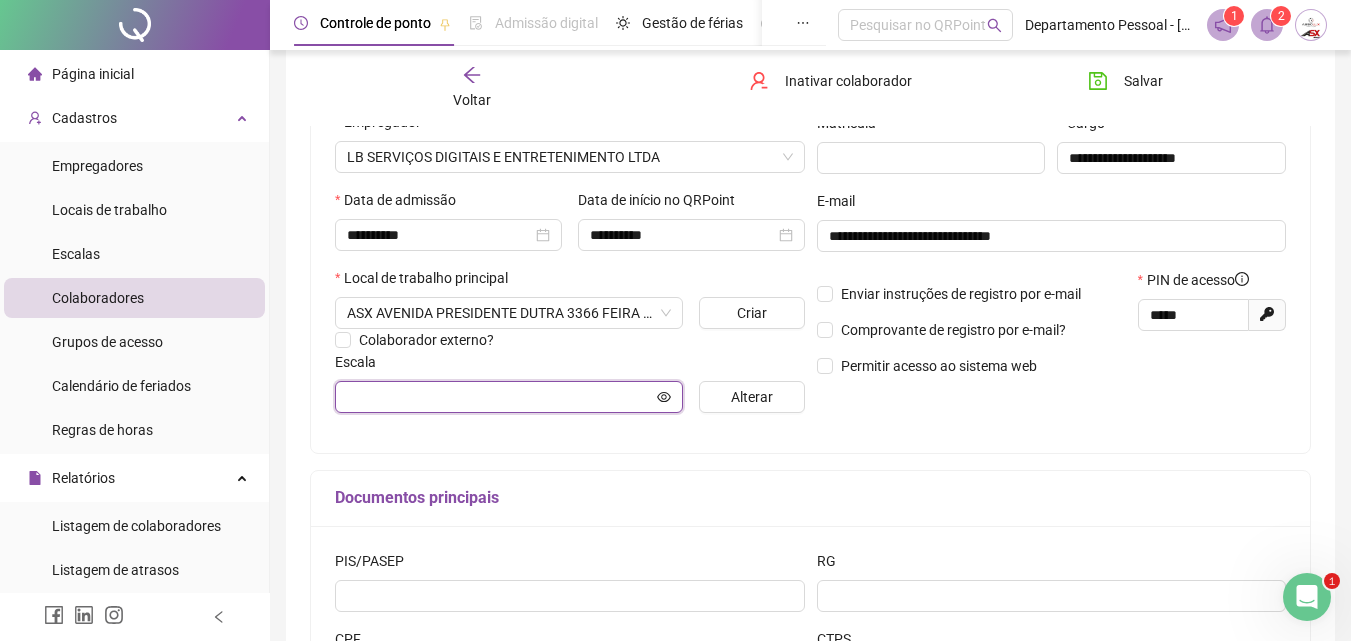 click 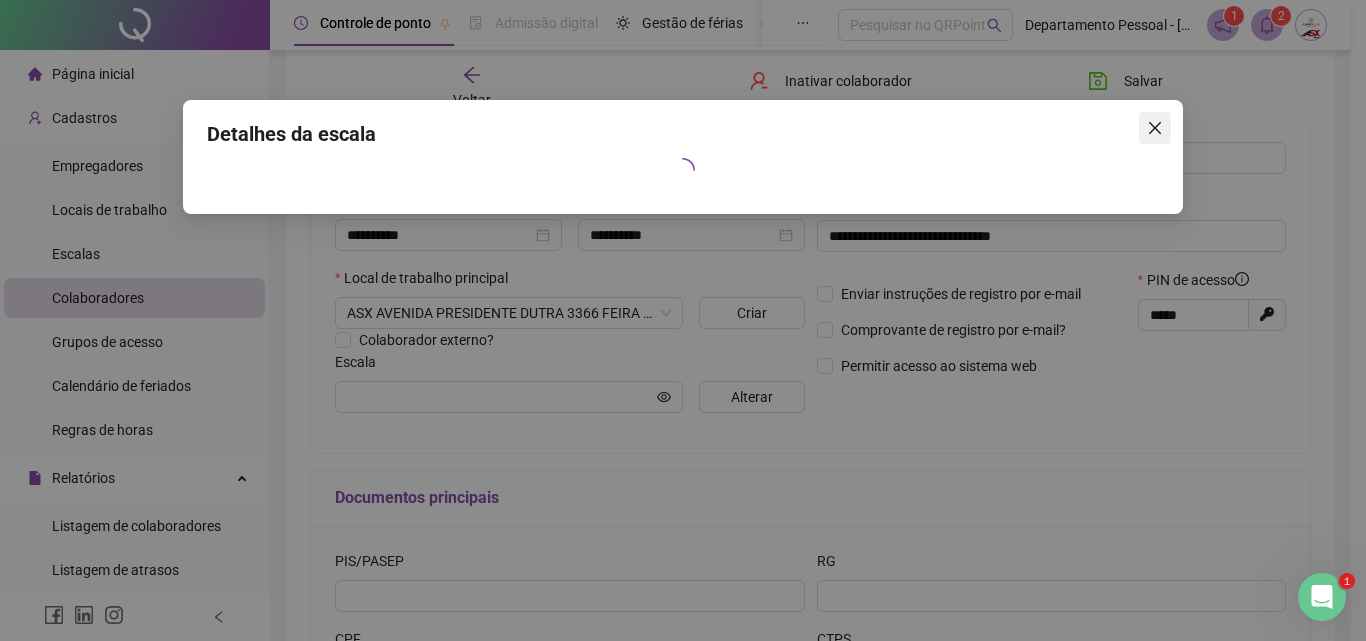 click 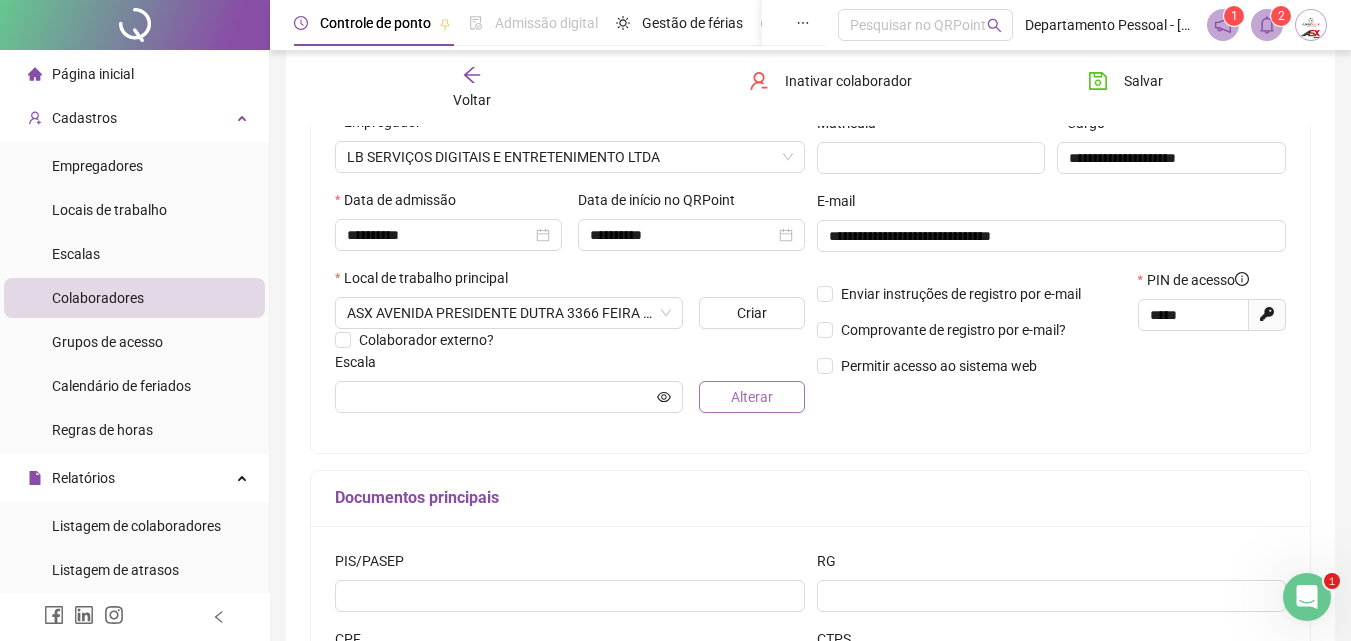 click on "Alterar" at bounding box center (752, 397) 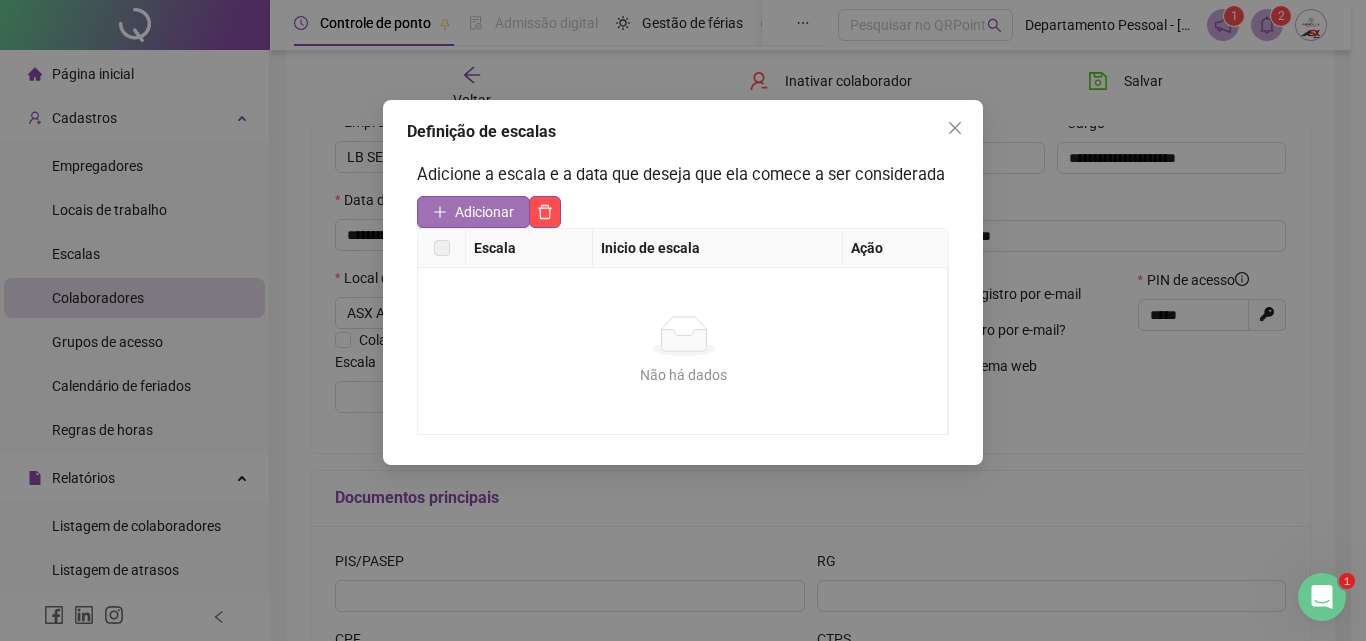 click 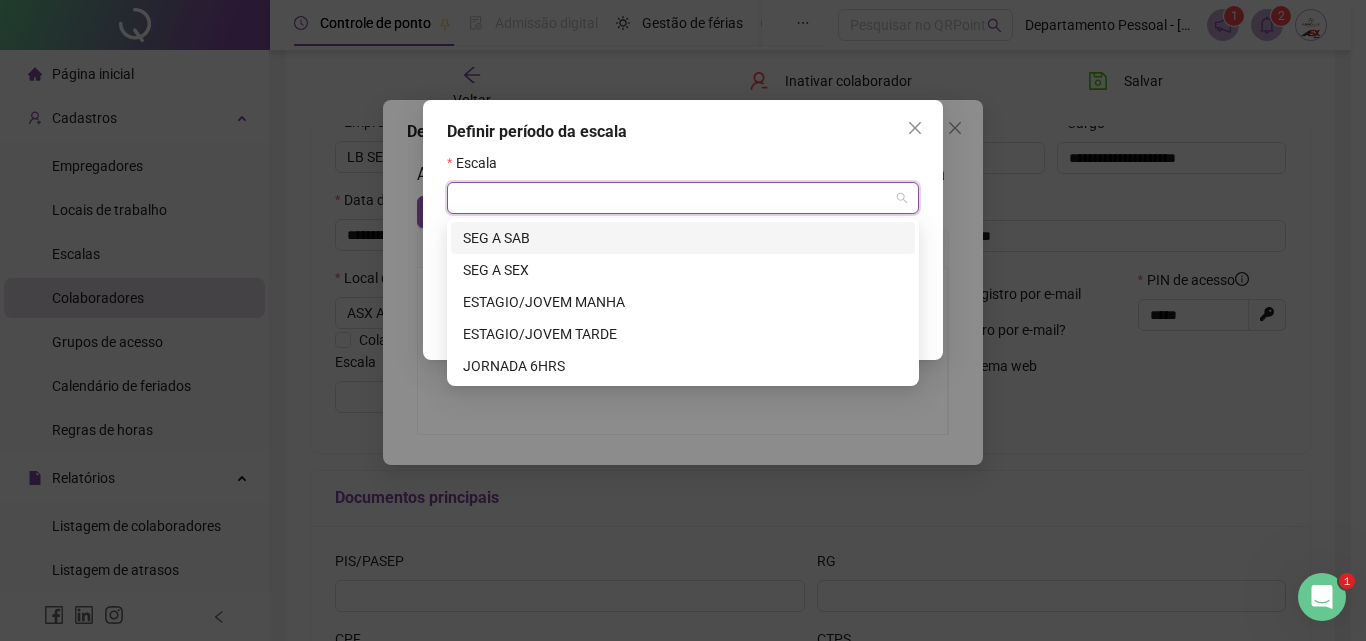 click at bounding box center (674, 198) 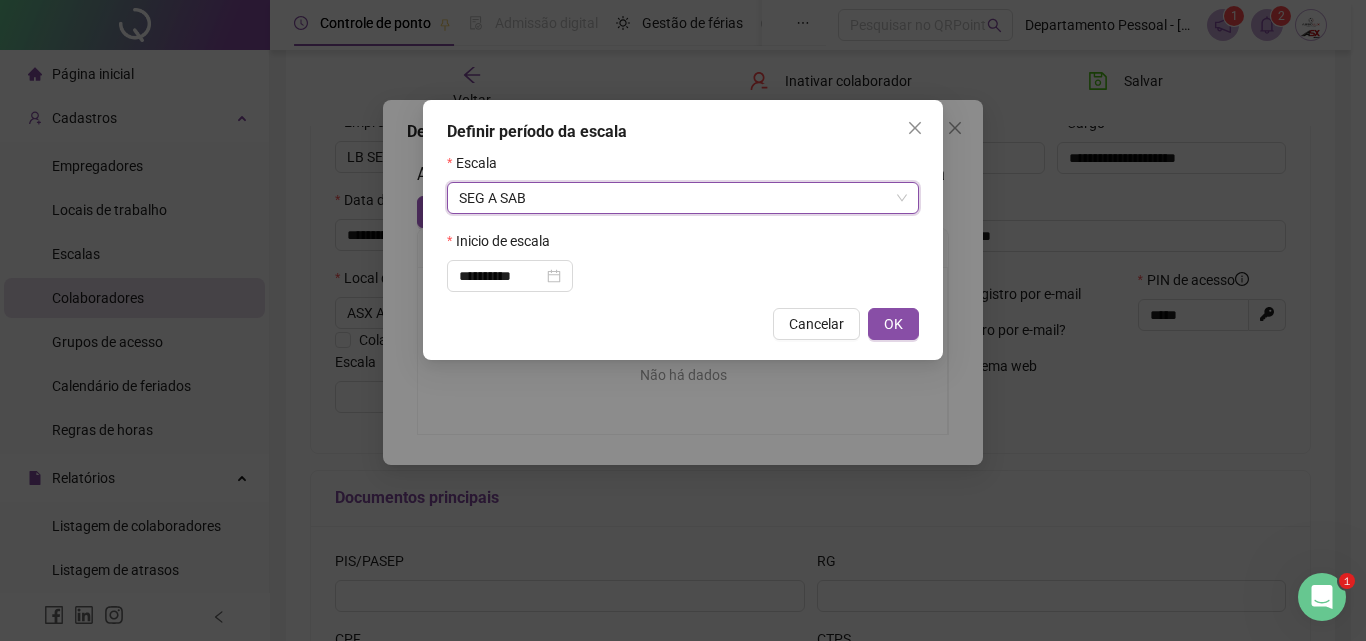 click on "OK" at bounding box center (893, 324) 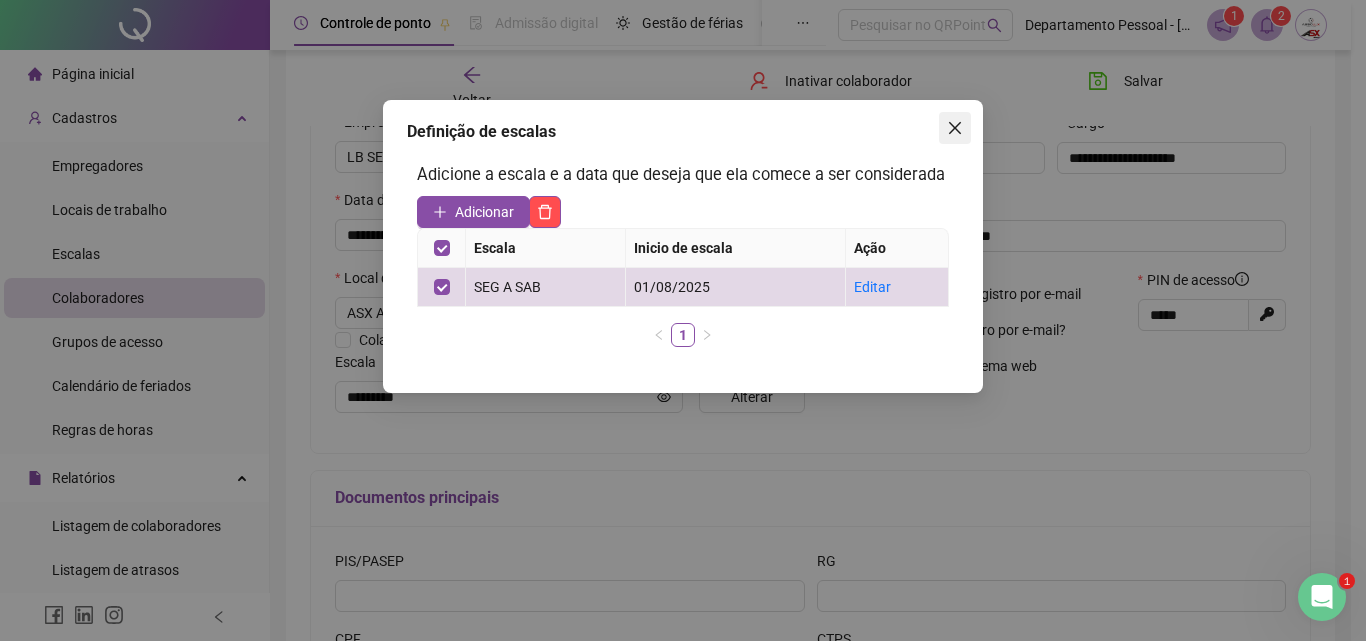 click 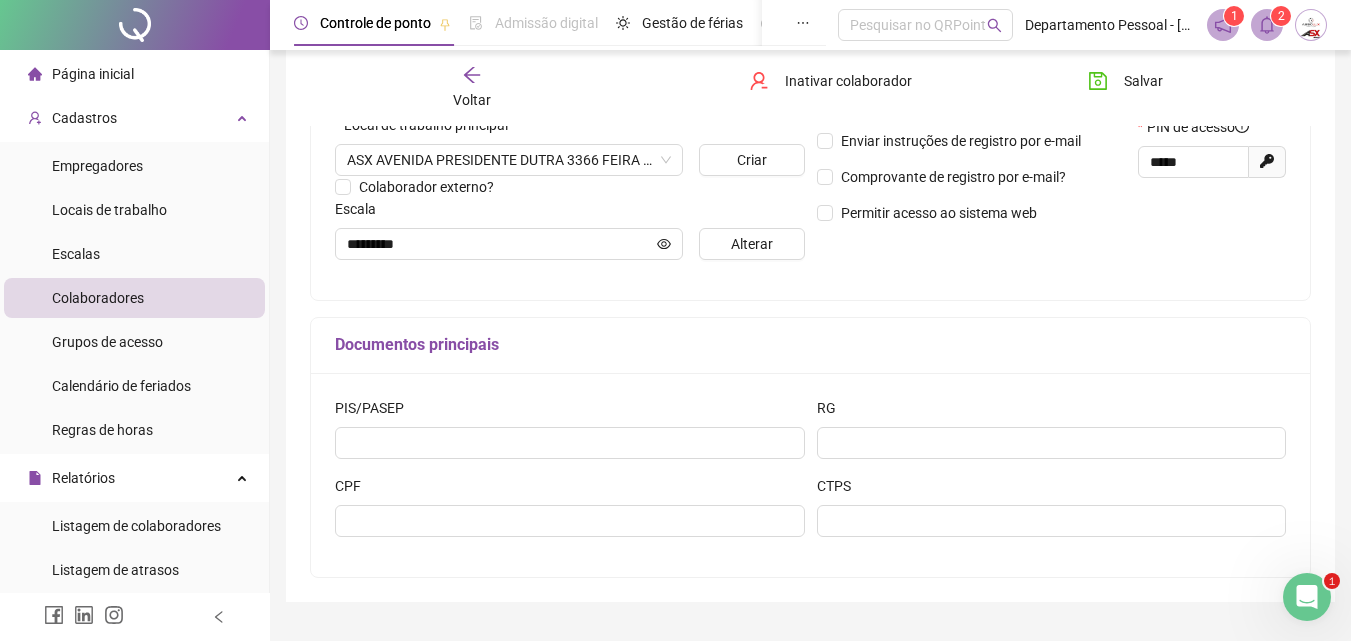 scroll, scrollTop: 500, scrollLeft: 0, axis: vertical 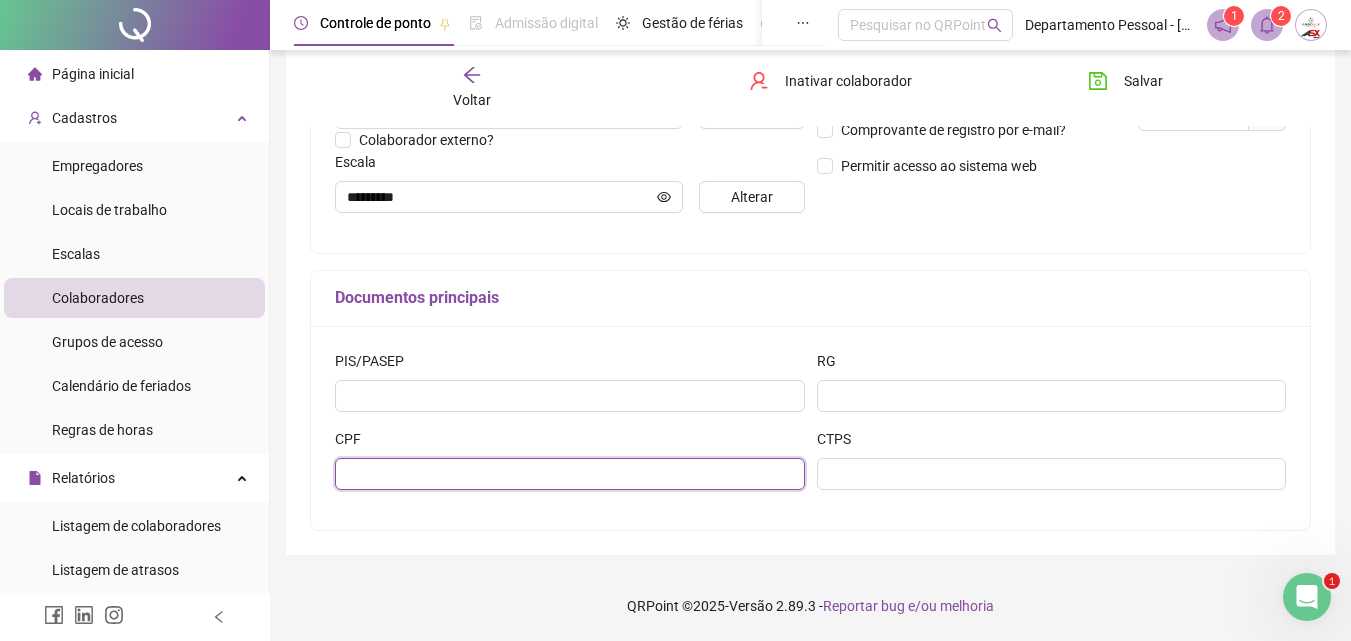 click at bounding box center (570, 474) 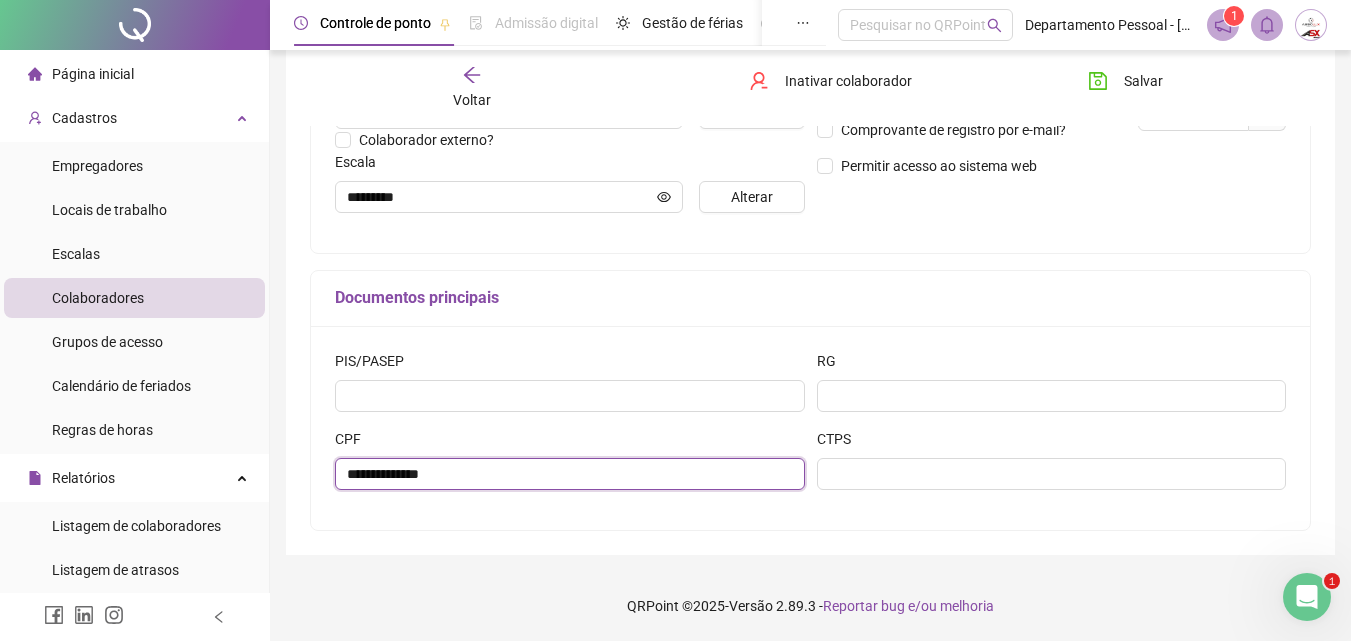 type on "**********" 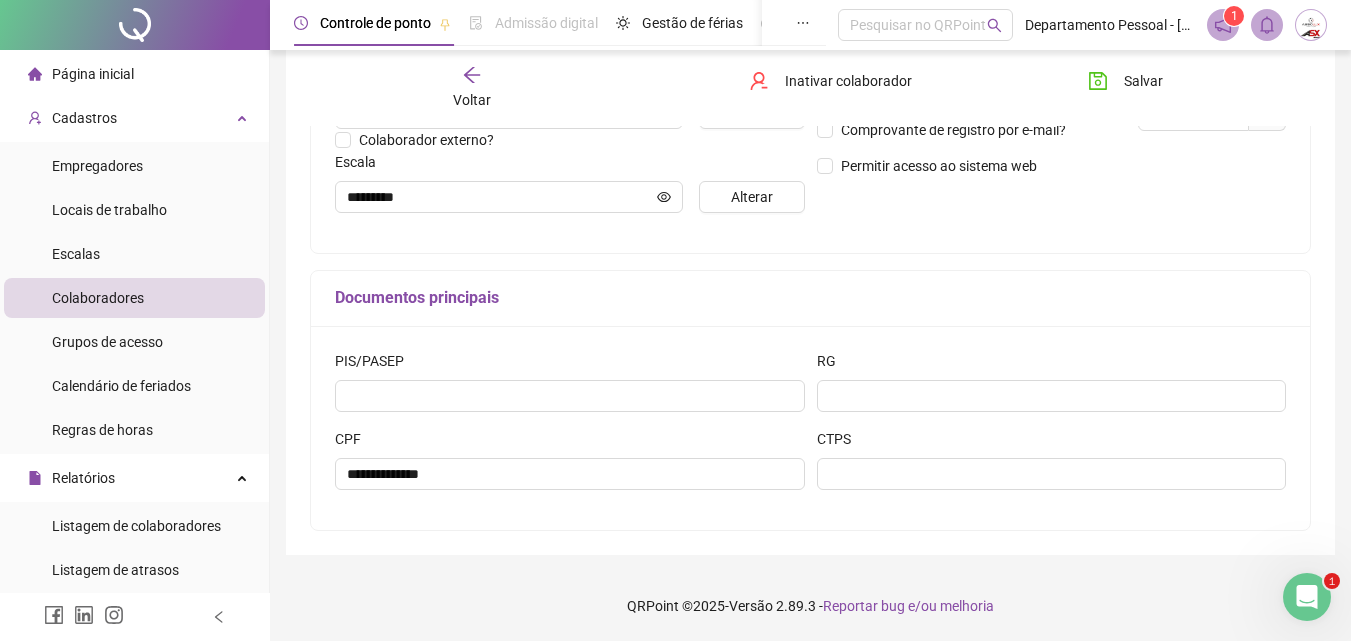 click on "**********" at bounding box center [810, 70] 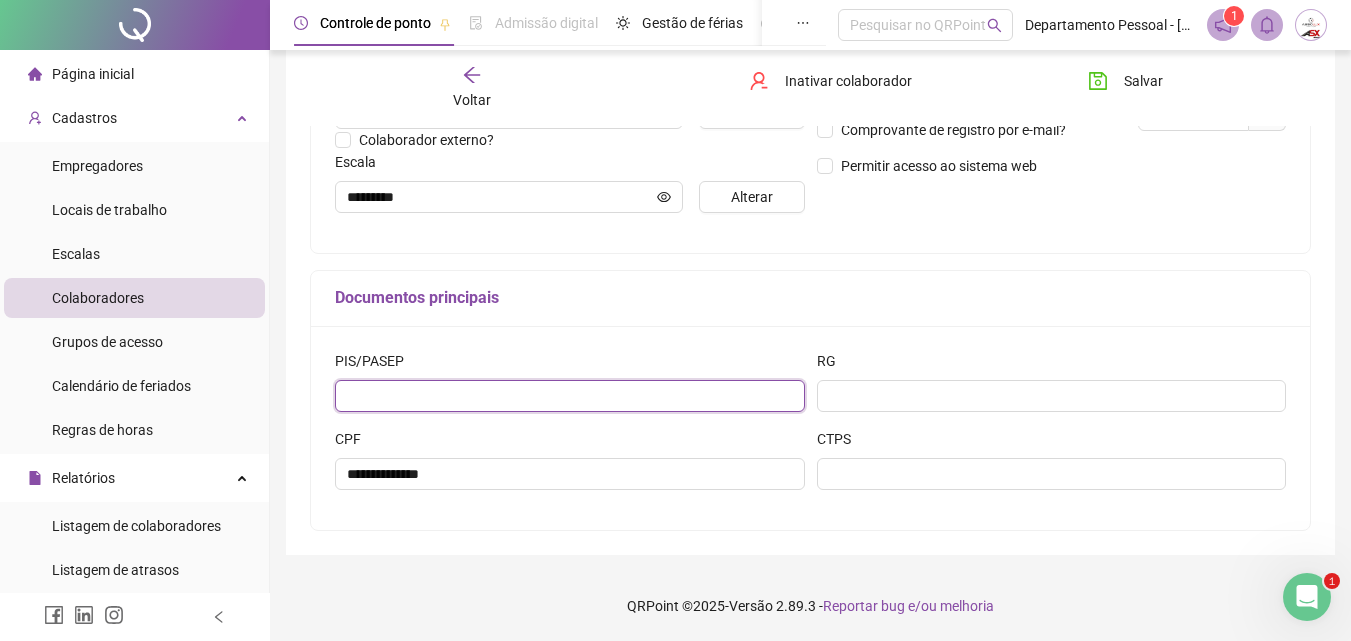 click at bounding box center (570, 396) 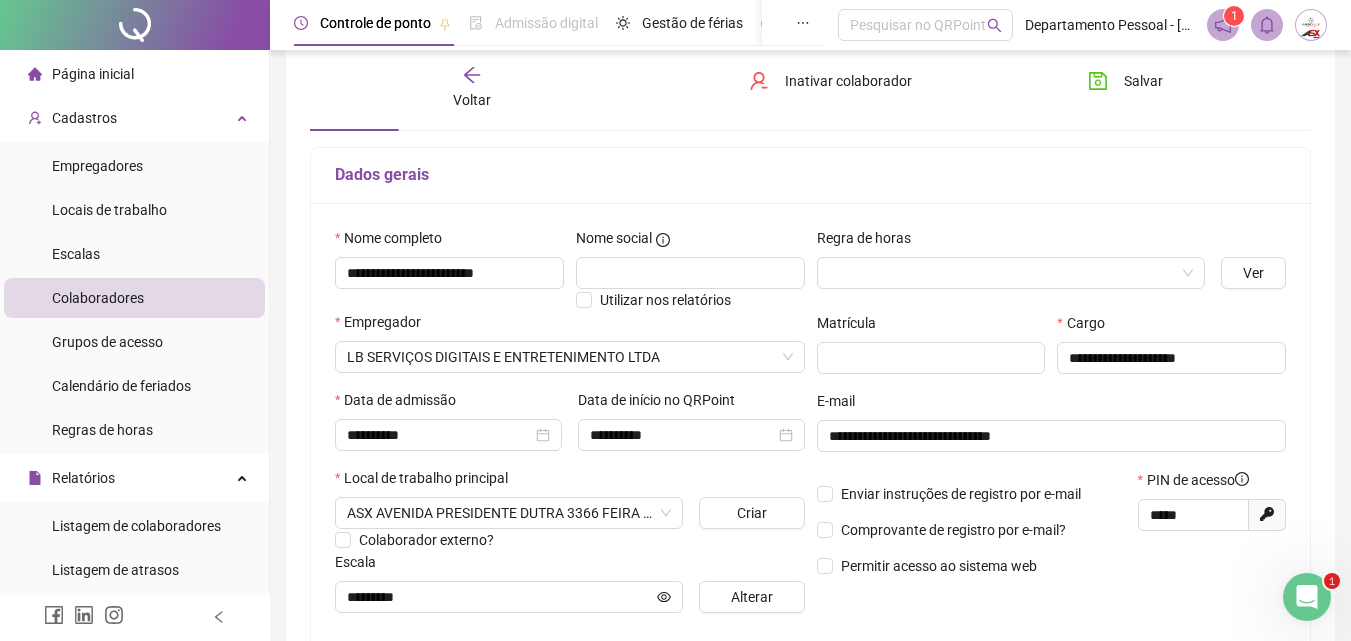 scroll, scrollTop: 0, scrollLeft: 0, axis: both 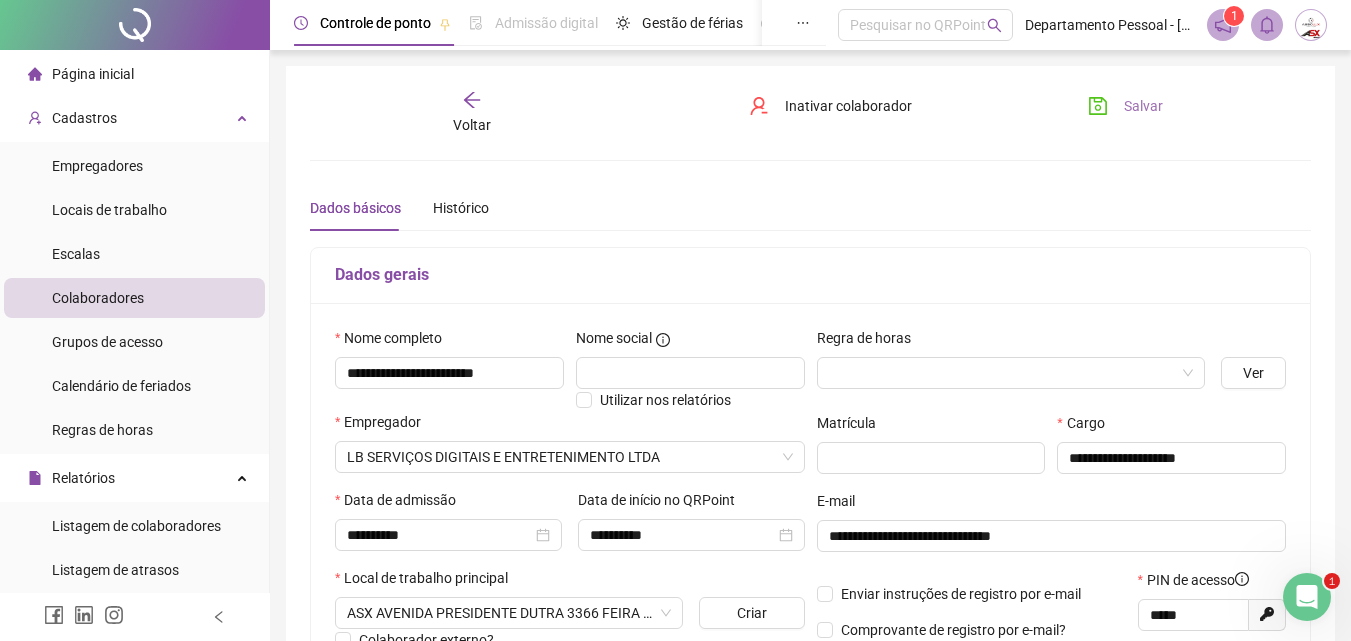 click on "Salvar" at bounding box center (1143, 106) 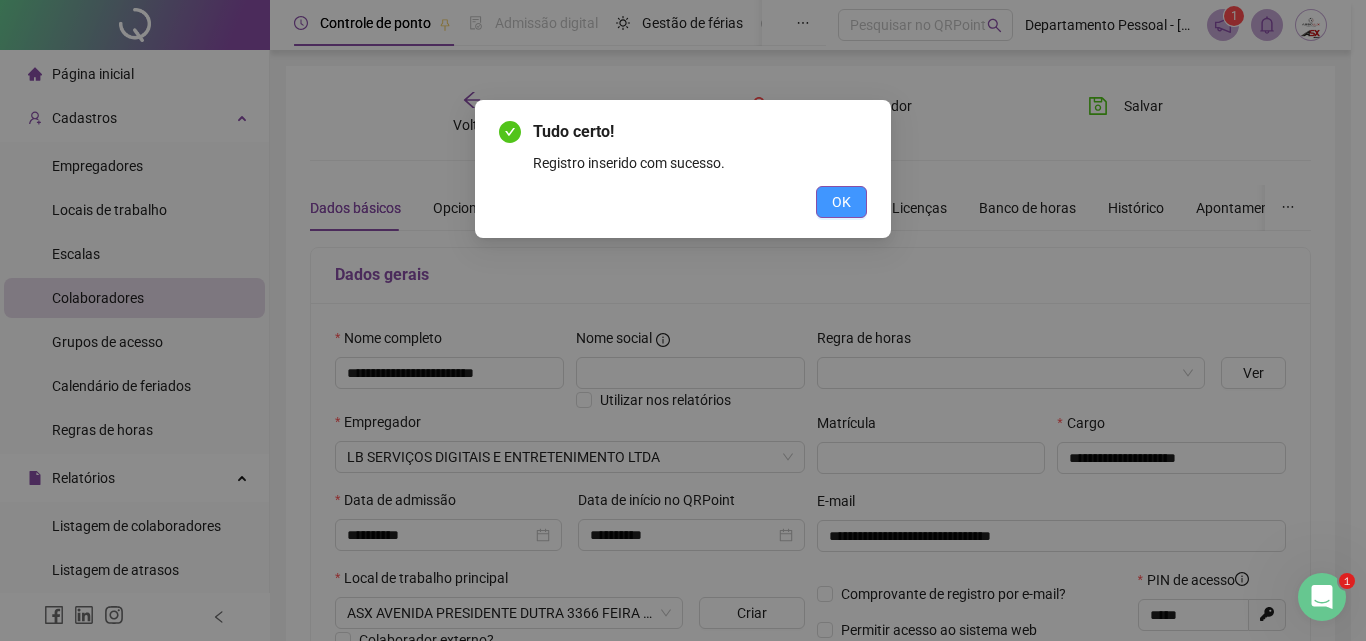click on "OK" at bounding box center [841, 202] 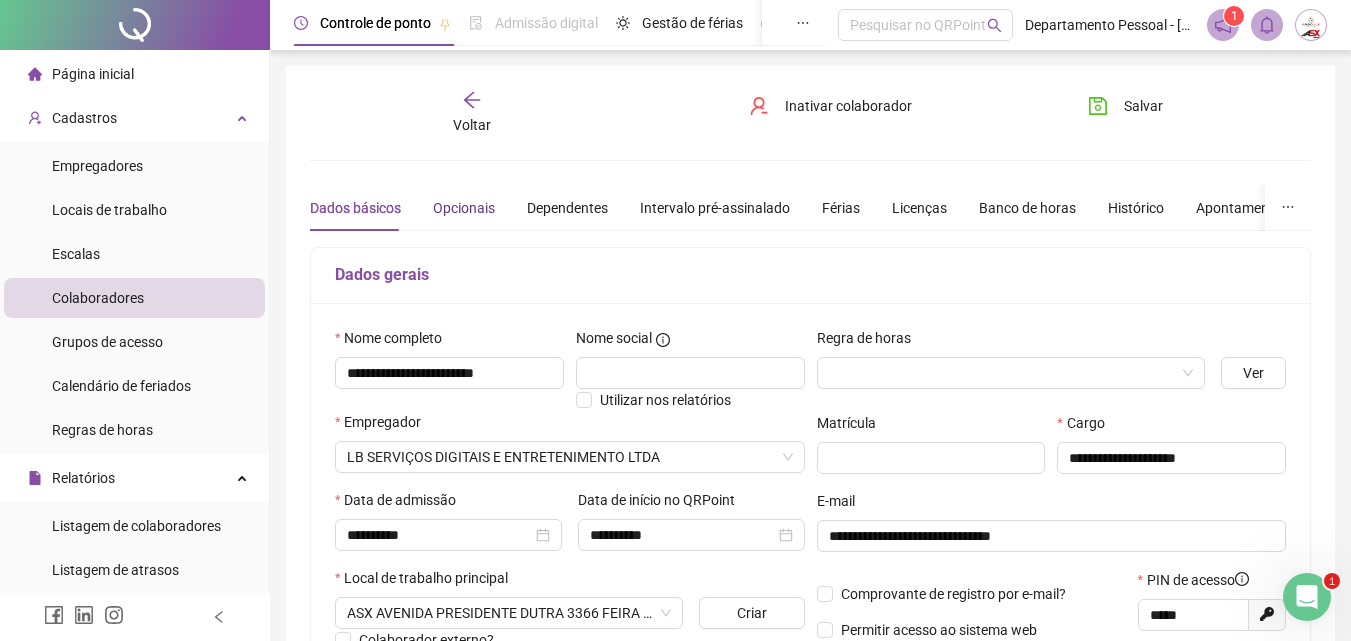 click on "Opcionais" at bounding box center (464, 208) 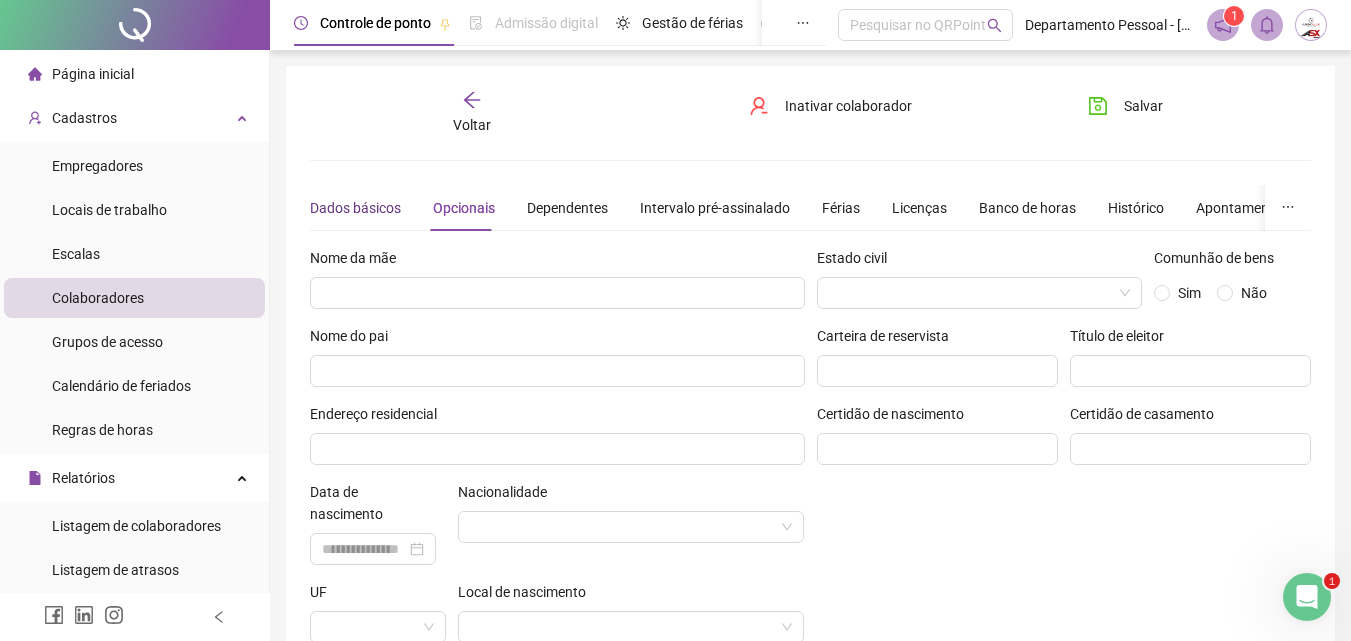 click on "Dados básicos" at bounding box center [355, 208] 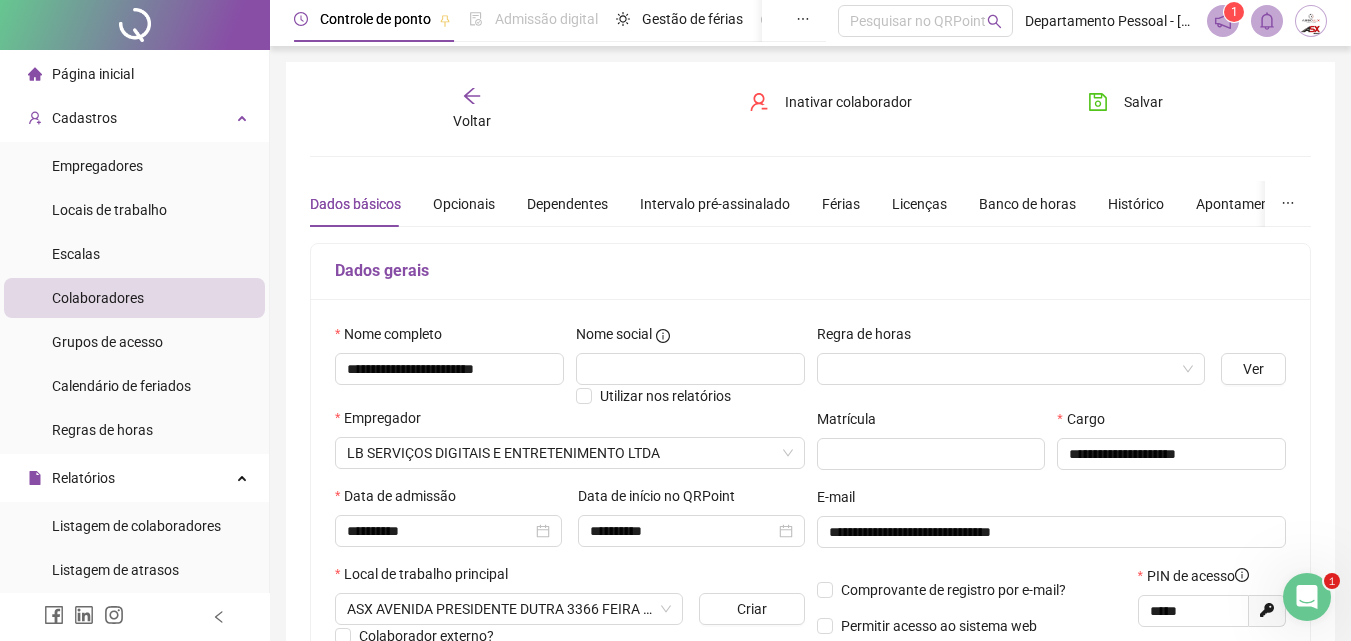 scroll, scrollTop: 0, scrollLeft: 0, axis: both 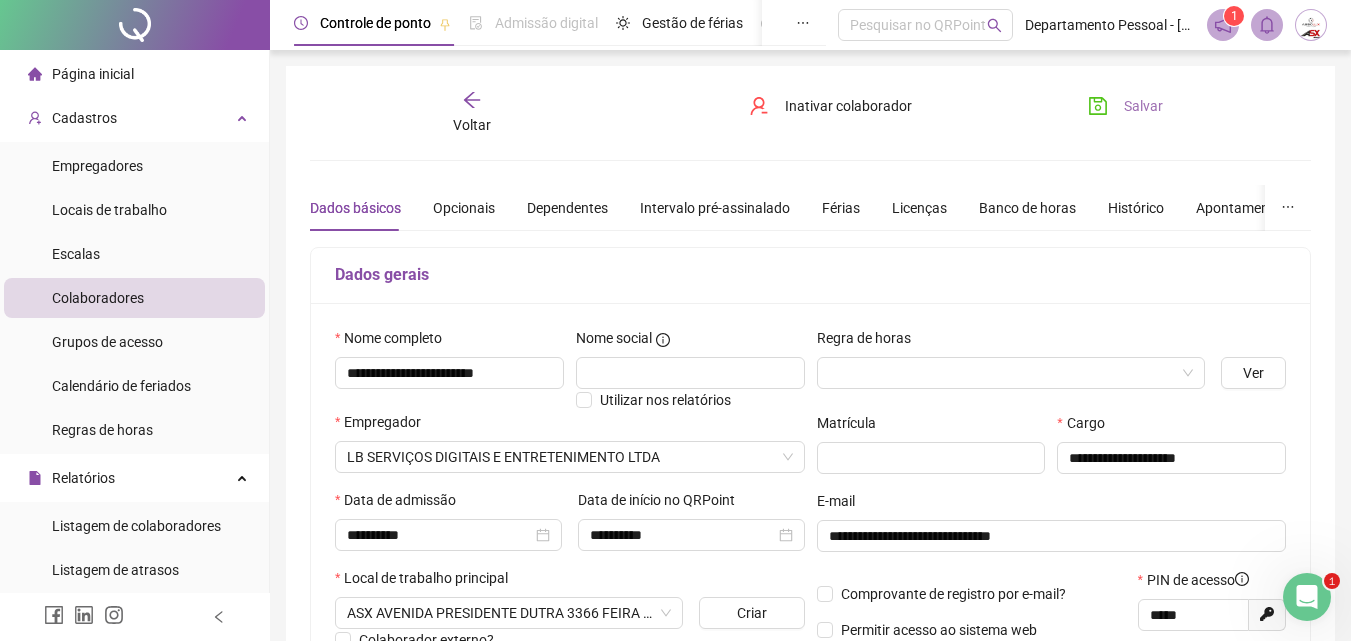 click on "Salvar" at bounding box center (1143, 106) 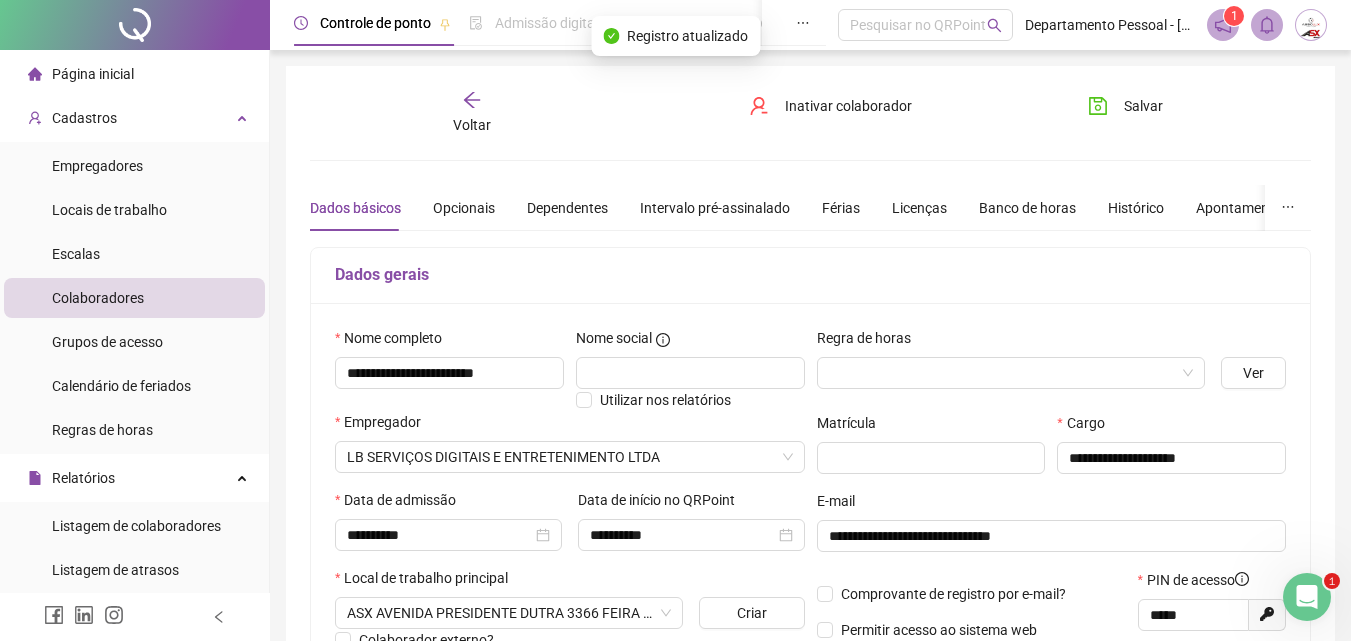 click 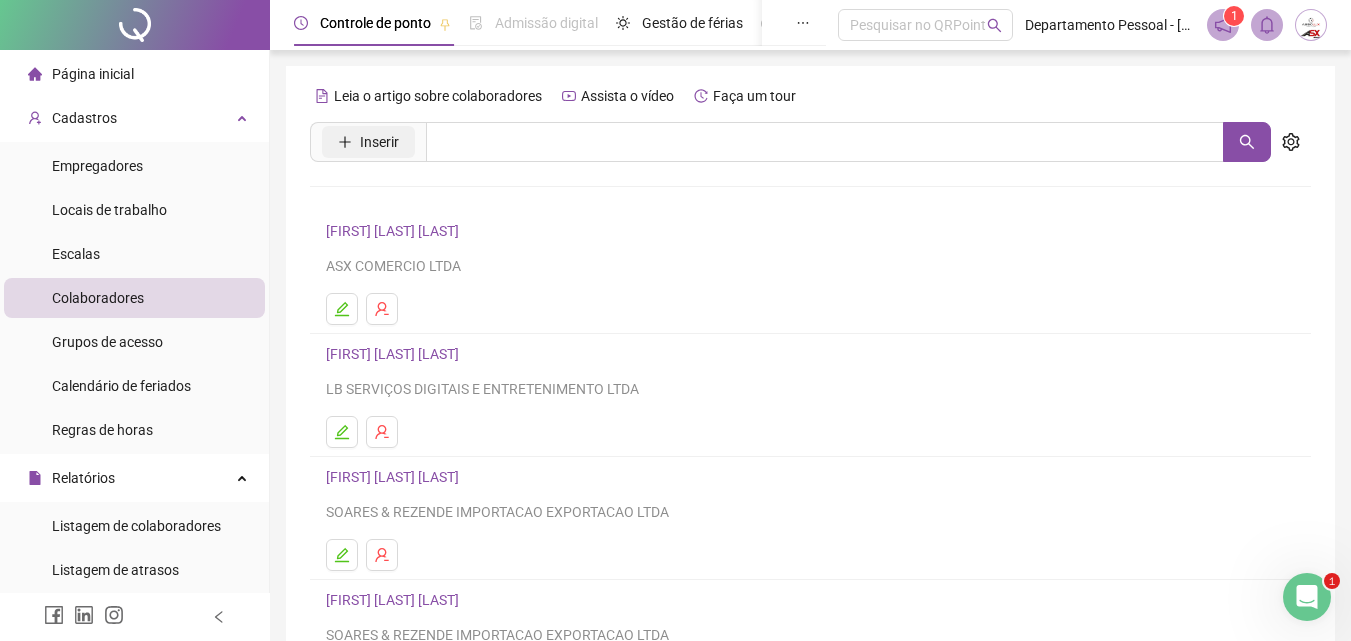 click 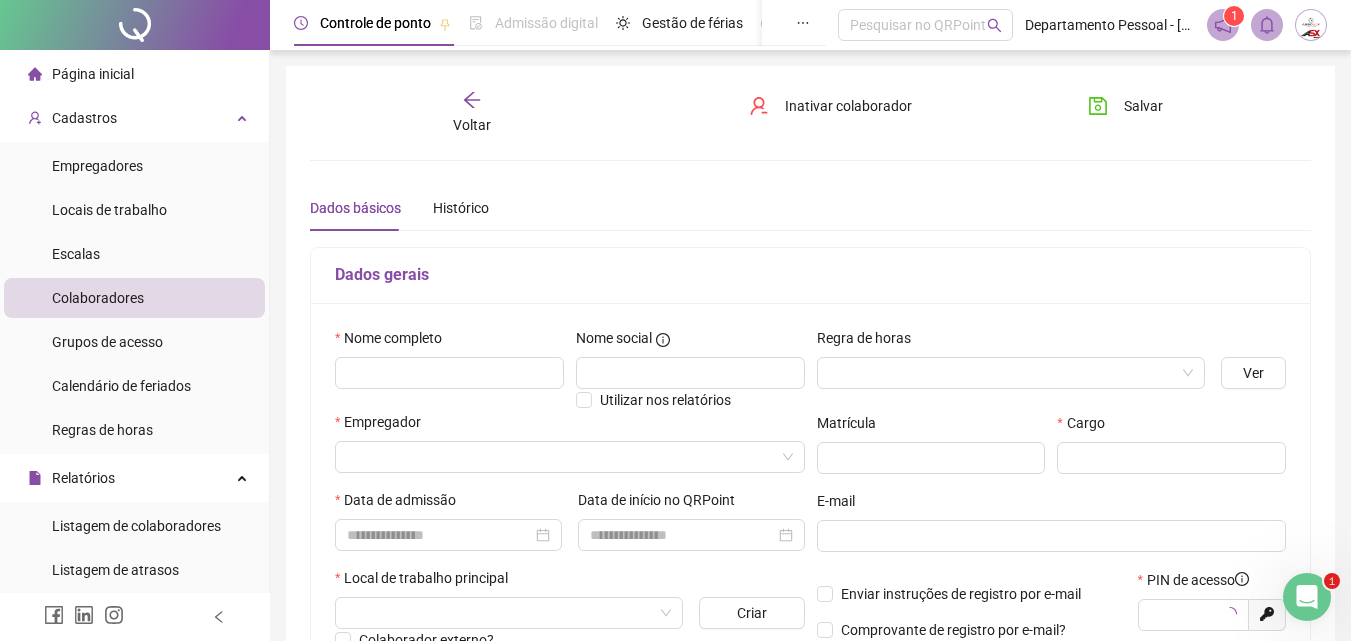 type on "*****" 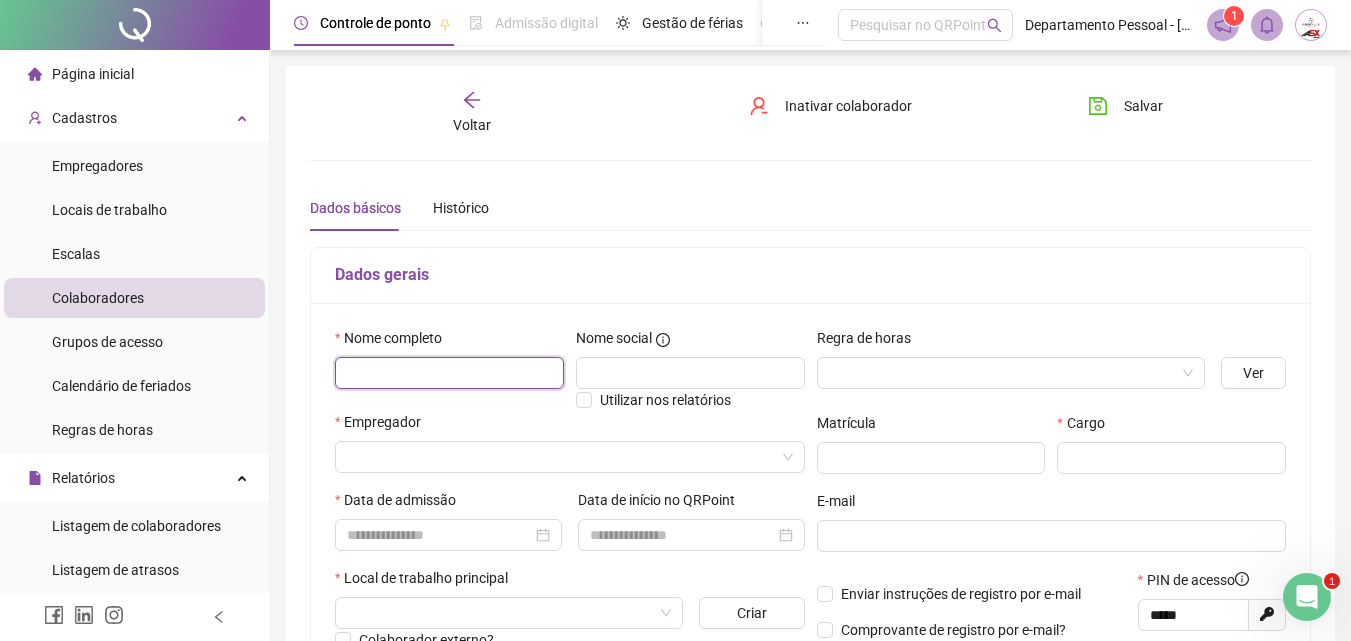 click at bounding box center (449, 373) 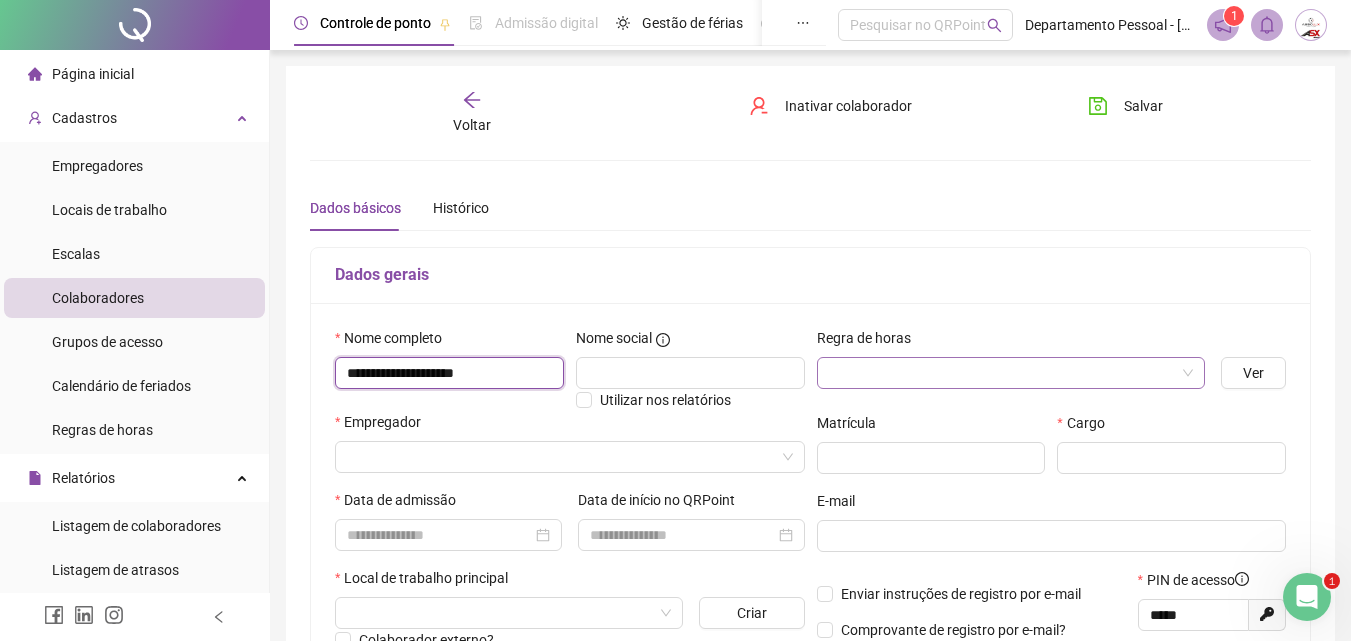 type on "**********" 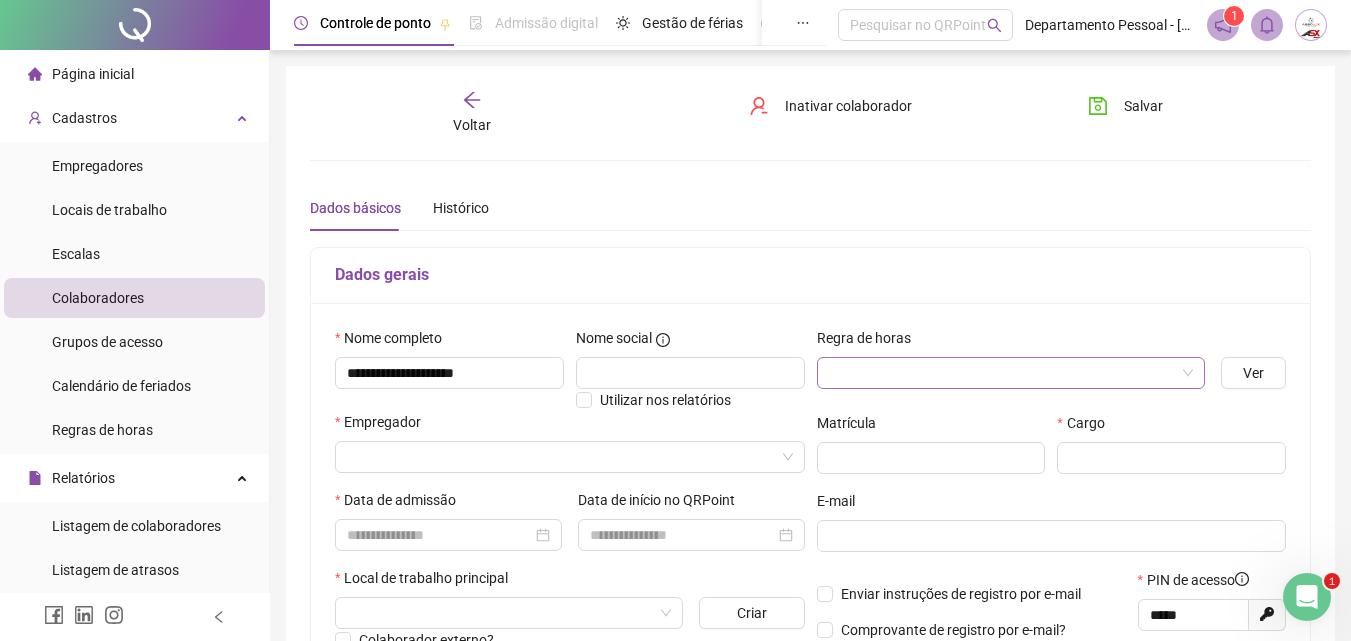click at bounding box center [1002, 373] 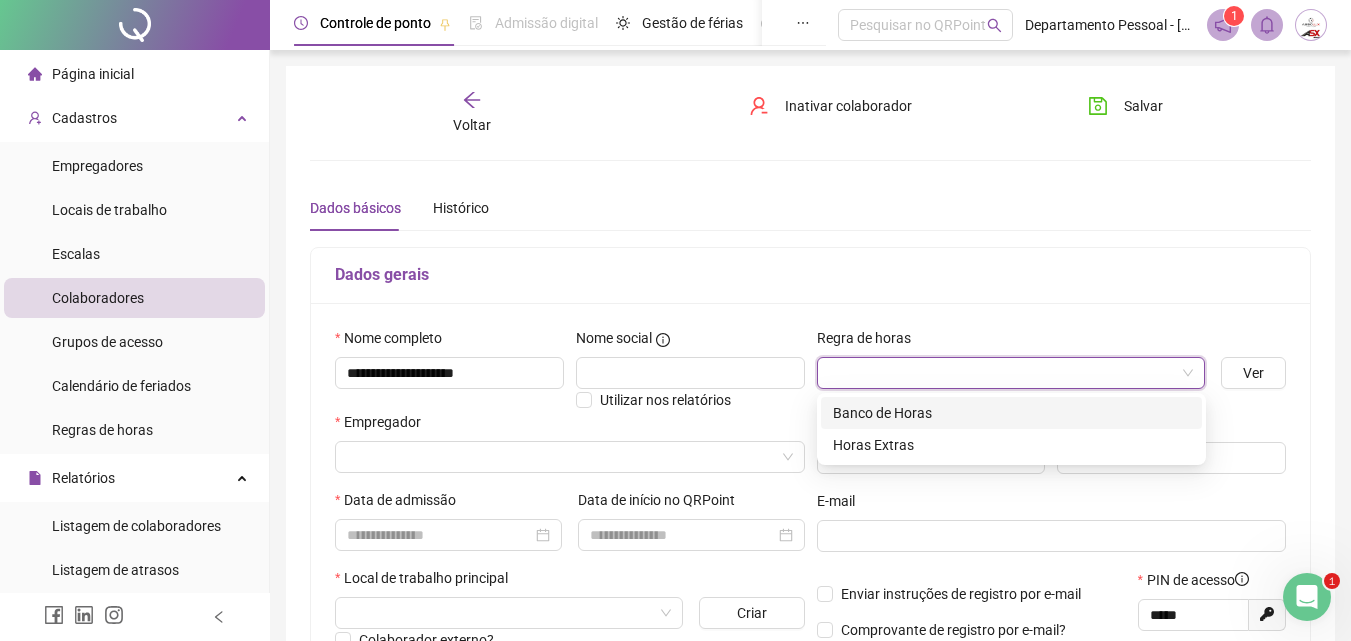 click on "Banco de Horas" at bounding box center [1011, 413] 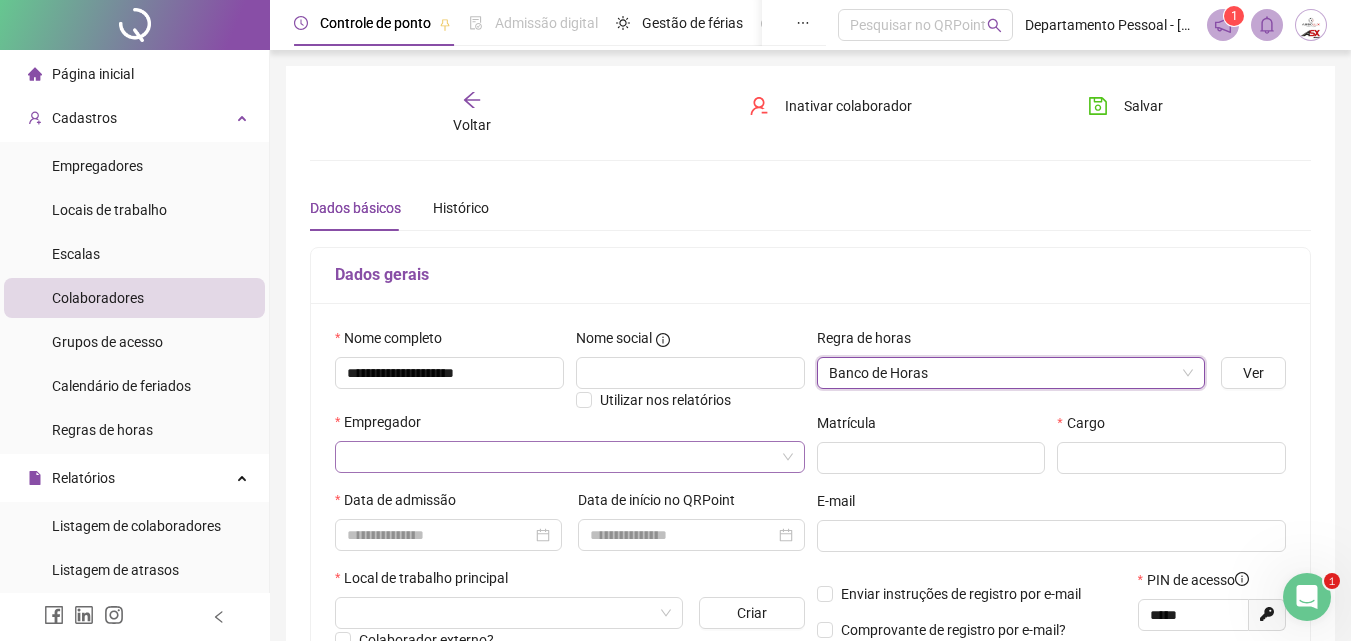 click at bounding box center [561, 457] 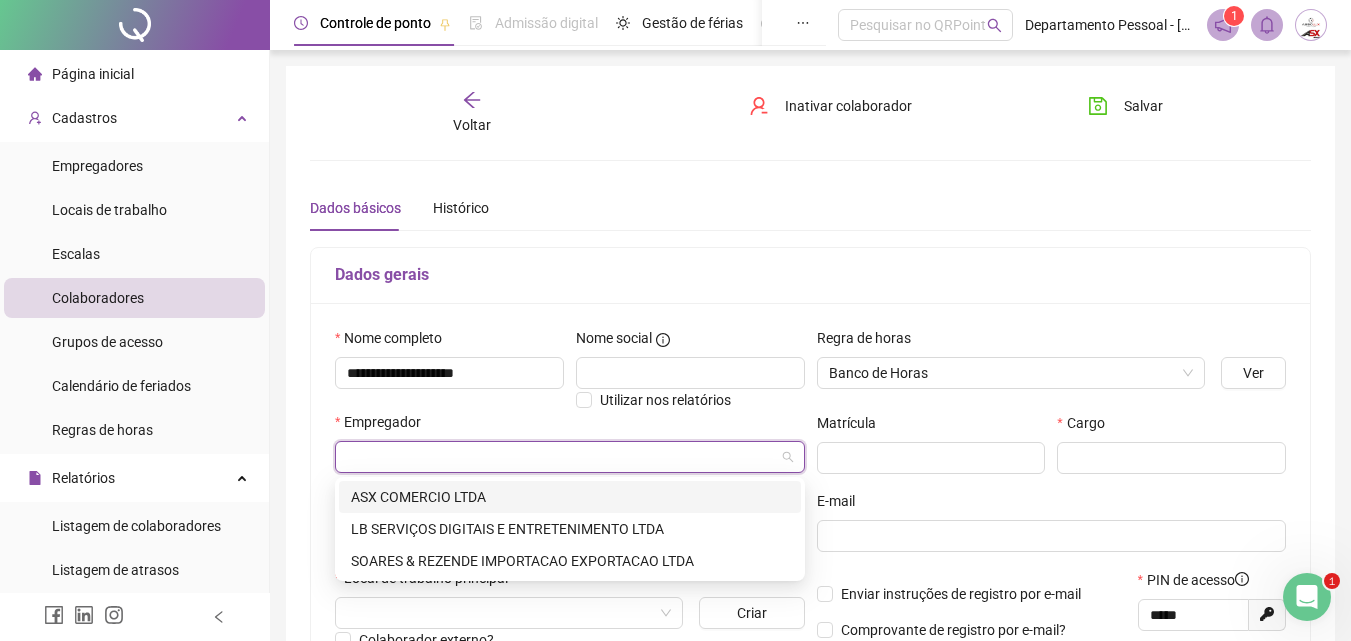 click on "ASX COMERCIO LTDA" at bounding box center [570, 497] 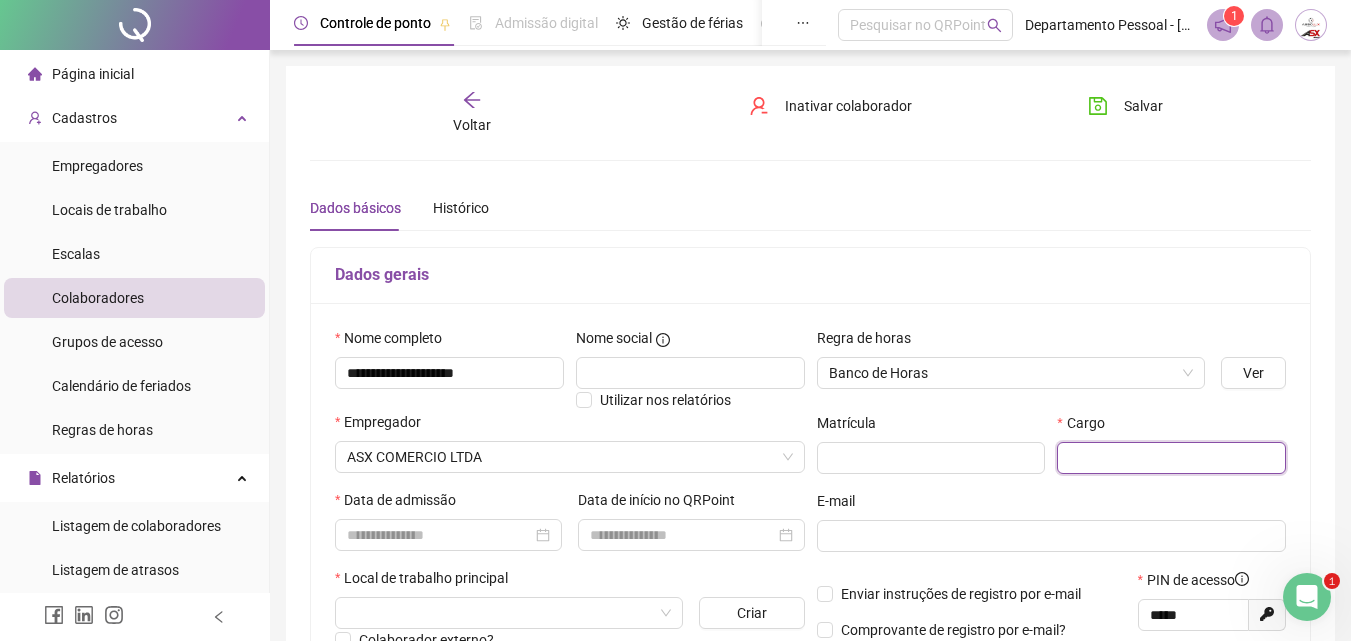 click at bounding box center [1171, 458] 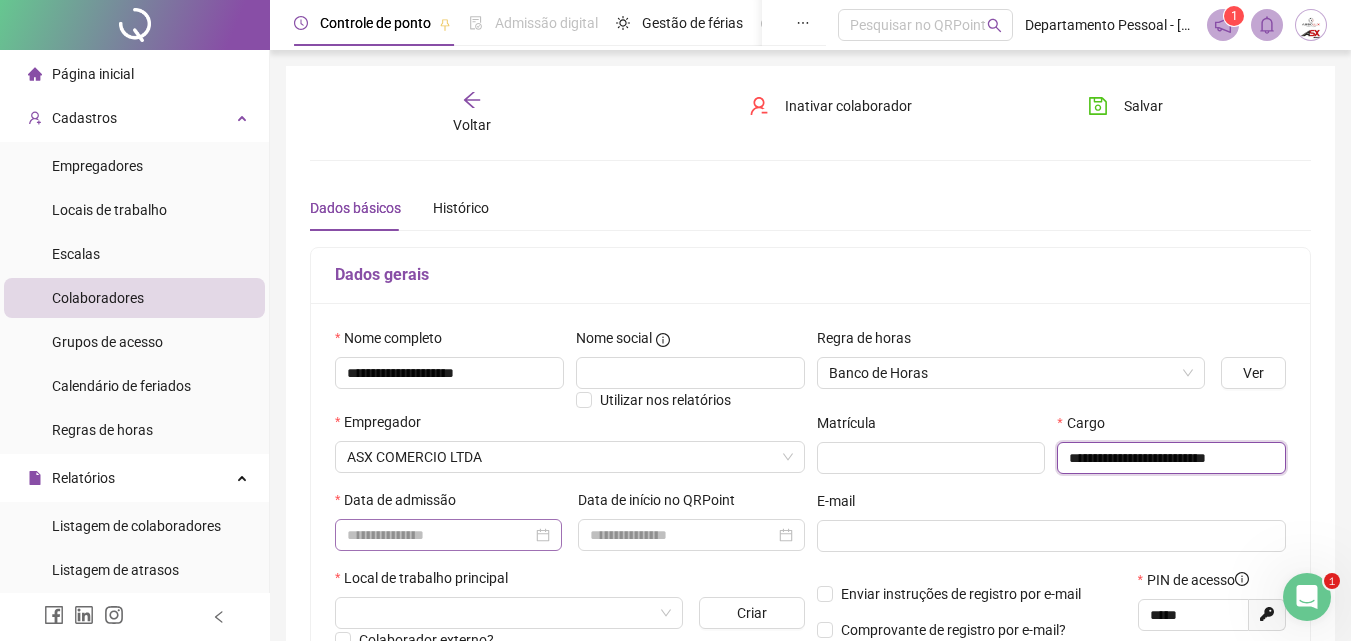 type on "**********" 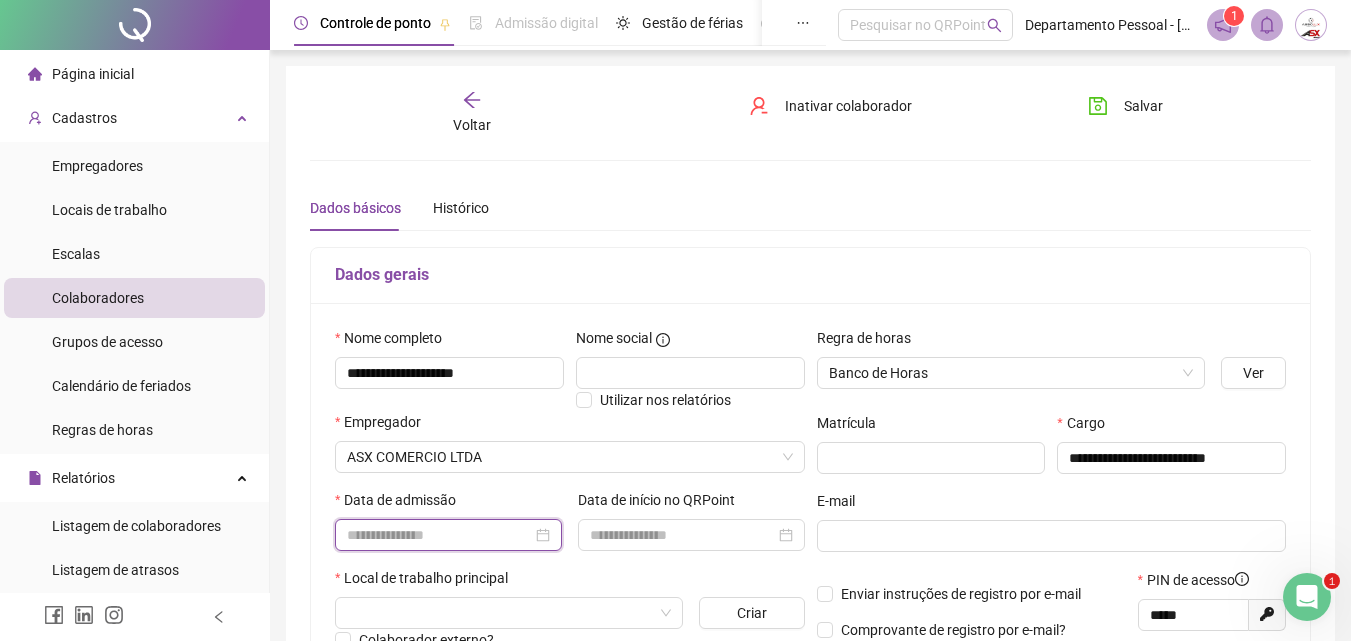 click at bounding box center (439, 535) 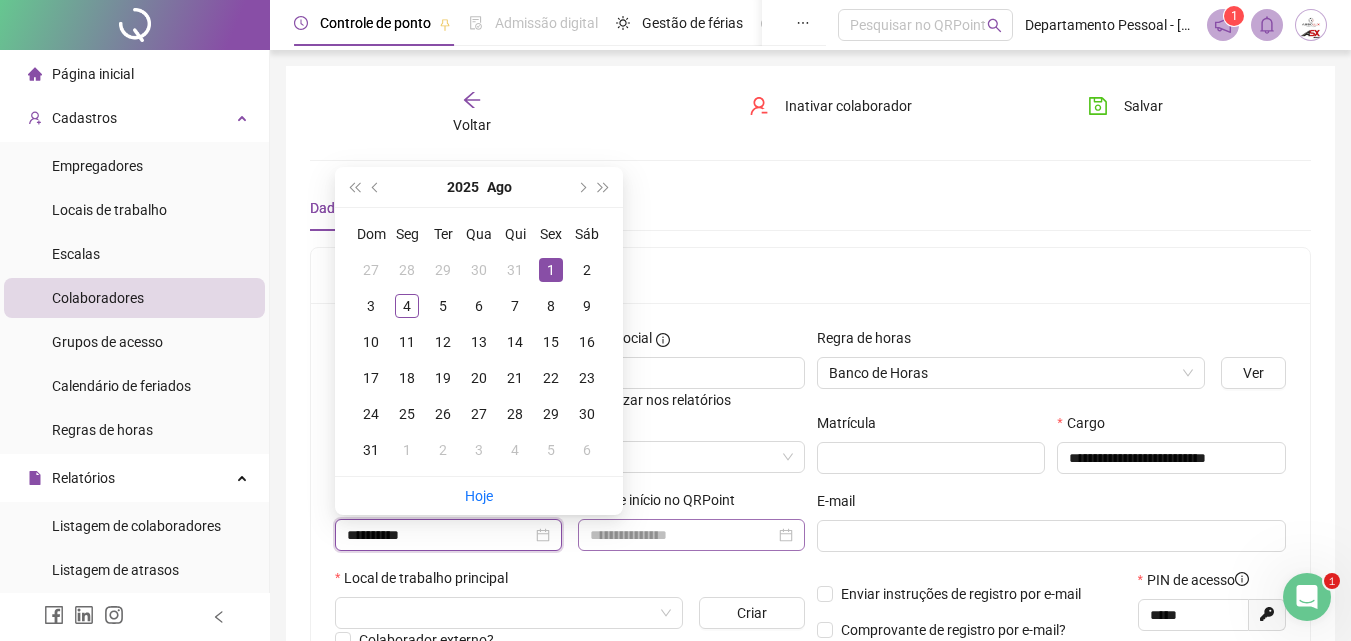 type on "**********" 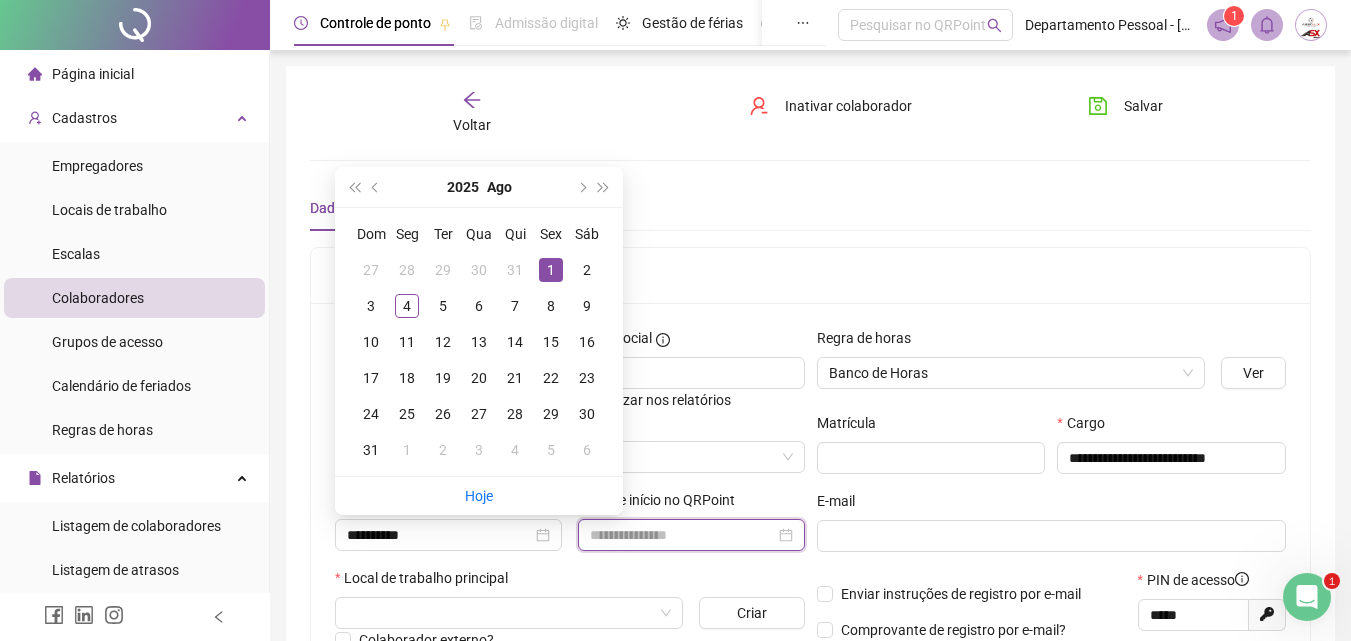 click at bounding box center [682, 535] 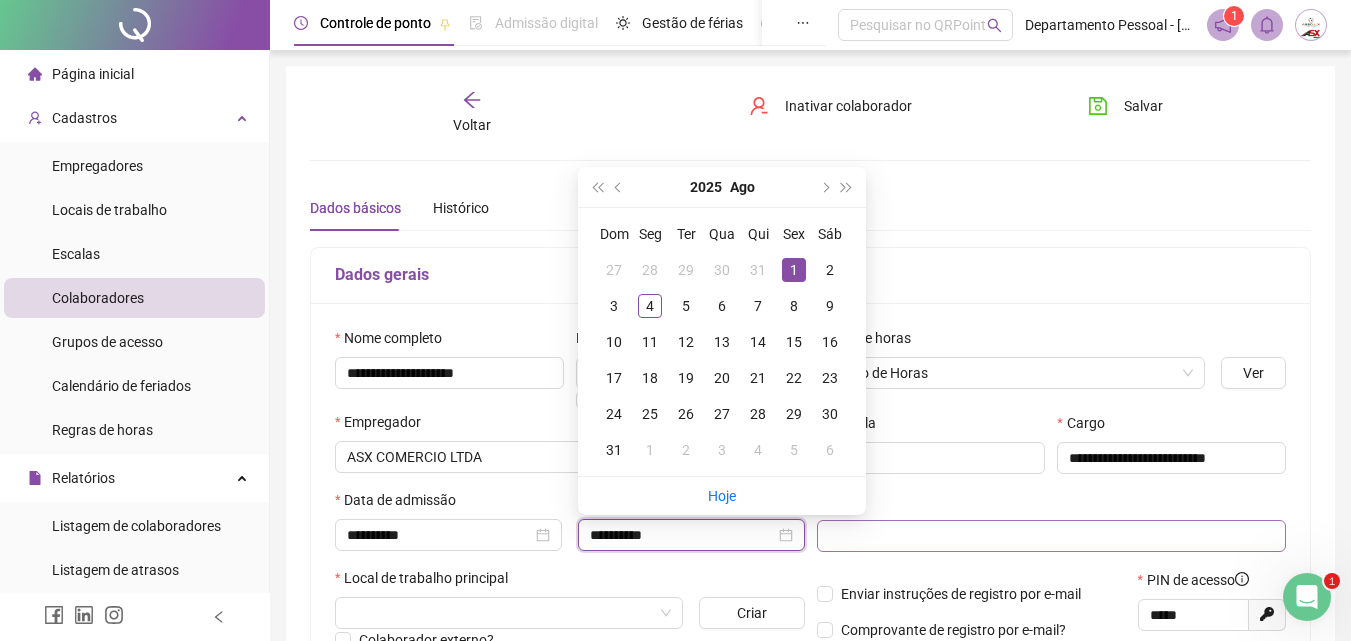 type on "**********" 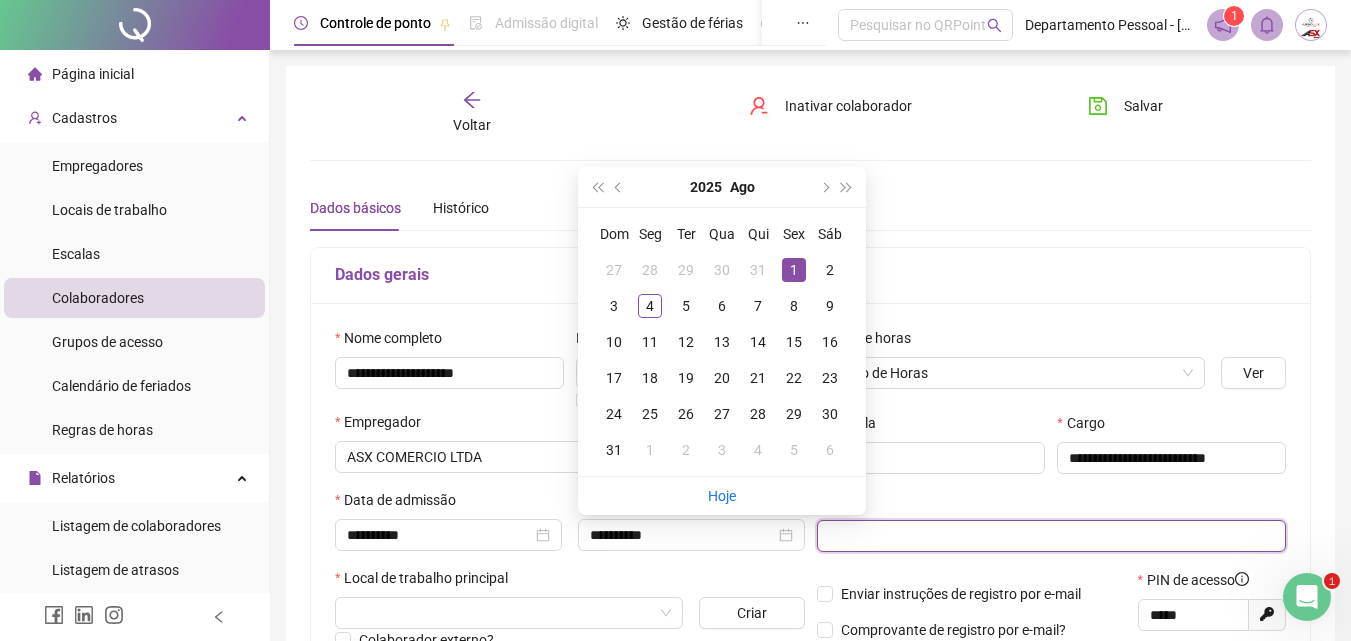 click at bounding box center [1050, 536] 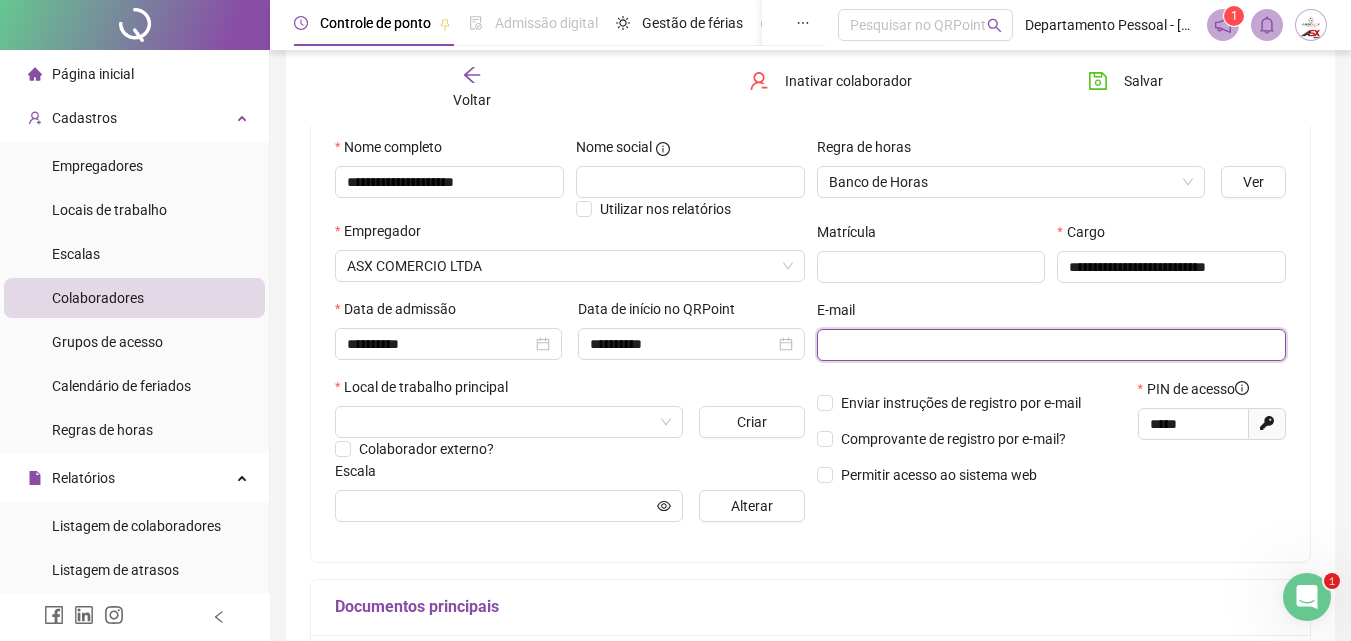 scroll, scrollTop: 200, scrollLeft: 0, axis: vertical 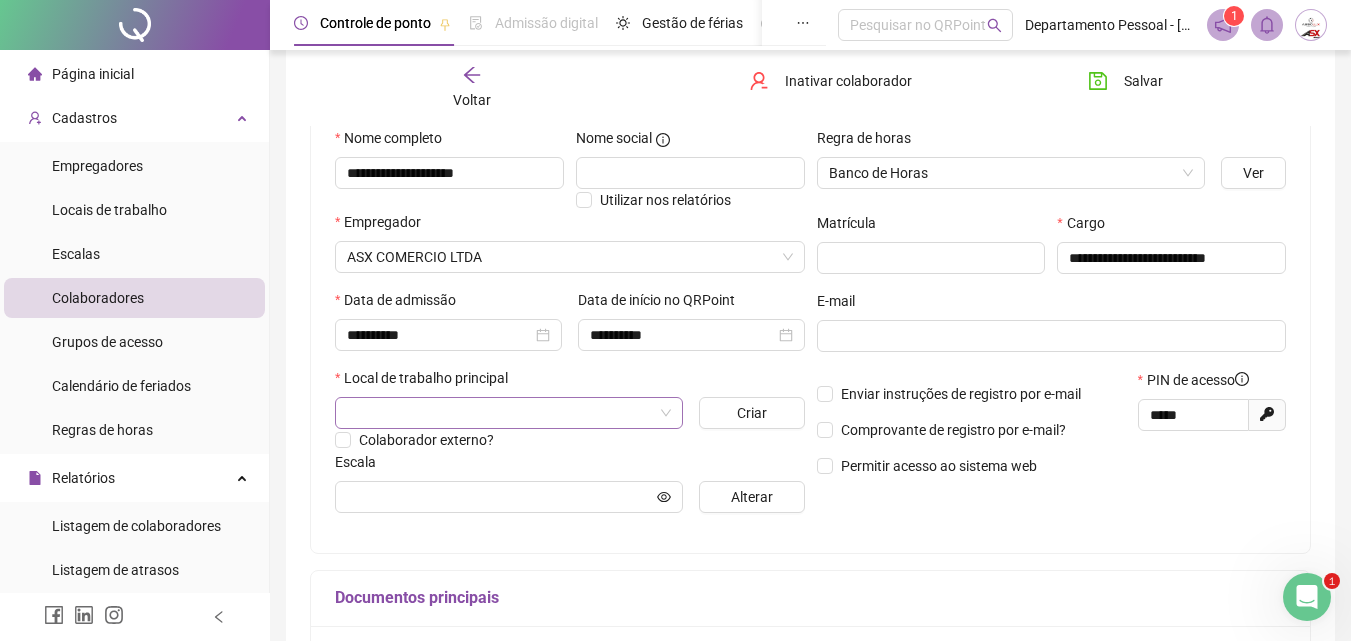click at bounding box center (500, 413) 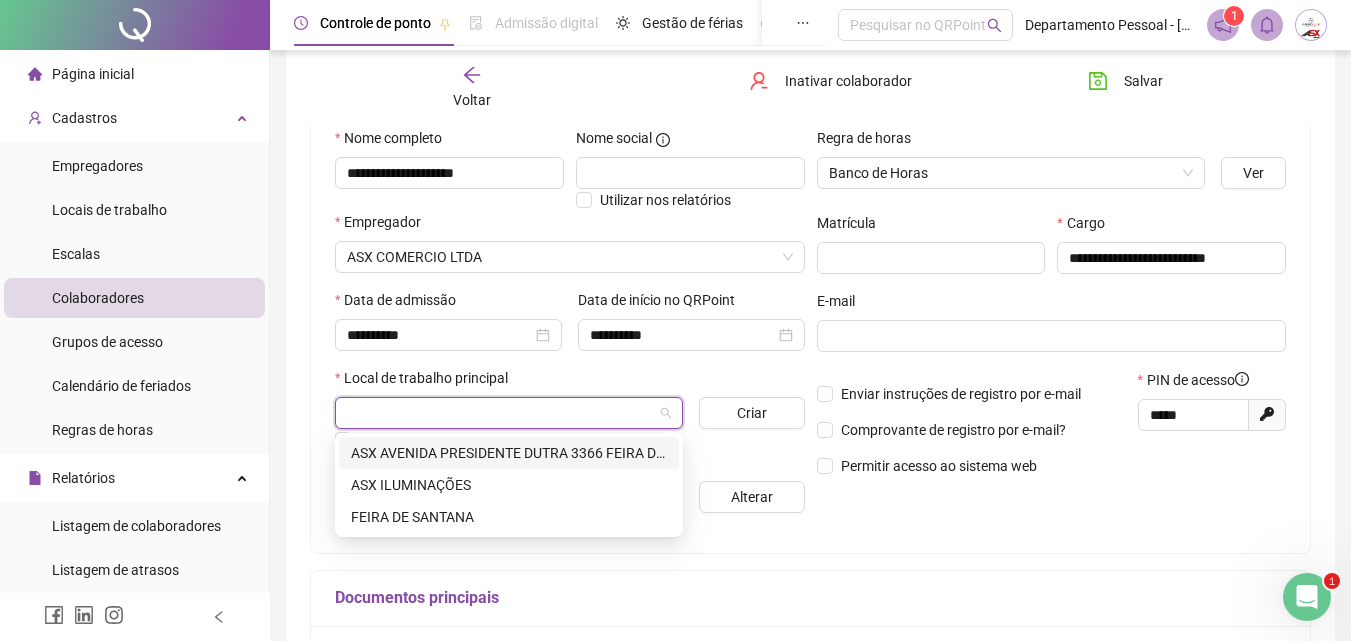 click on "ASX AVENIDA PRESIDENTE DUTRA 3366 FEIRA DE SANTANA" at bounding box center [509, 453] 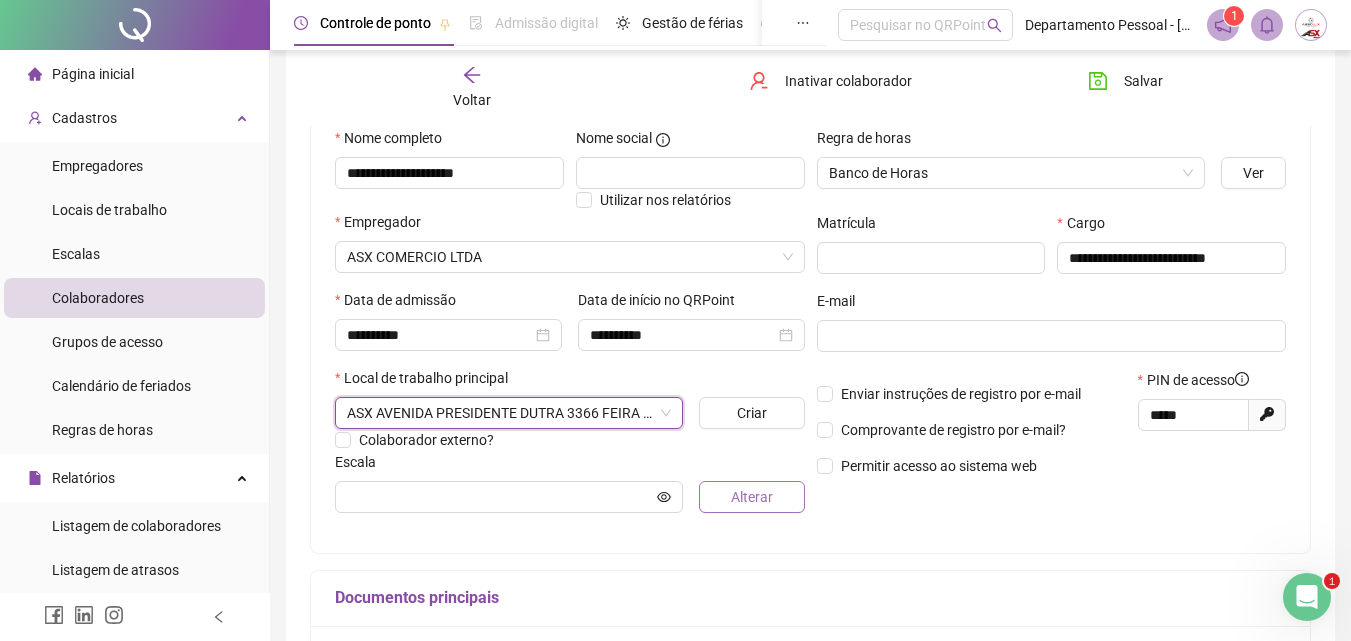 click on "Alterar" at bounding box center (752, 497) 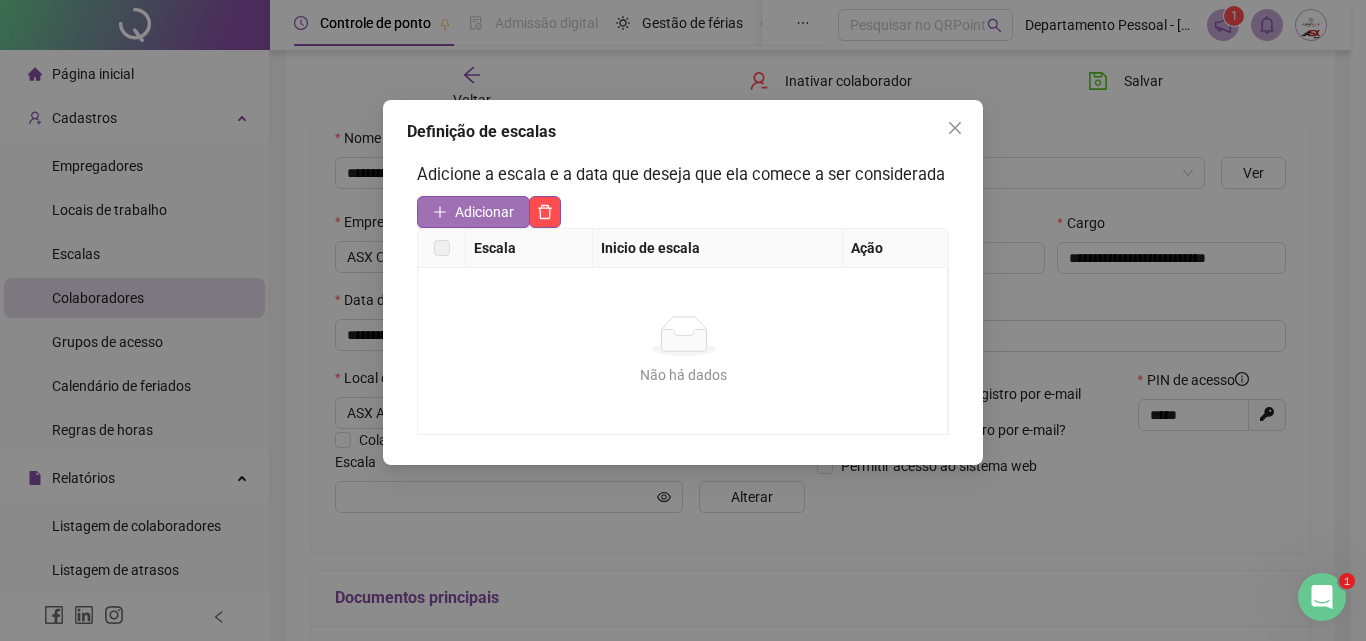click on "Adicionar" at bounding box center [484, 212] 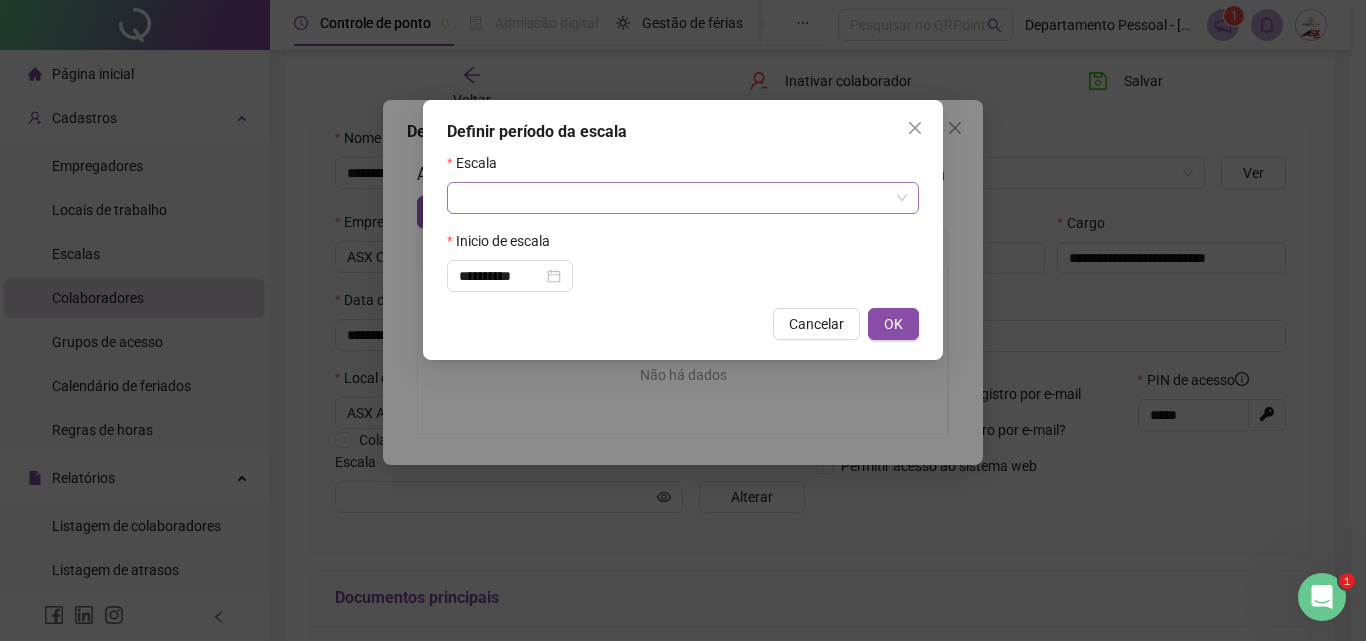 click at bounding box center [674, 198] 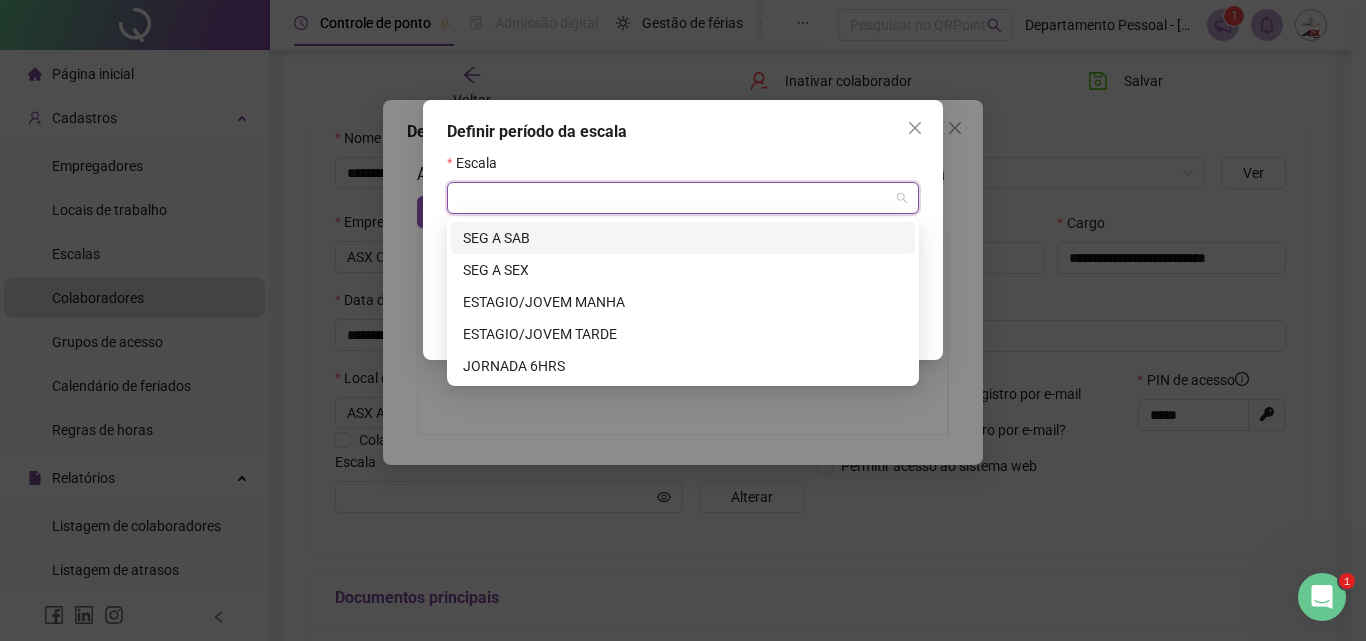click on "SEG A SAB" at bounding box center [683, 238] 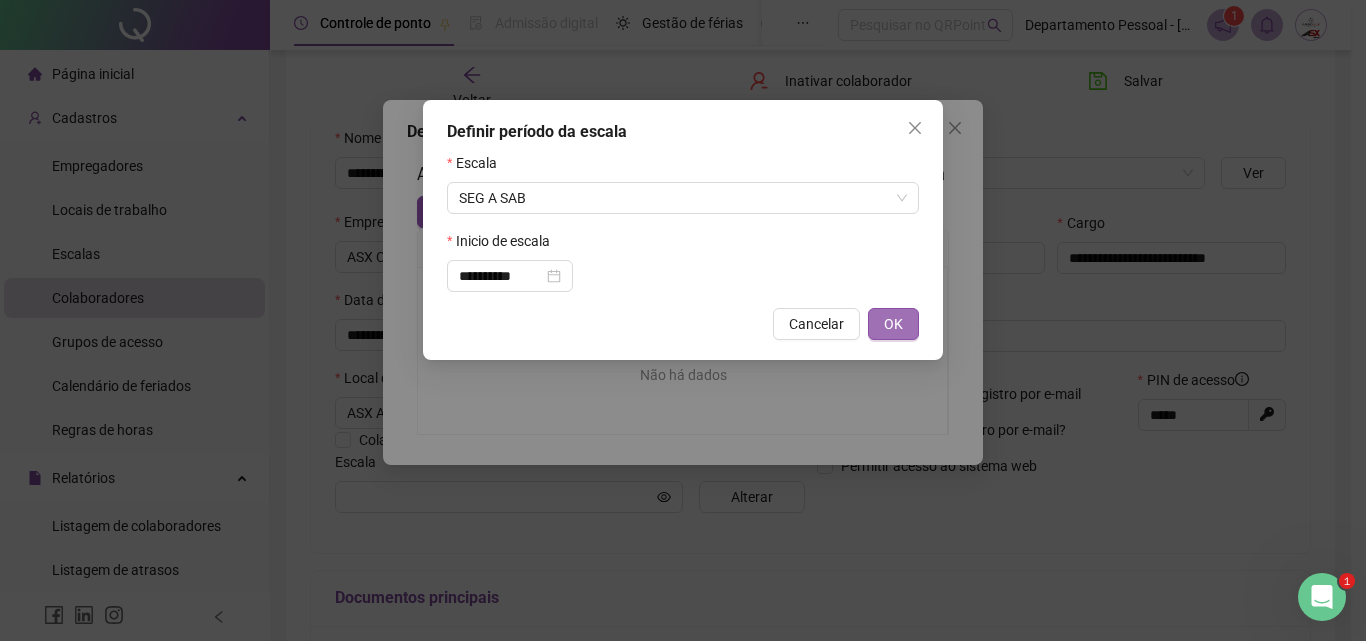 click on "OK" at bounding box center (893, 324) 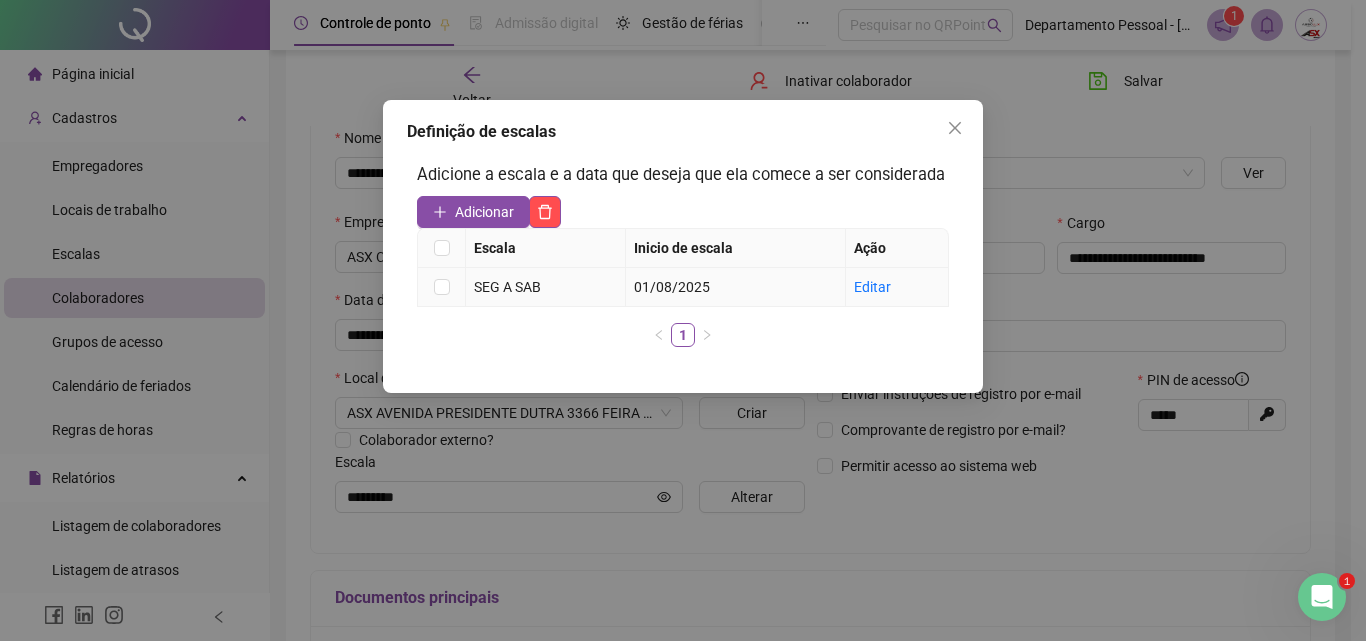 click on "SEG A SAB" at bounding box center [545, 287] 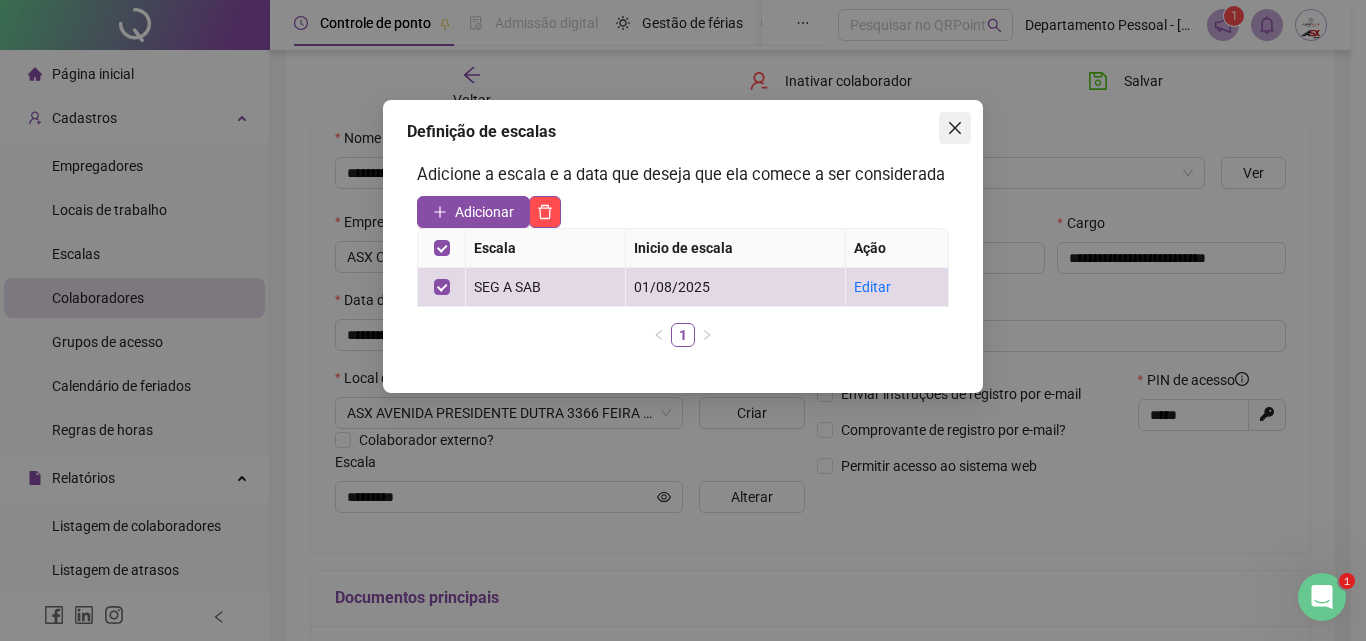 click 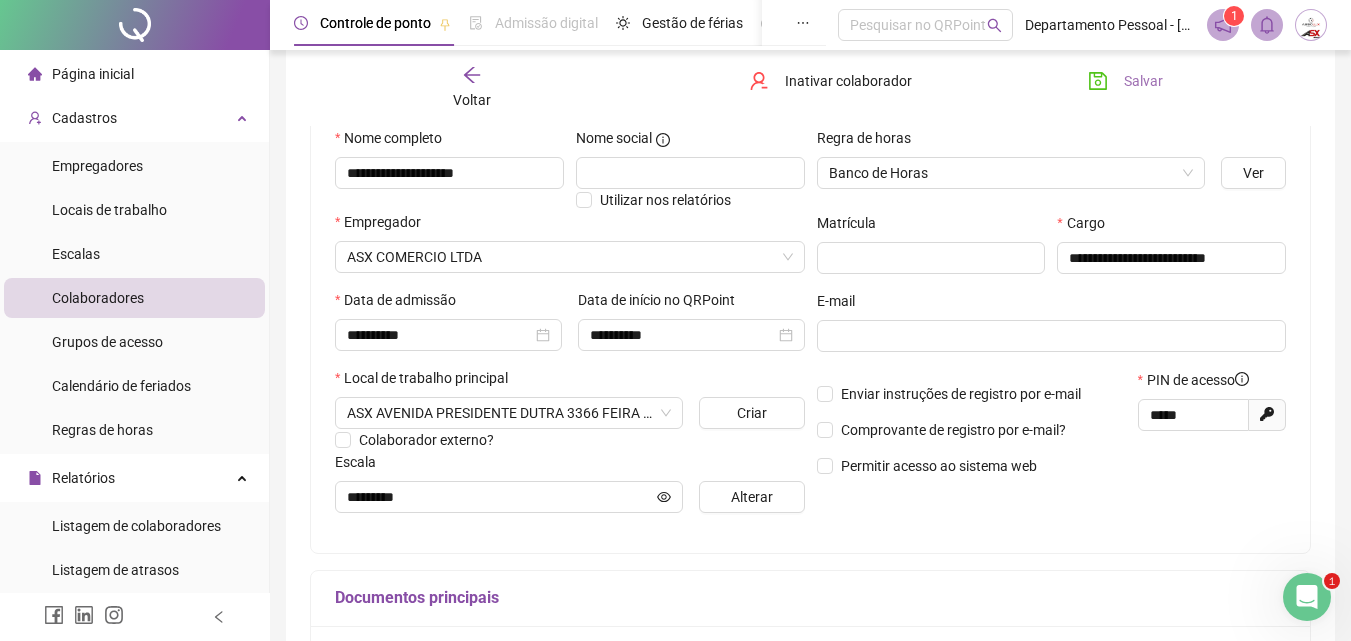 click on "Salvar" at bounding box center (1143, 81) 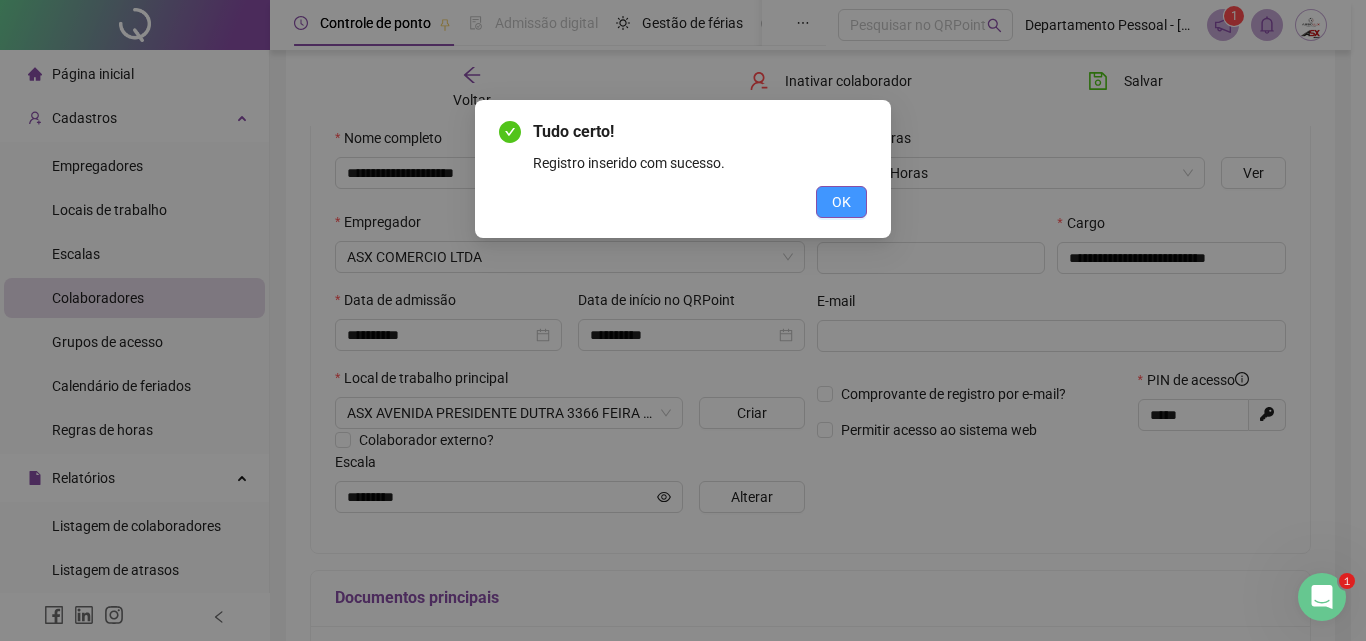 click on "OK" at bounding box center (841, 202) 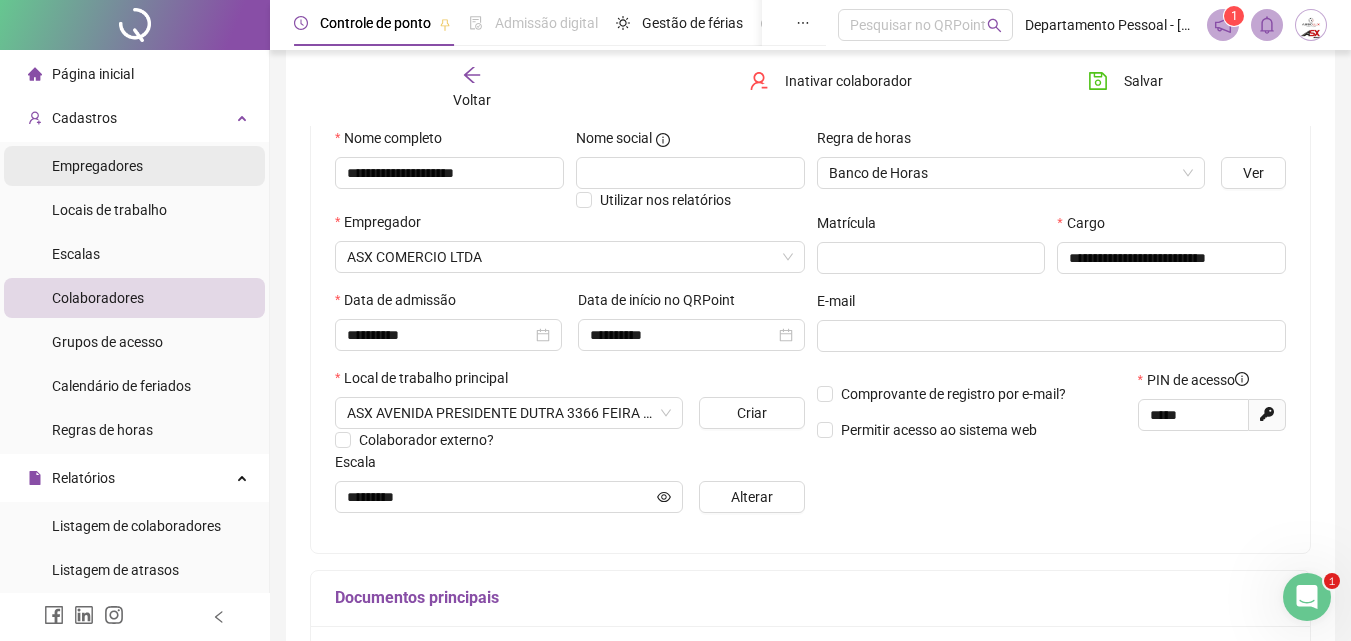 click on "Empregadores" at bounding box center (97, 166) 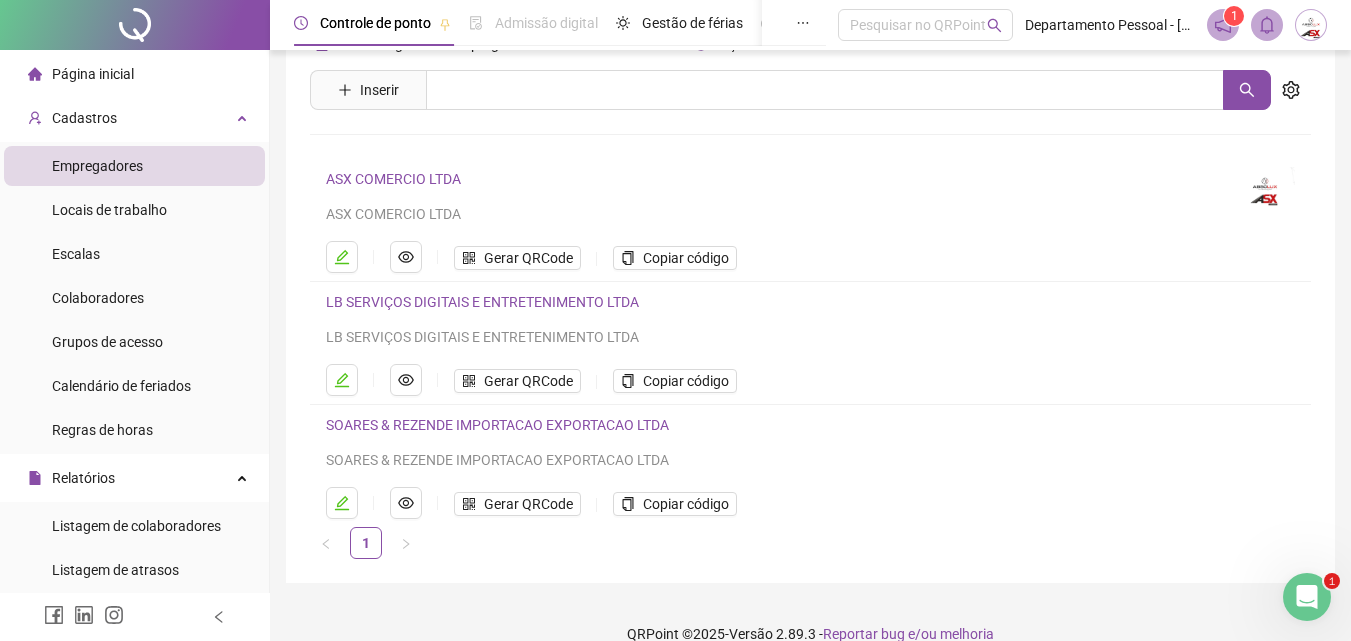 scroll, scrollTop: 80, scrollLeft: 0, axis: vertical 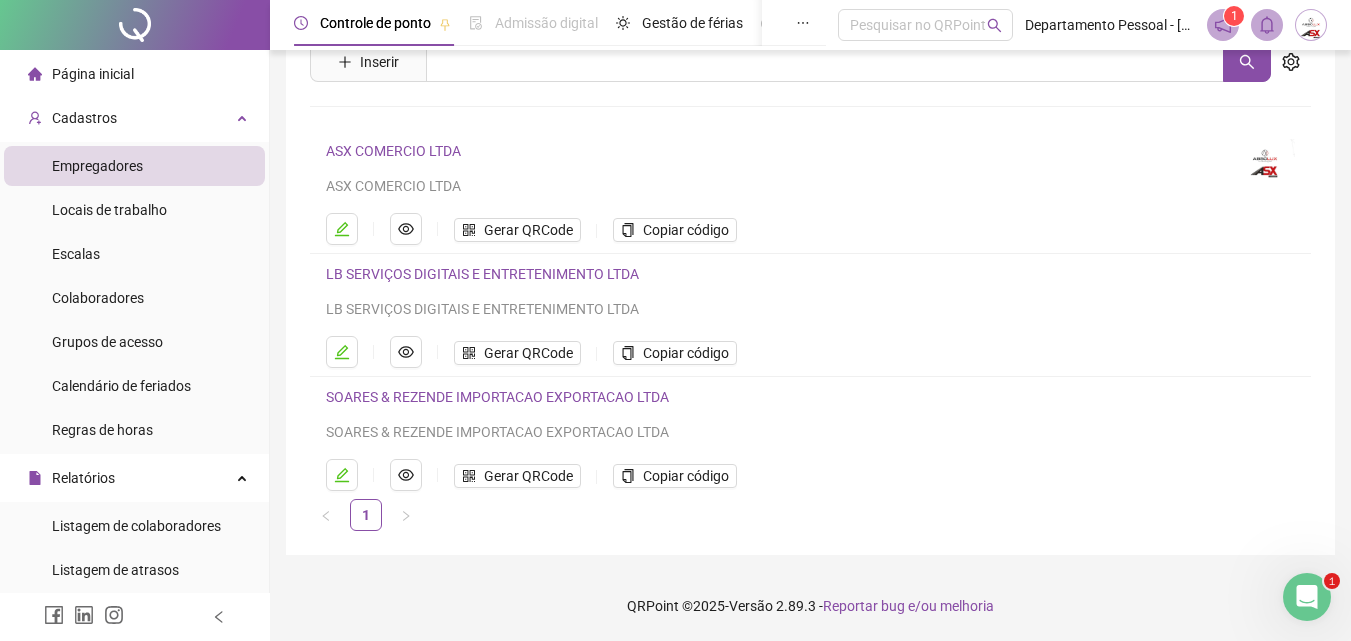 click on "ASX COMERCIO LTDA" at bounding box center [393, 151] 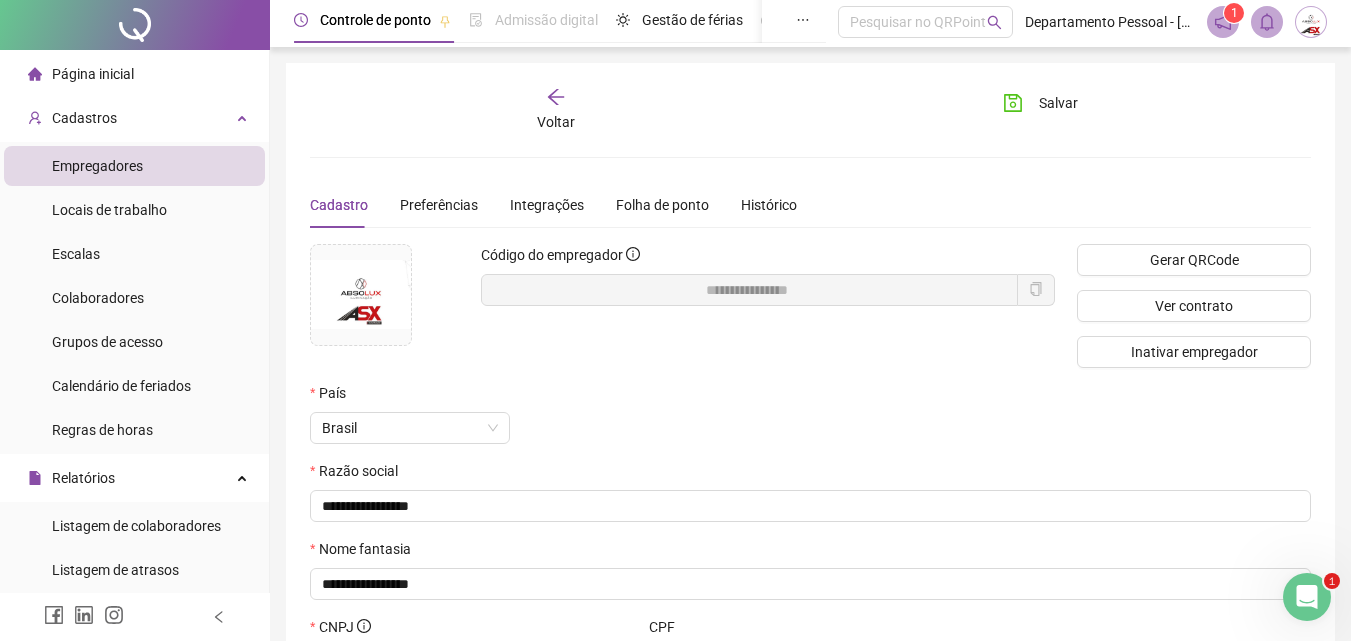 scroll, scrollTop: 0, scrollLeft: 0, axis: both 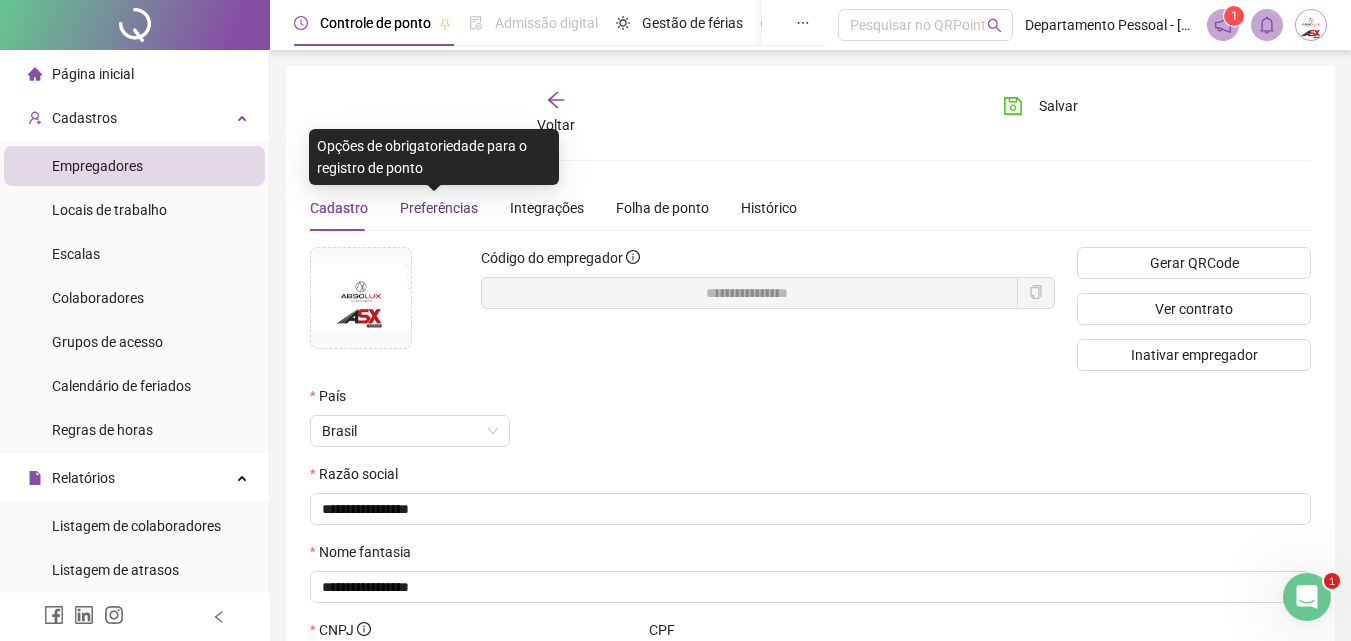 click on "Preferências" at bounding box center [439, 208] 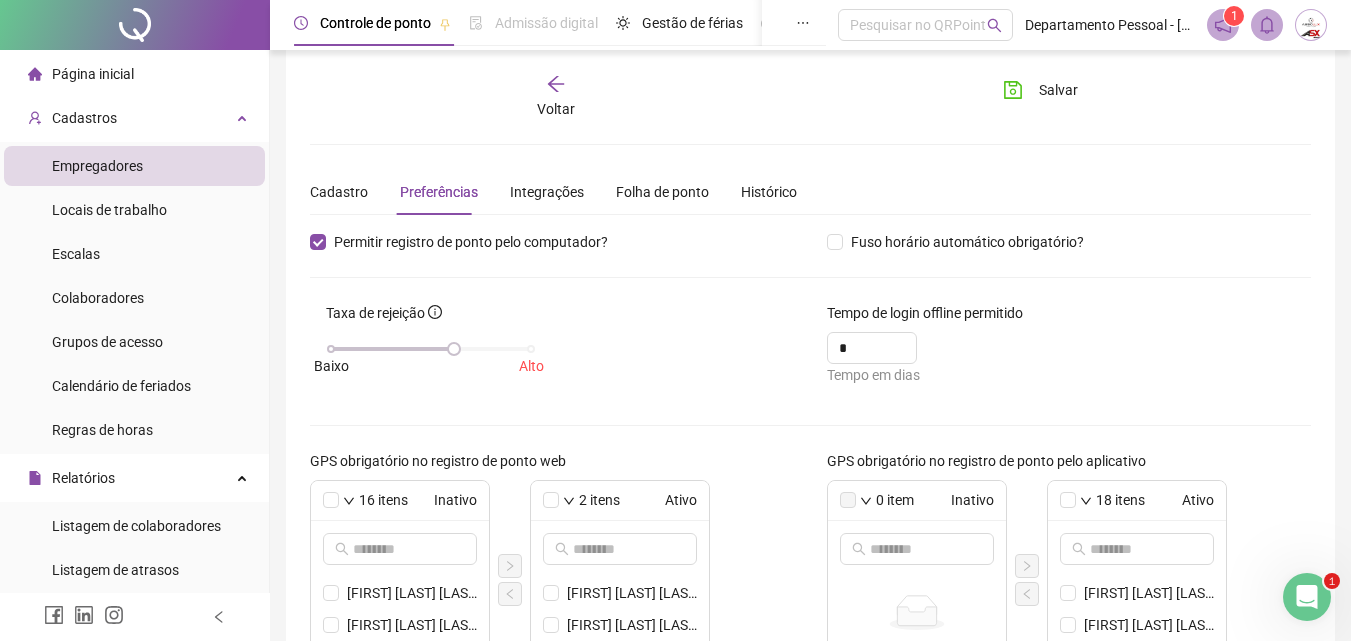 scroll, scrollTop: 0, scrollLeft: 0, axis: both 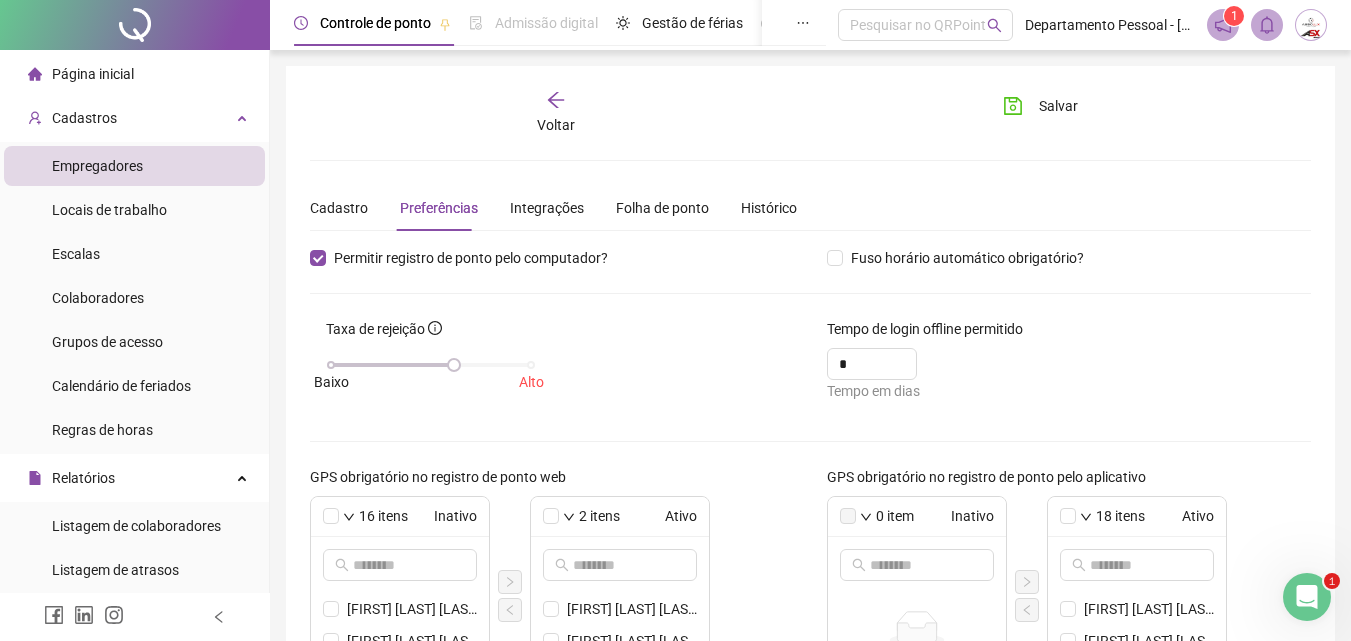 click 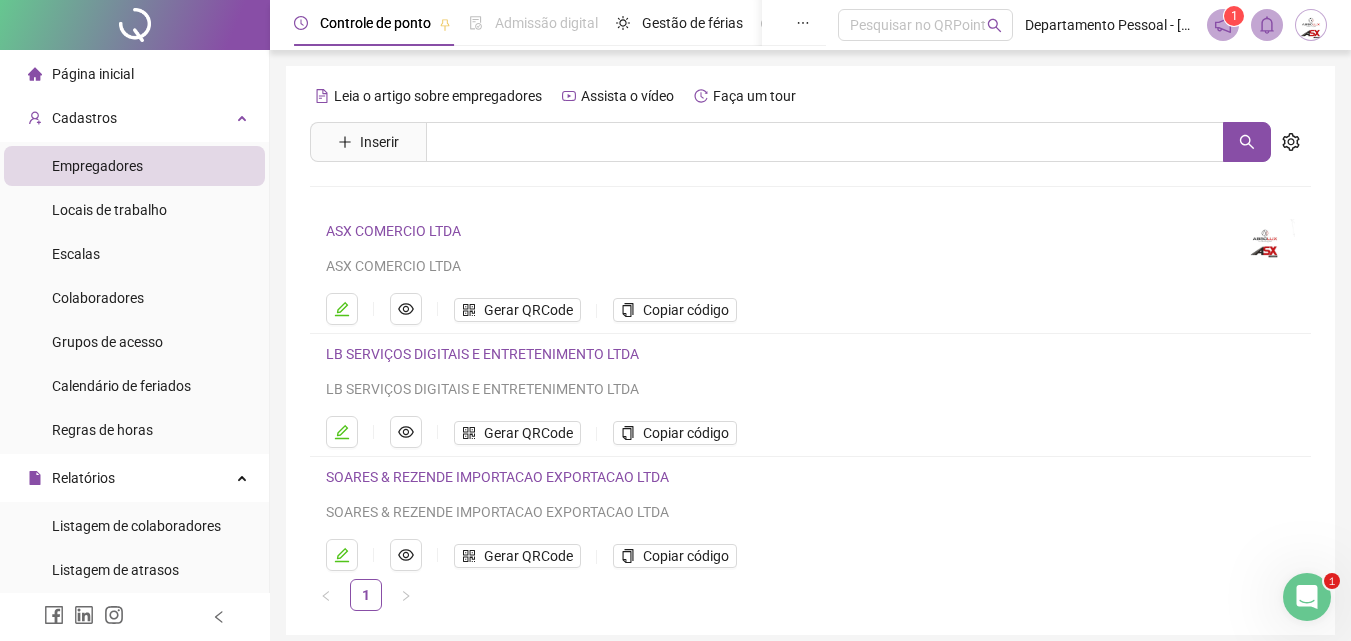 scroll, scrollTop: 80, scrollLeft: 0, axis: vertical 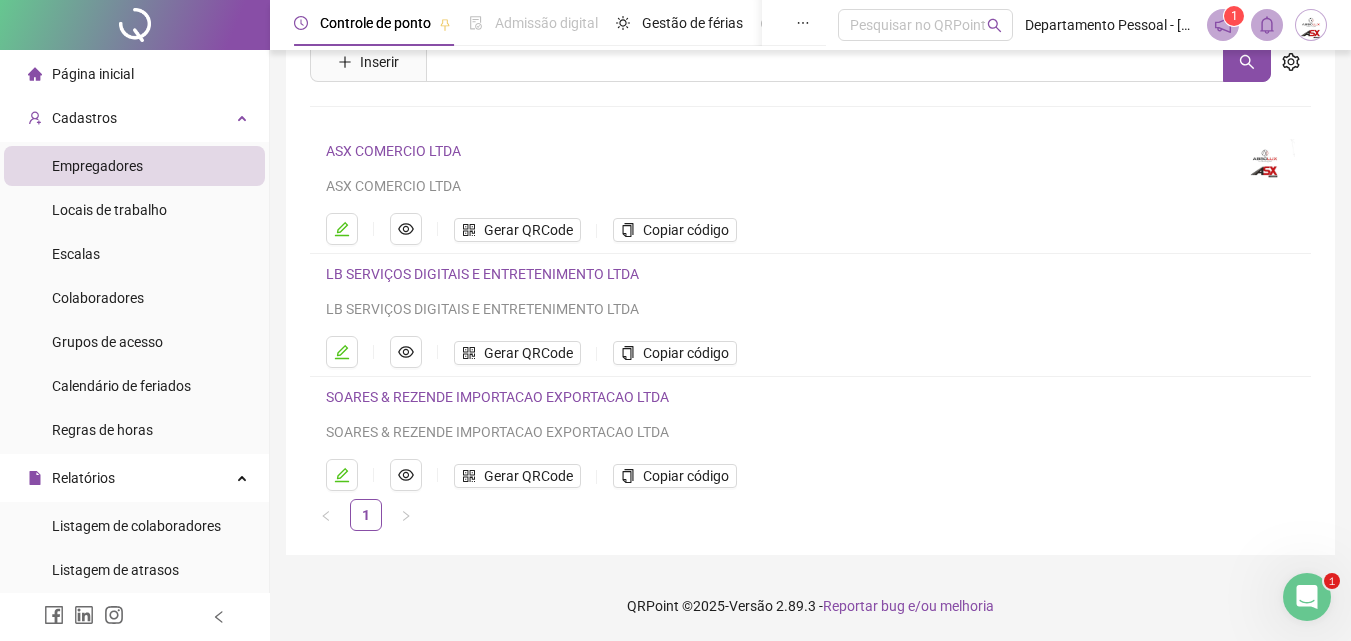 click on "LB SERVIÇOS DIGITAIS E ENTRETENIMENTO LTDA" at bounding box center [482, 274] 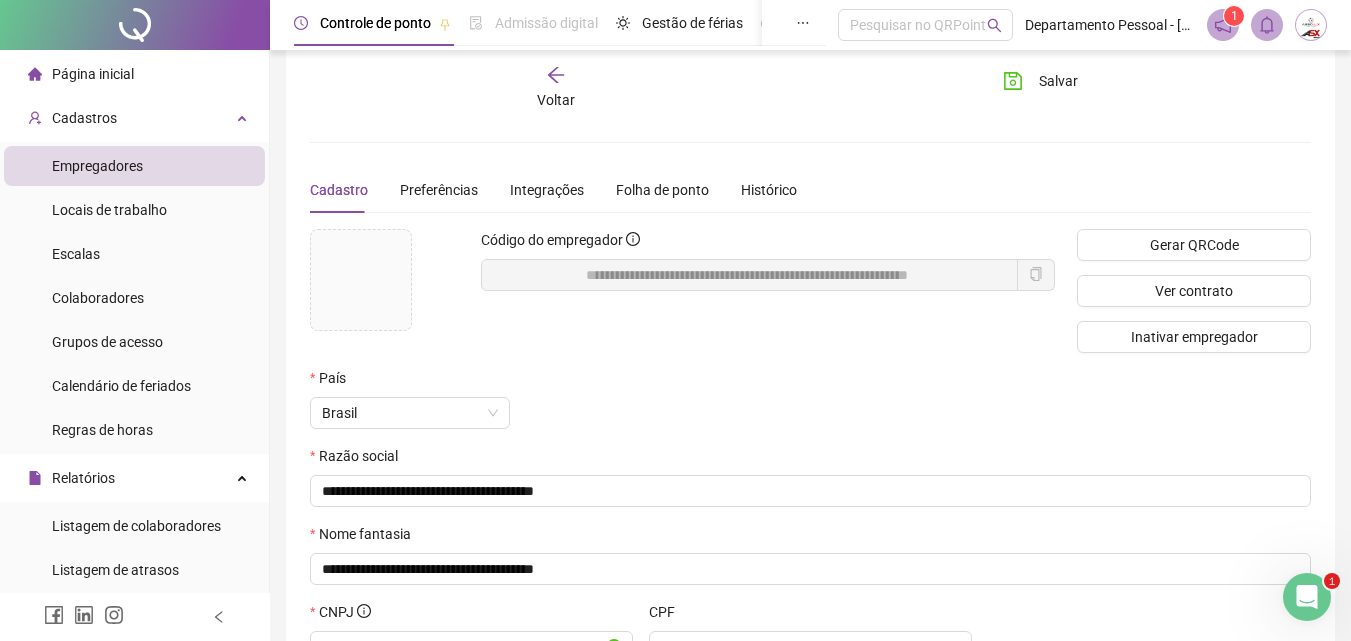 scroll, scrollTop: 0, scrollLeft: 0, axis: both 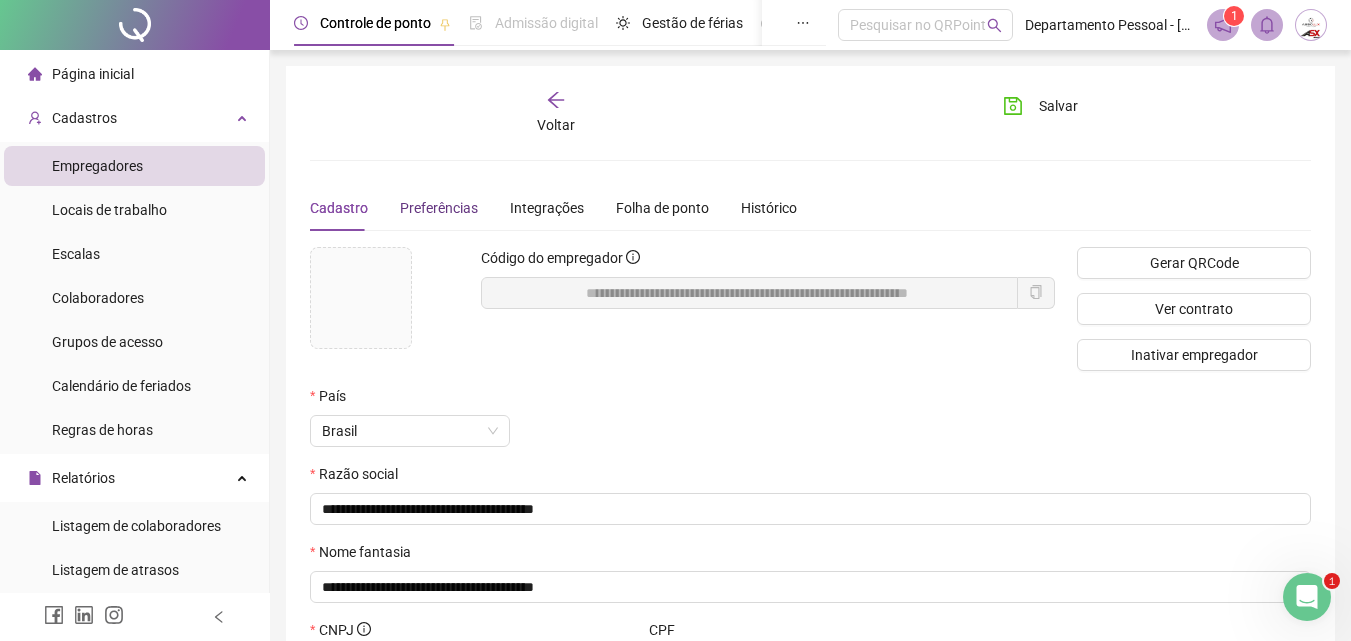 click on "Preferências" at bounding box center (439, 208) 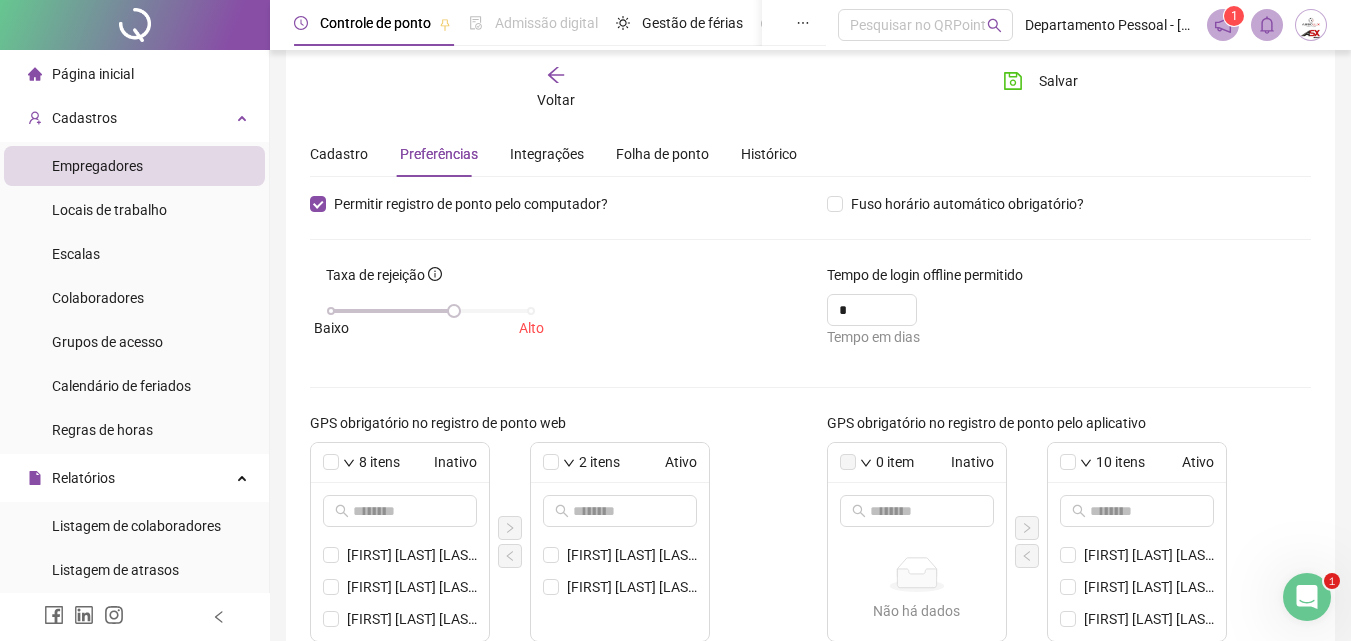 scroll, scrollTop: 0, scrollLeft: 0, axis: both 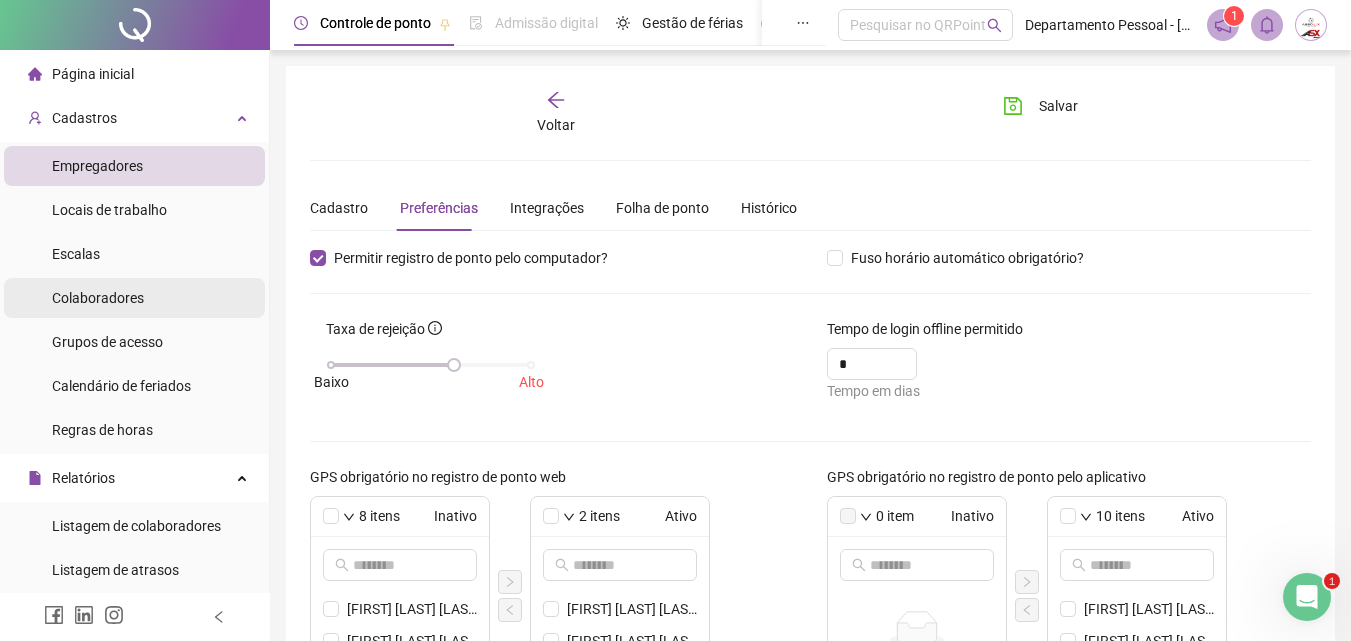 click on "Colaboradores" at bounding box center (98, 298) 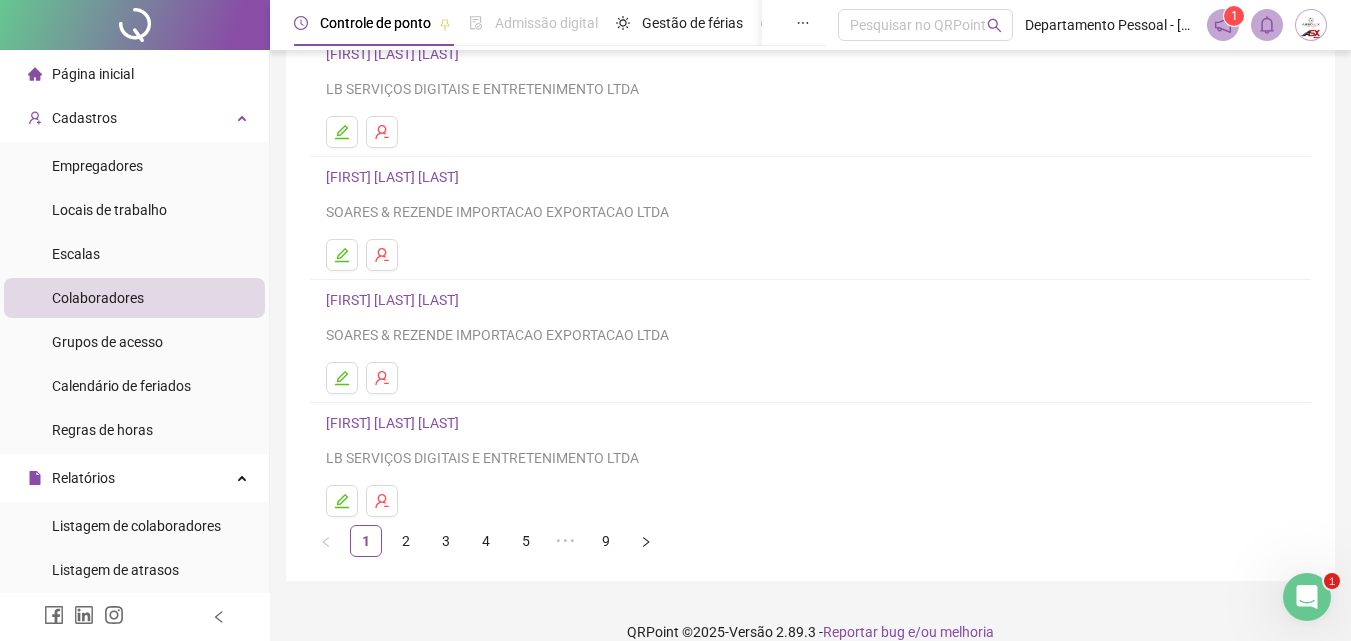 scroll, scrollTop: 326, scrollLeft: 0, axis: vertical 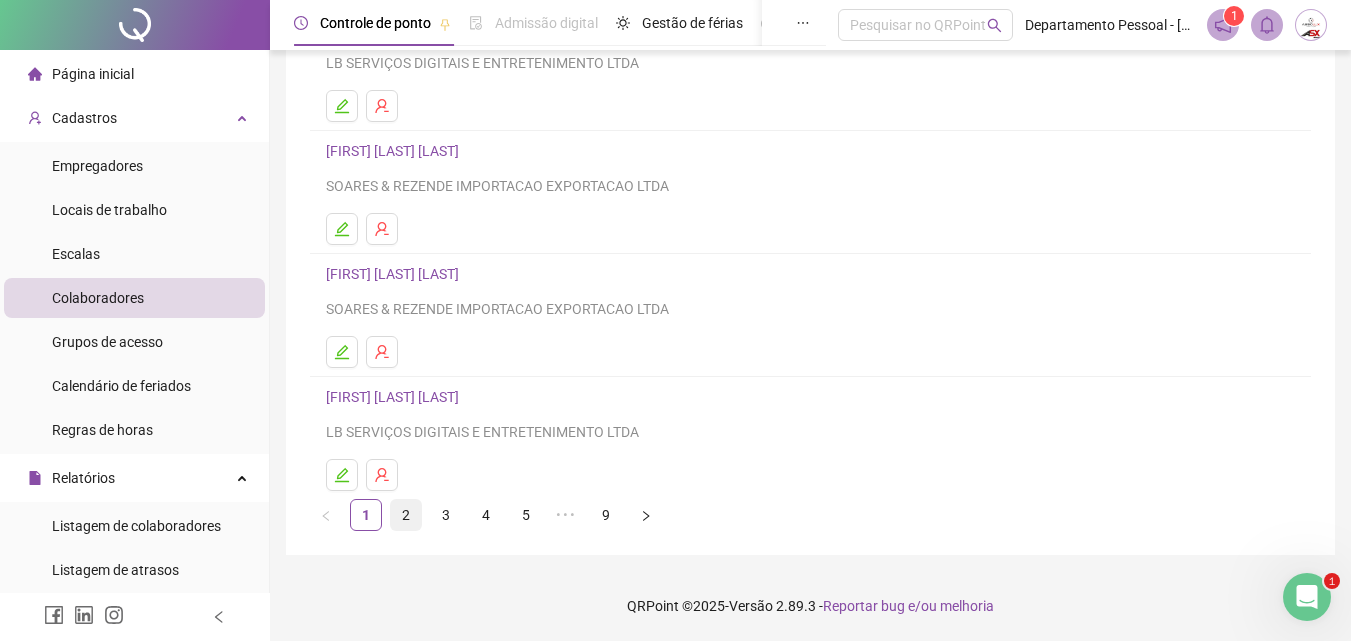 click on "2" at bounding box center [406, 515] 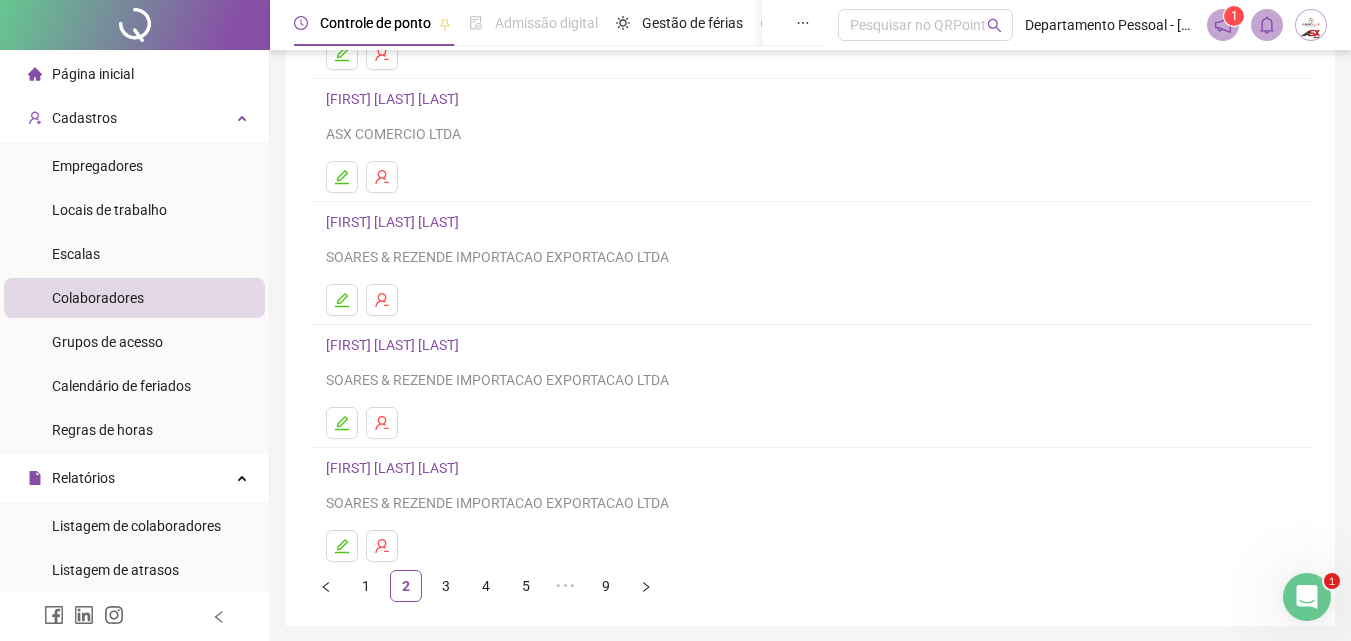 scroll, scrollTop: 300, scrollLeft: 0, axis: vertical 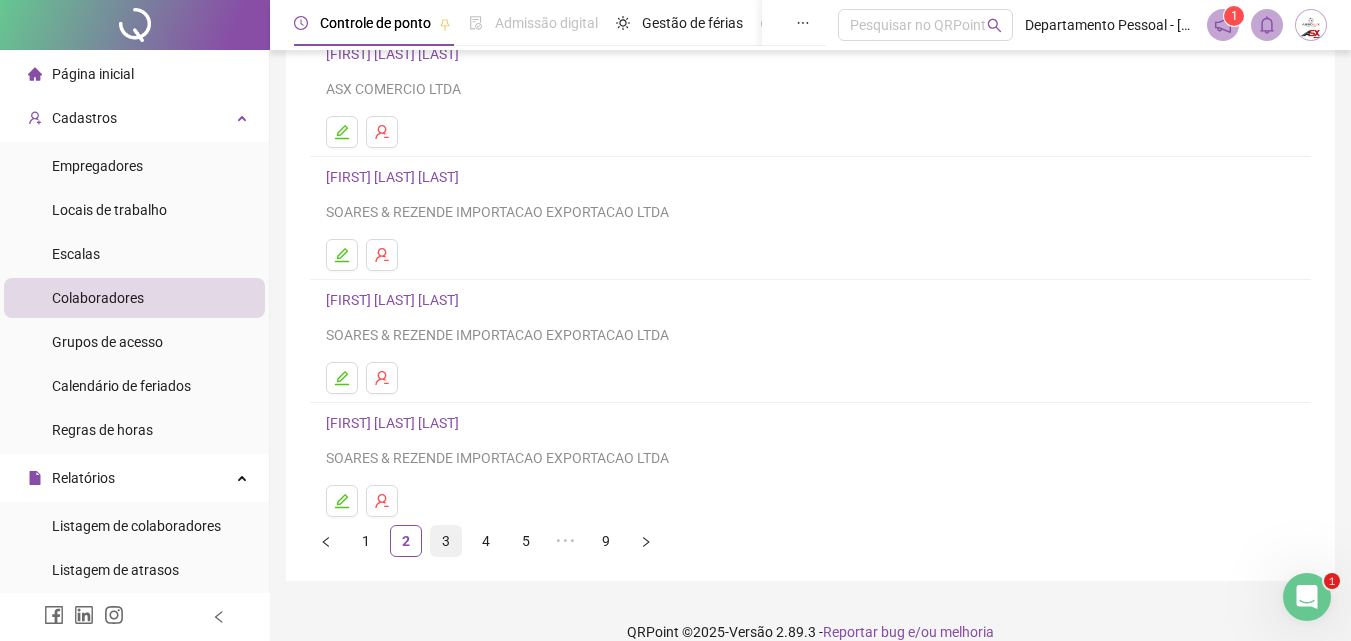 click on "3" at bounding box center (446, 541) 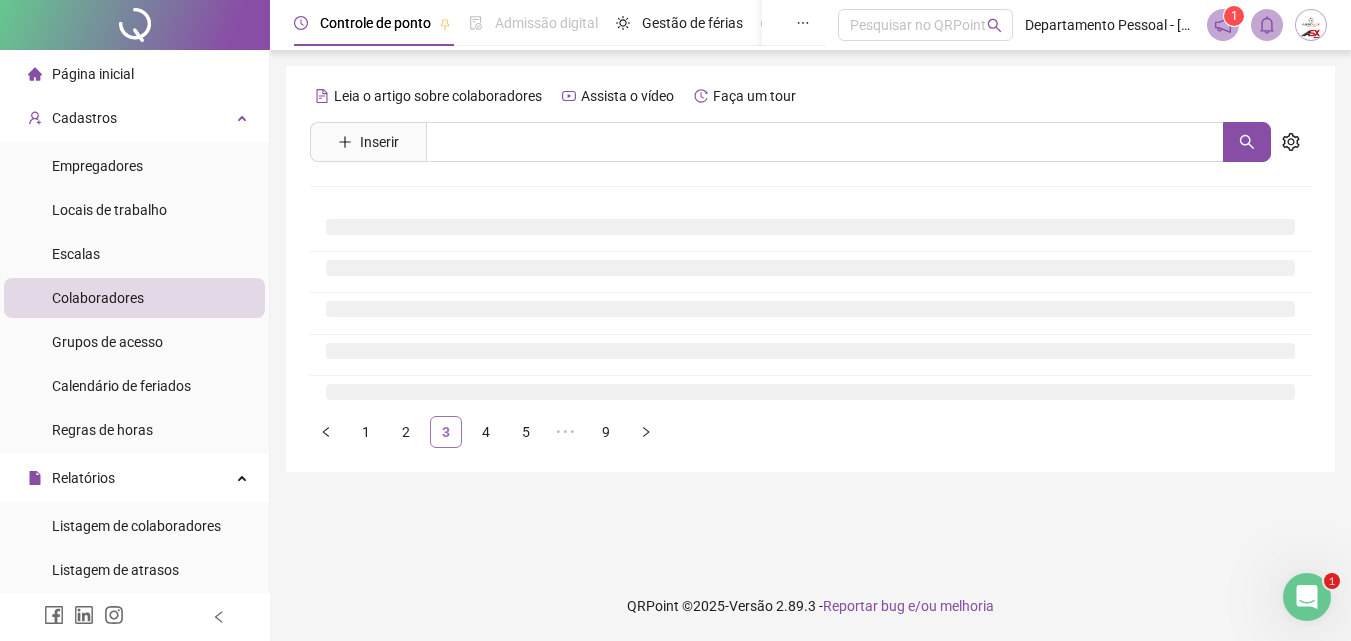 scroll, scrollTop: 0, scrollLeft: 0, axis: both 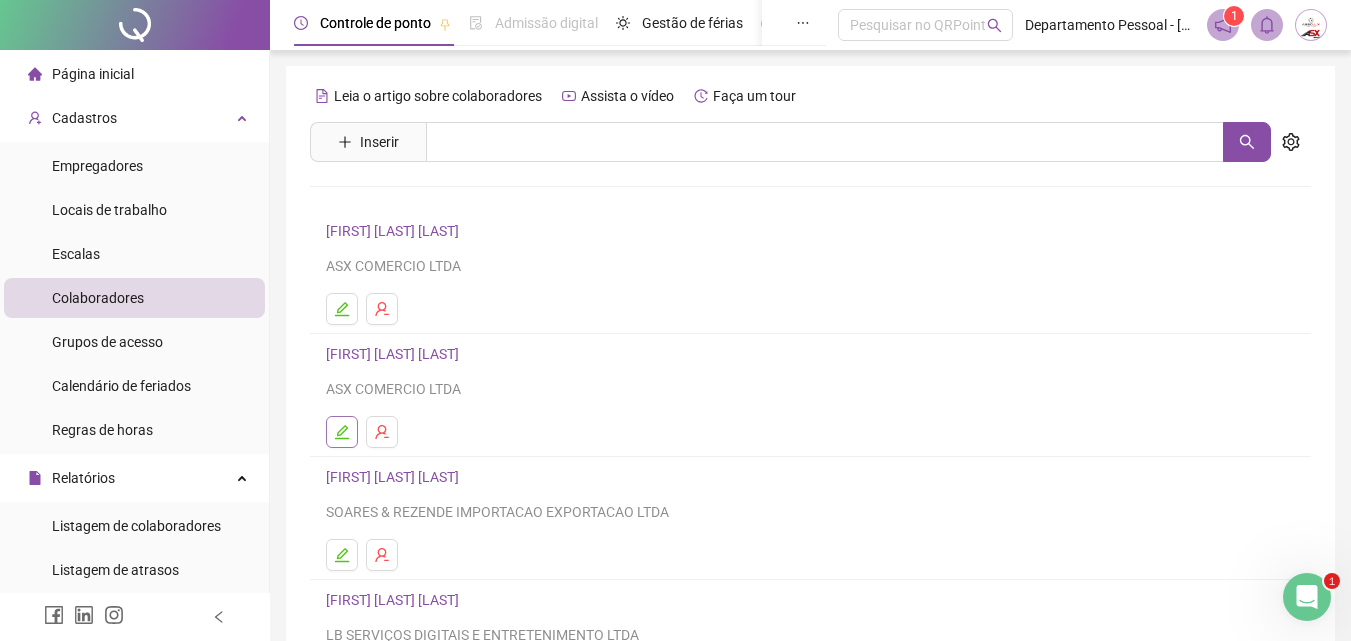 click 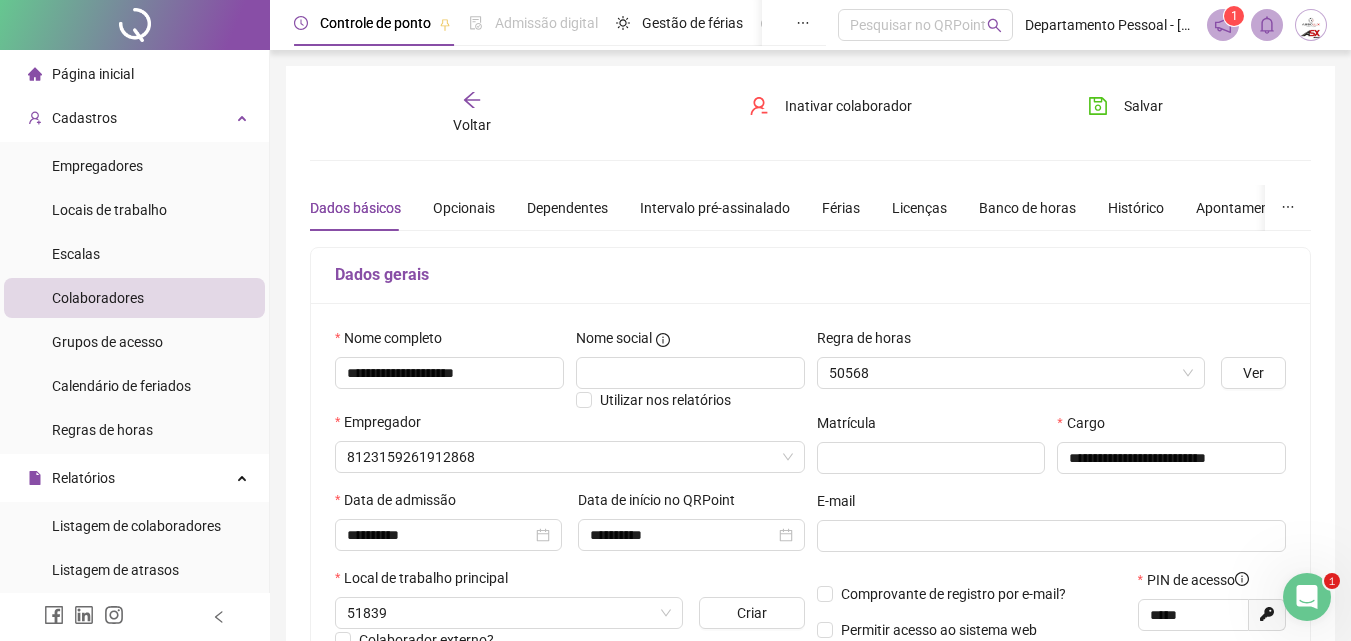 type on "*********" 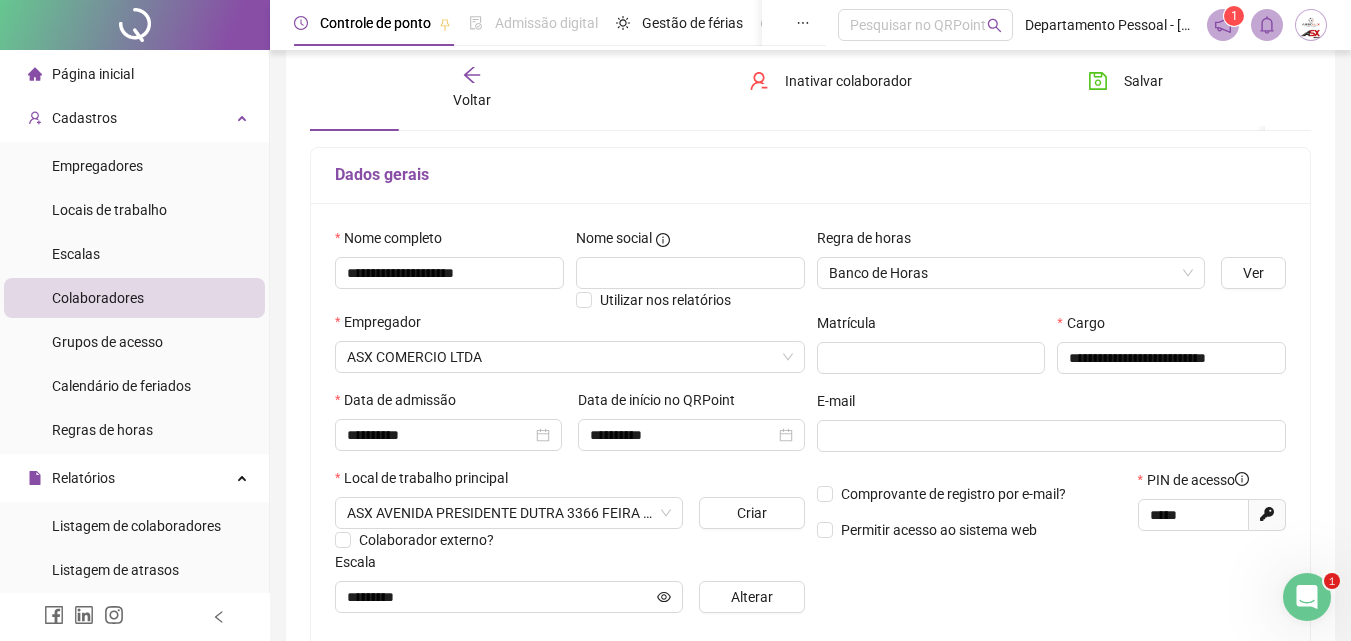 scroll, scrollTop: 0, scrollLeft: 0, axis: both 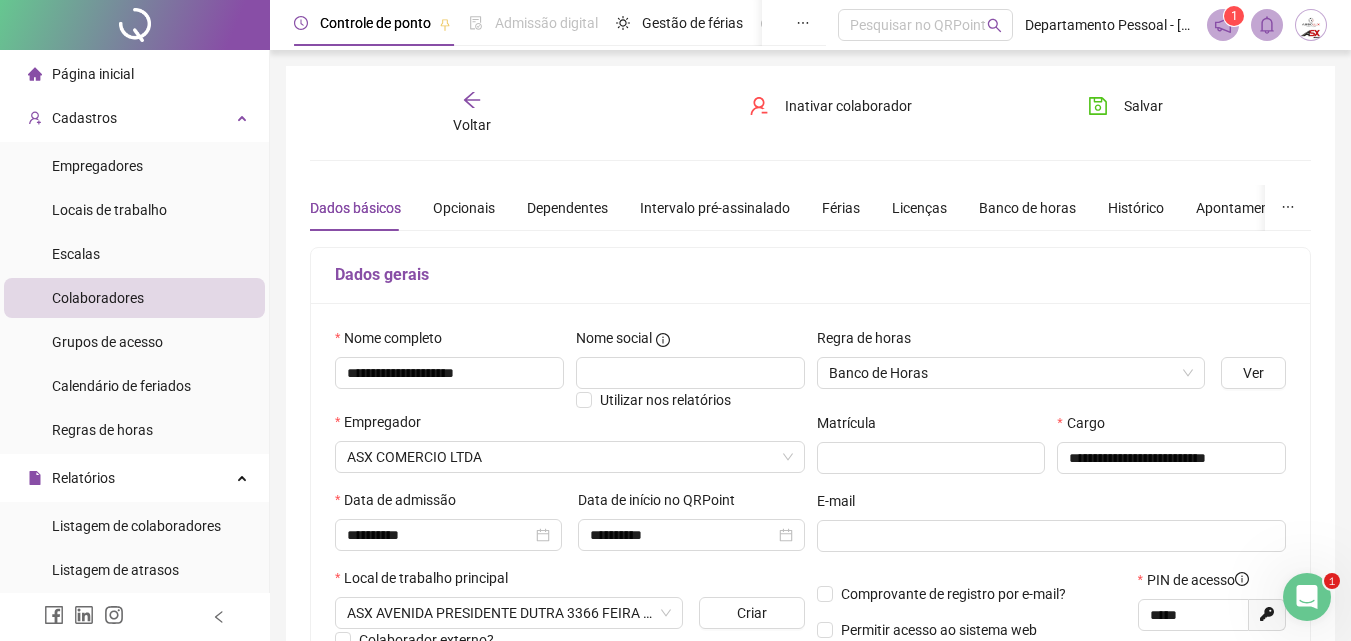 click 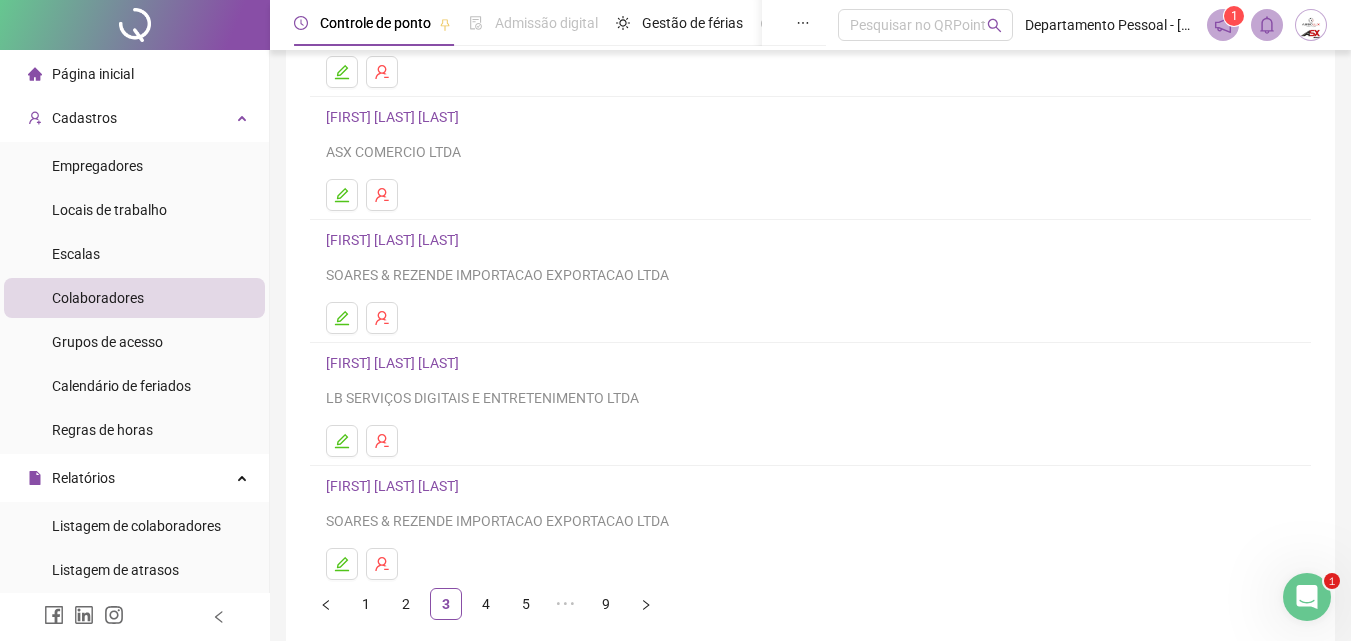 scroll, scrollTop: 300, scrollLeft: 0, axis: vertical 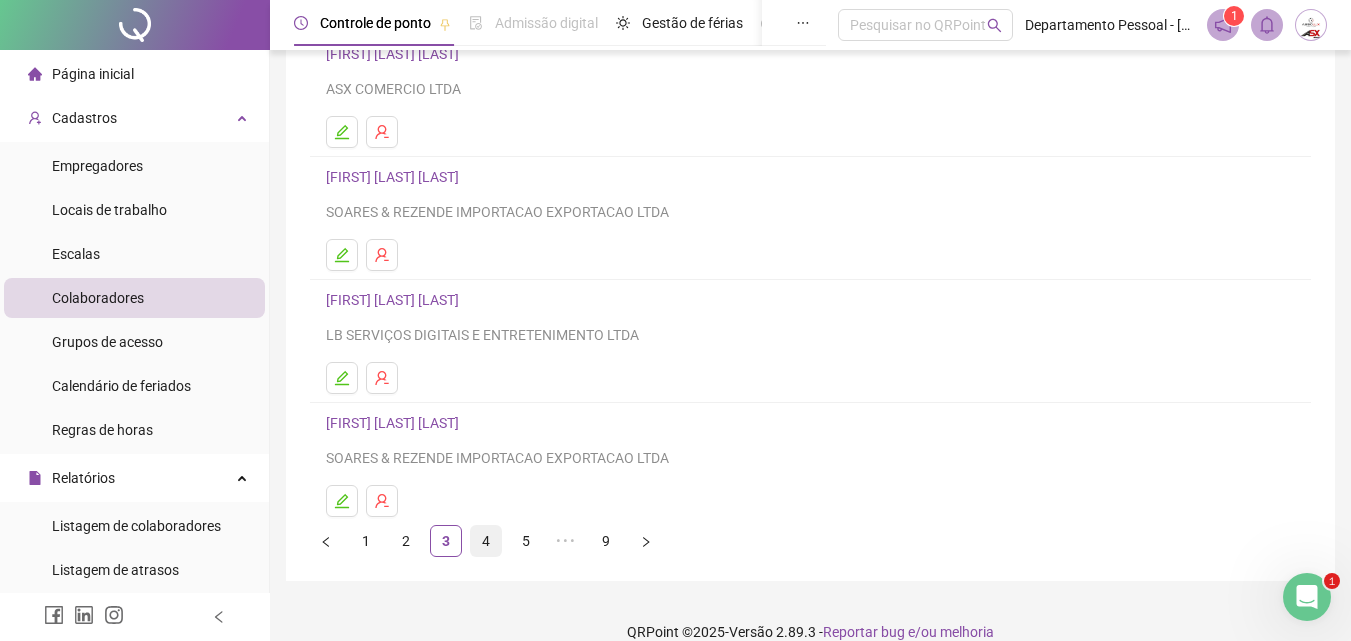 click on "4" at bounding box center (486, 541) 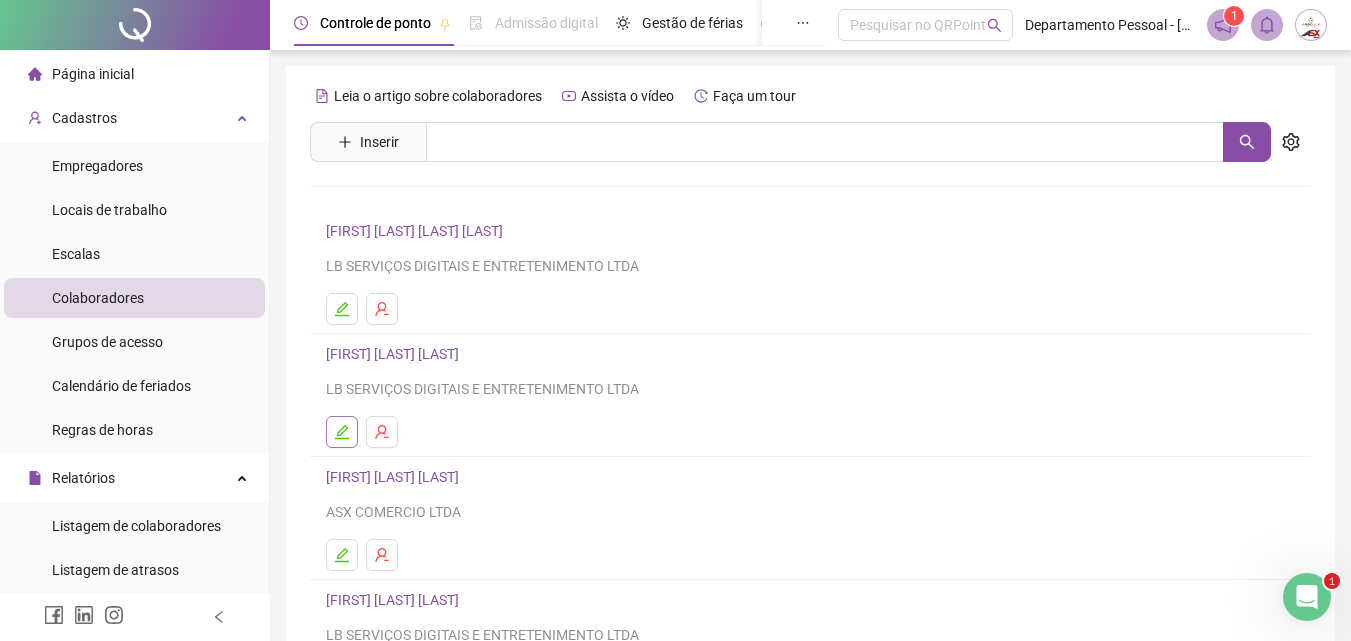 click 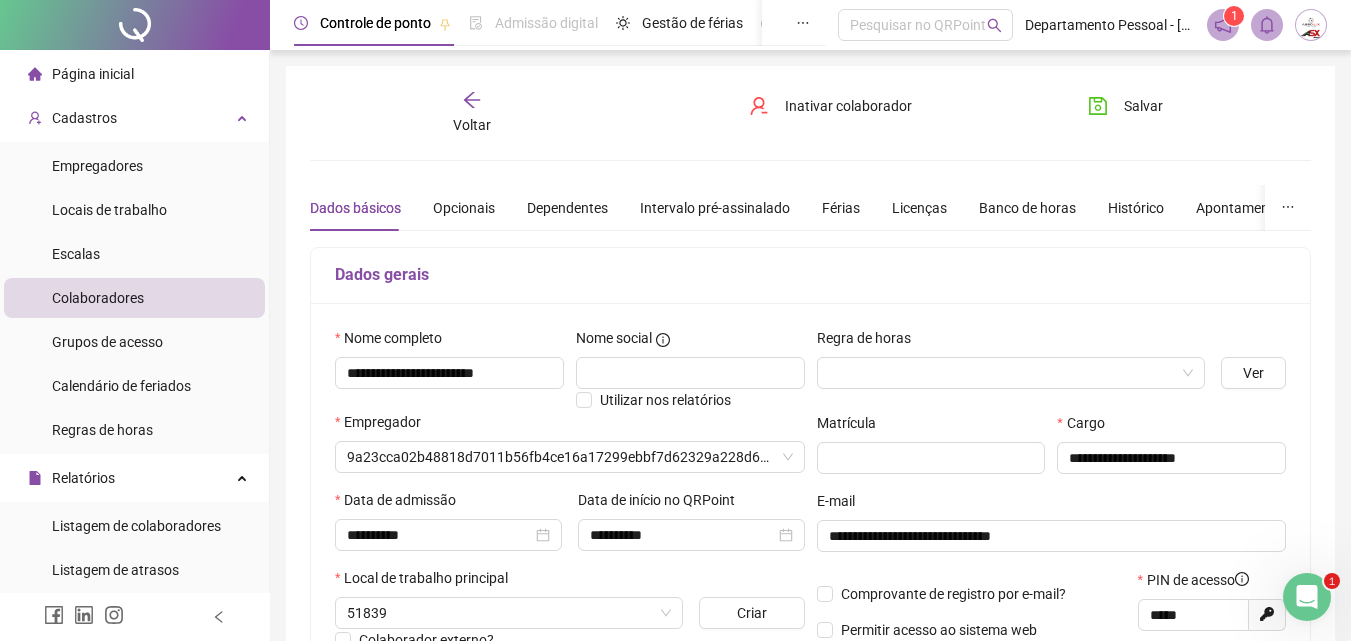 type on "*********" 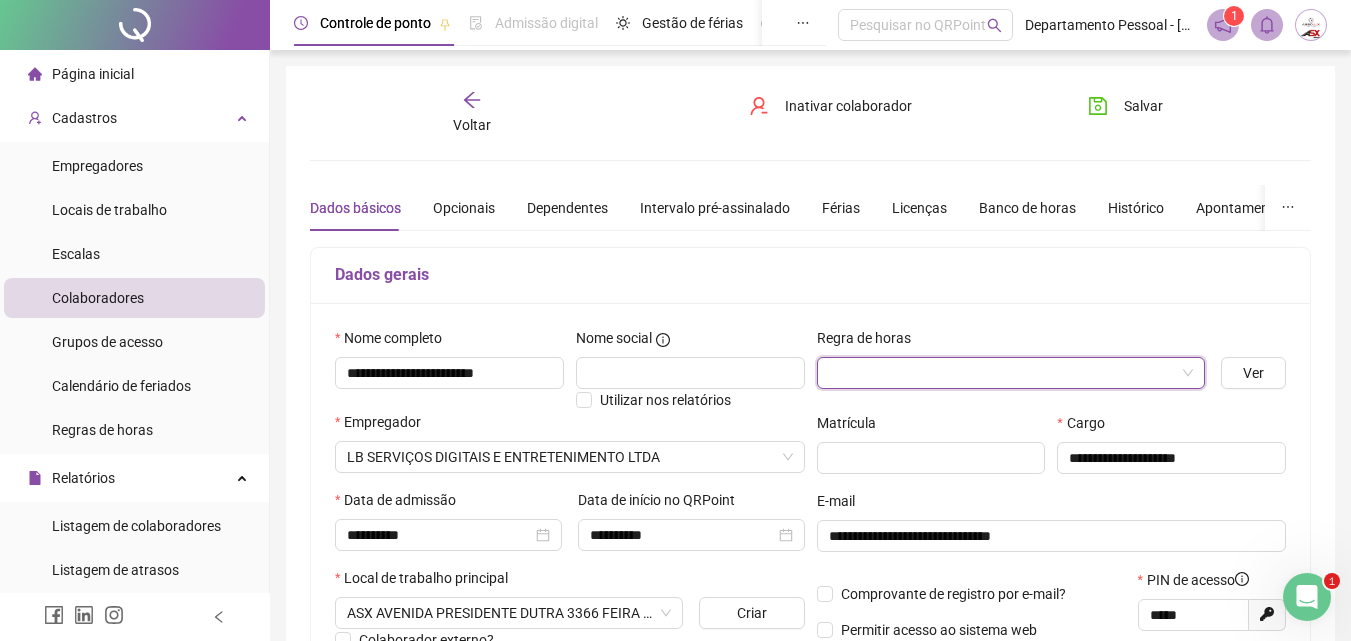 click at bounding box center [1002, 373] 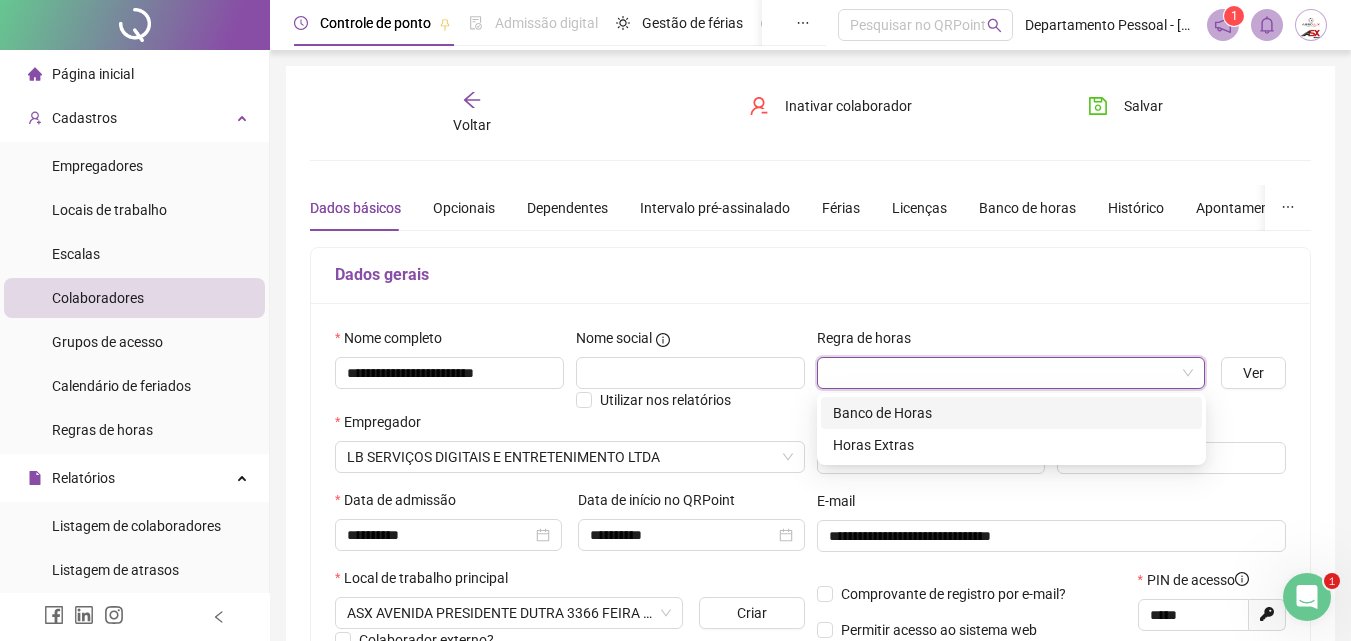 click on "Banco de Horas" at bounding box center [1011, 413] 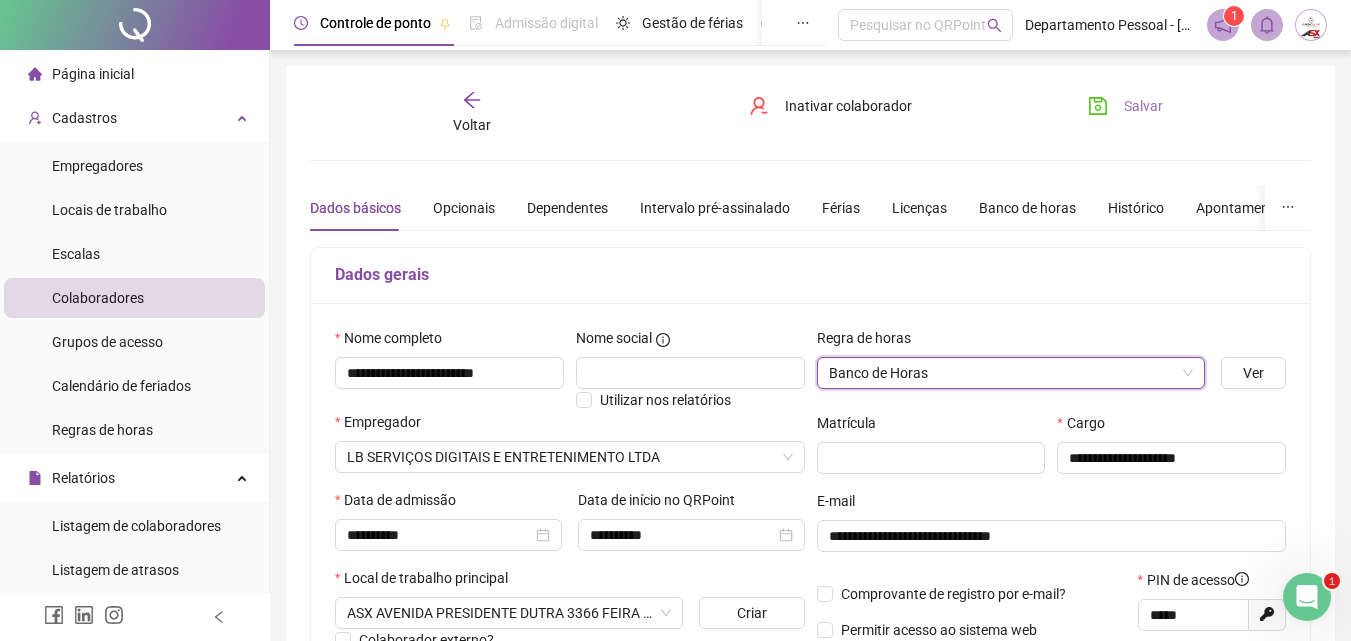 click on "Salvar" at bounding box center [1143, 106] 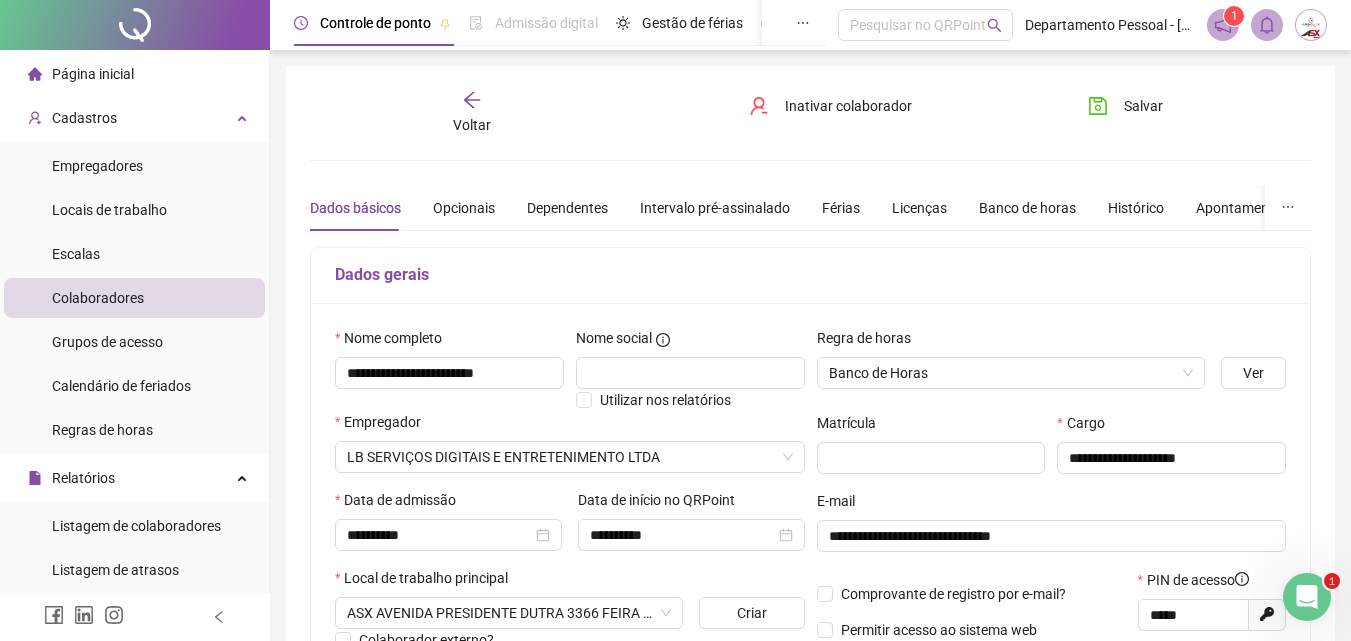 click 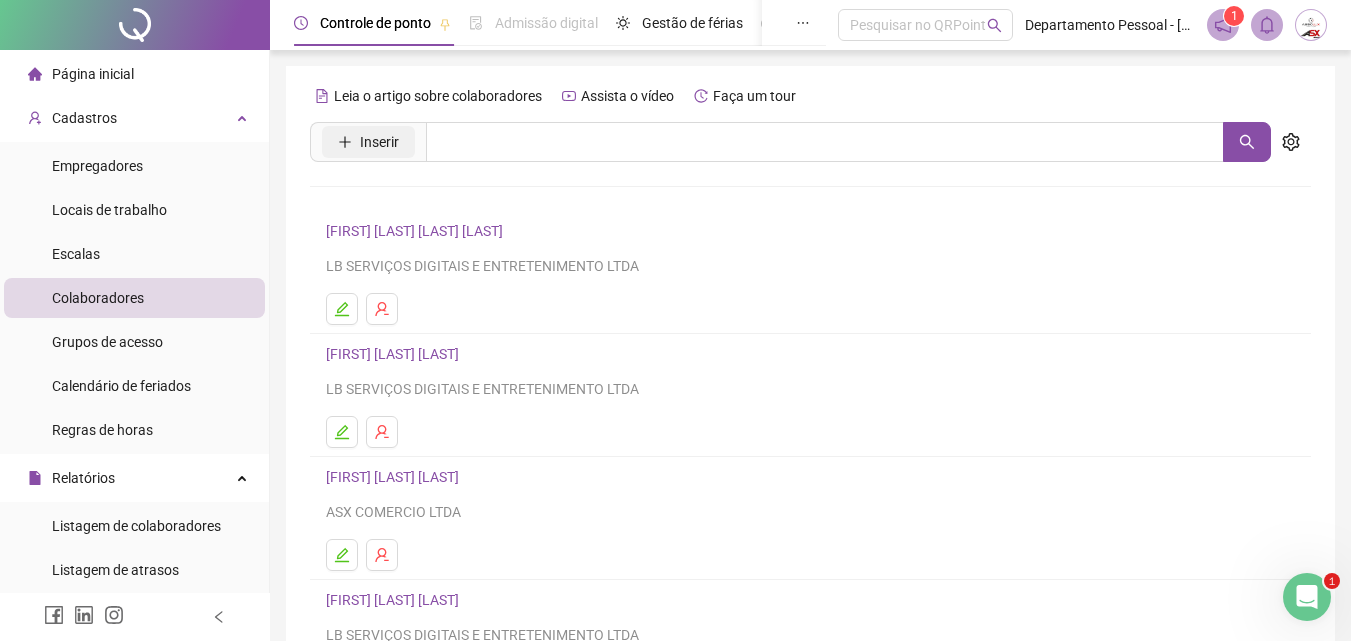 click on "Inserir" at bounding box center (379, 142) 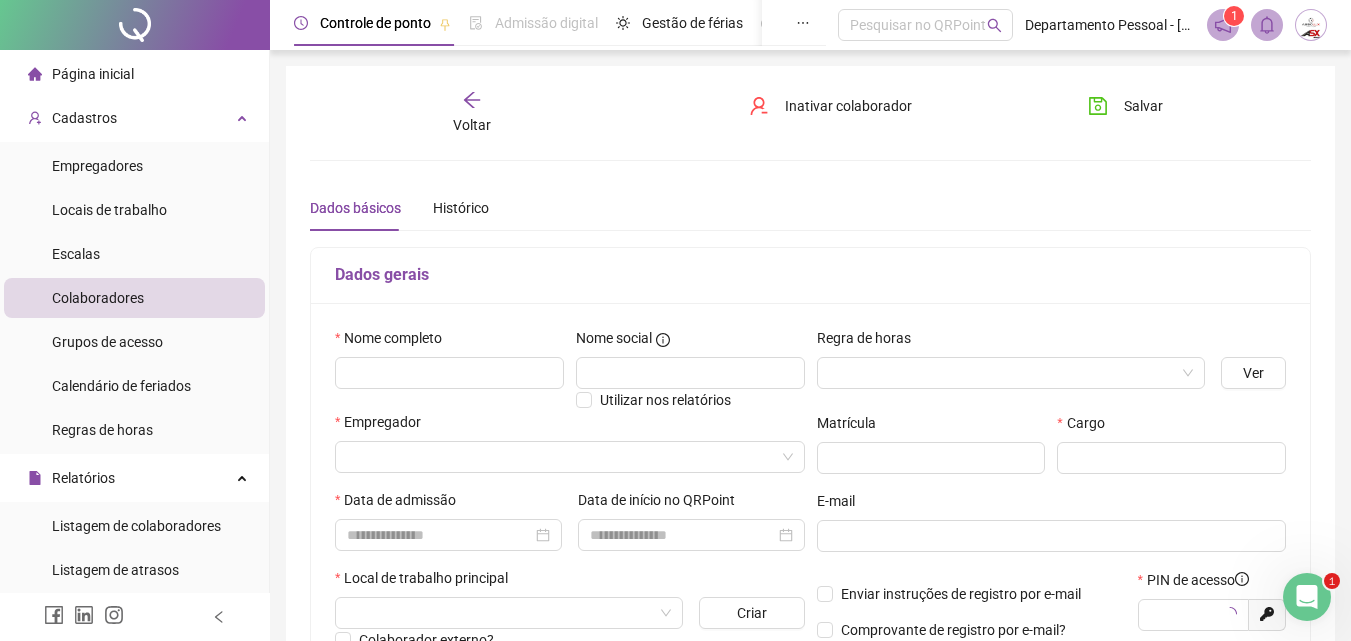 type on "*****" 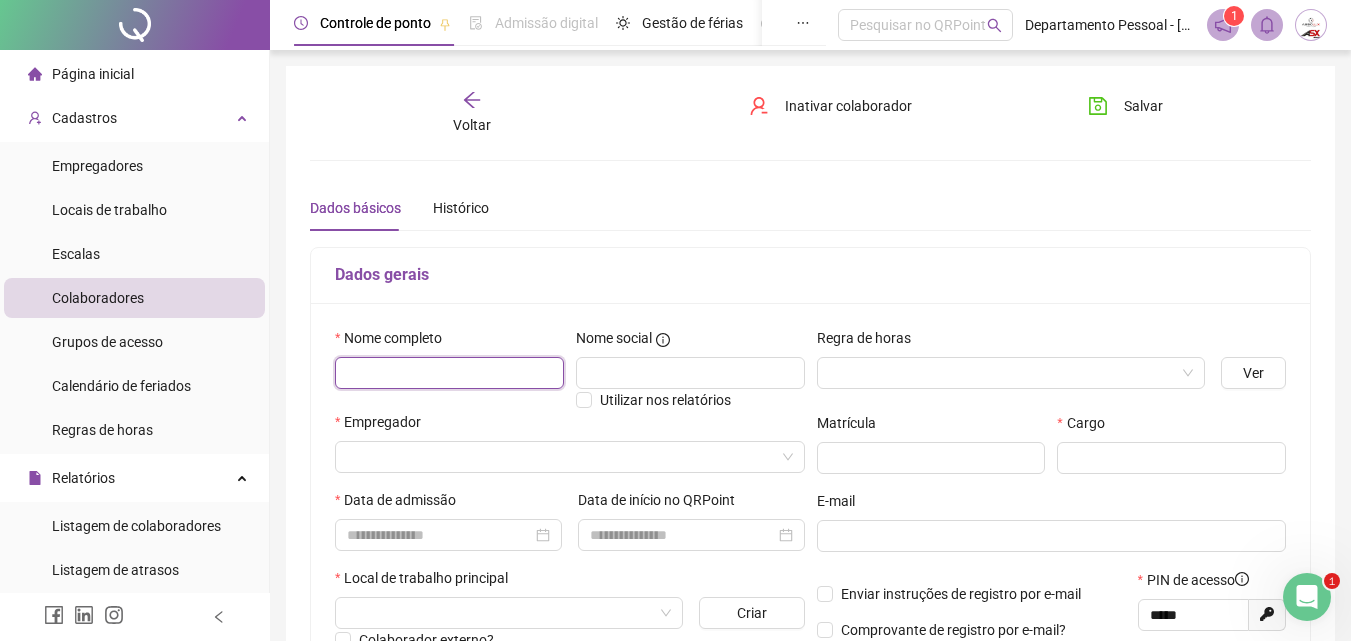 click at bounding box center [449, 373] 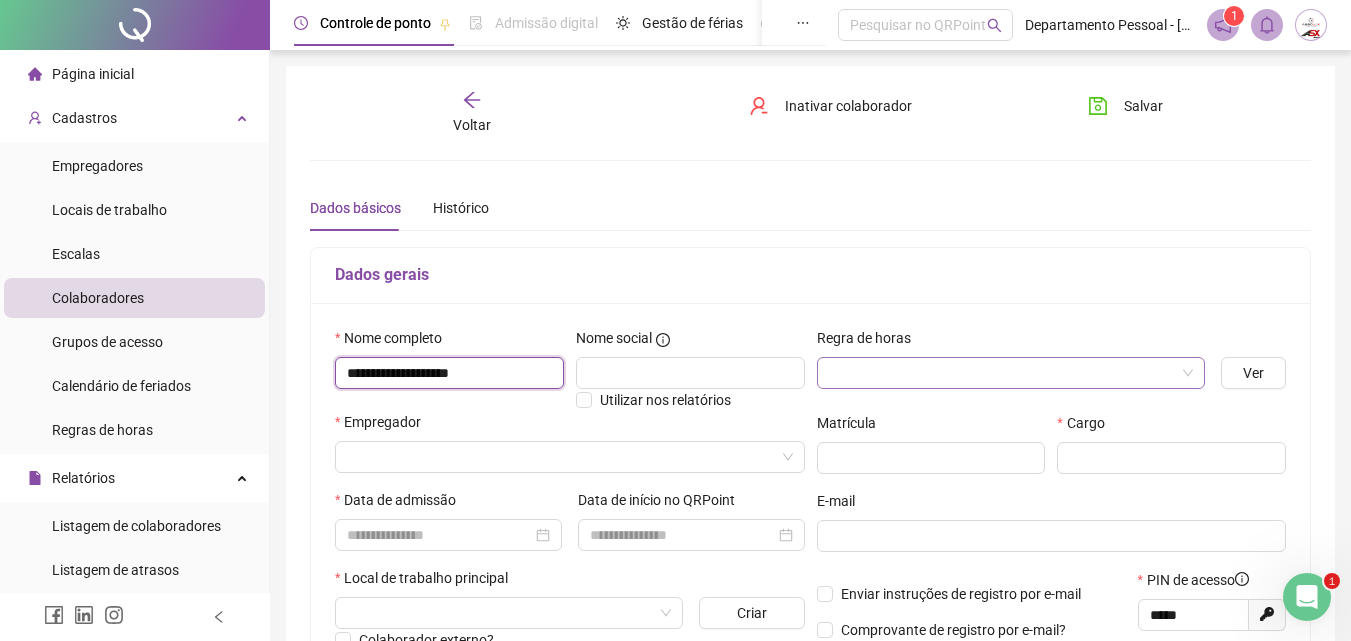 type on "**********" 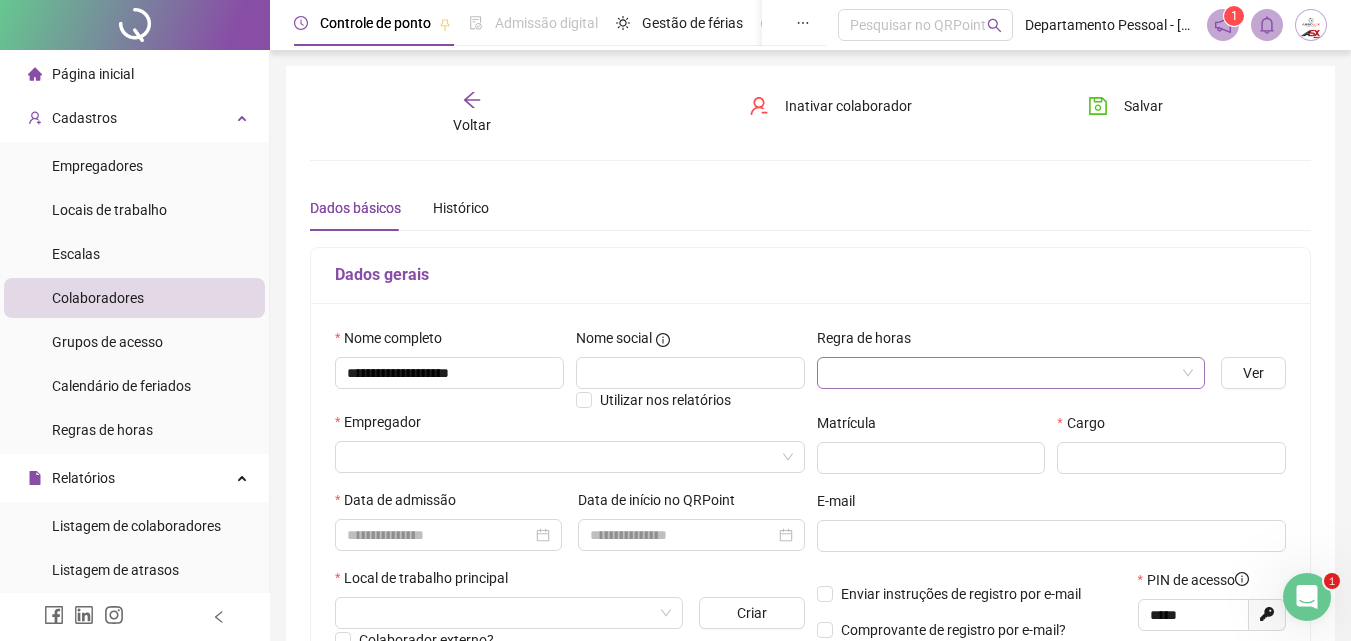 click at bounding box center (1002, 373) 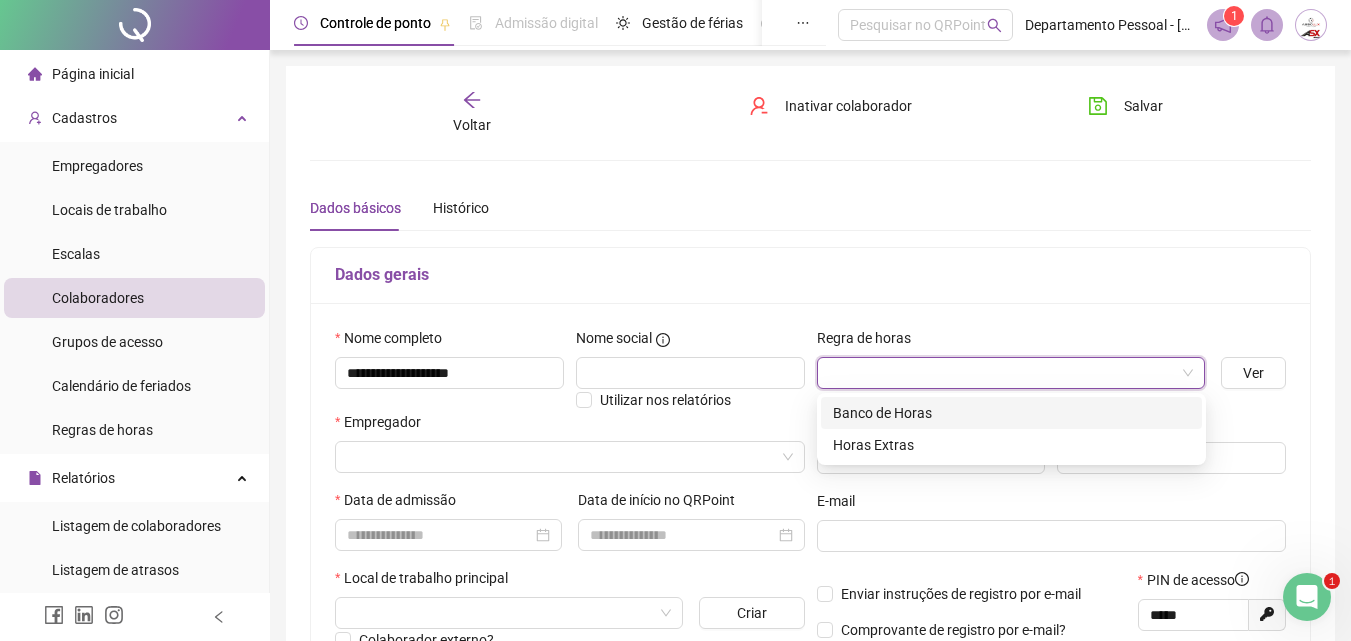 click on "Banco de Horas" at bounding box center [1011, 413] 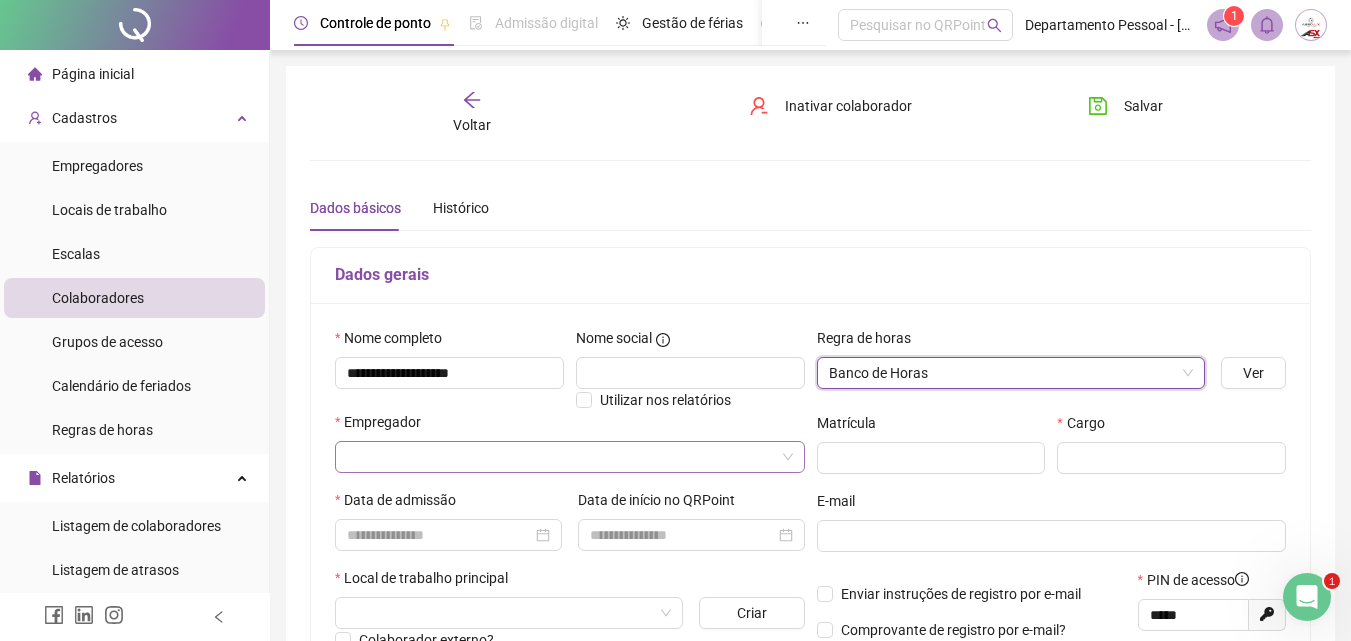 click at bounding box center (561, 457) 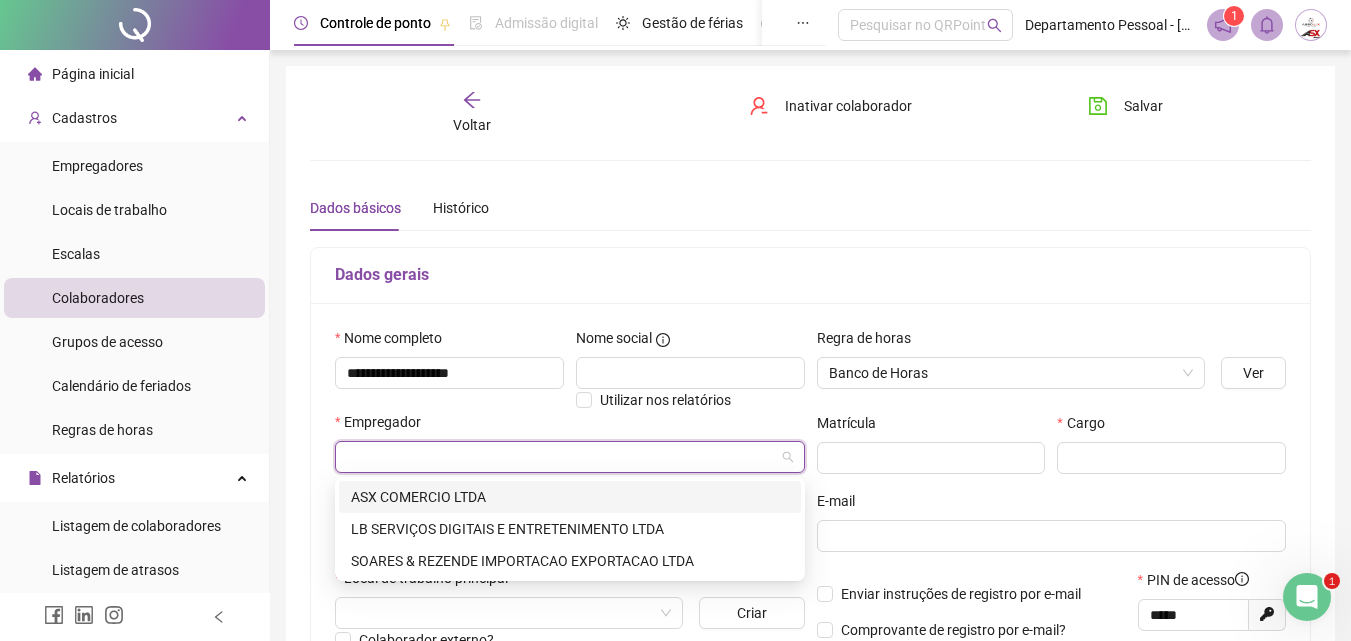 click on "ASX COMERCIO LTDA" at bounding box center [570, 497] 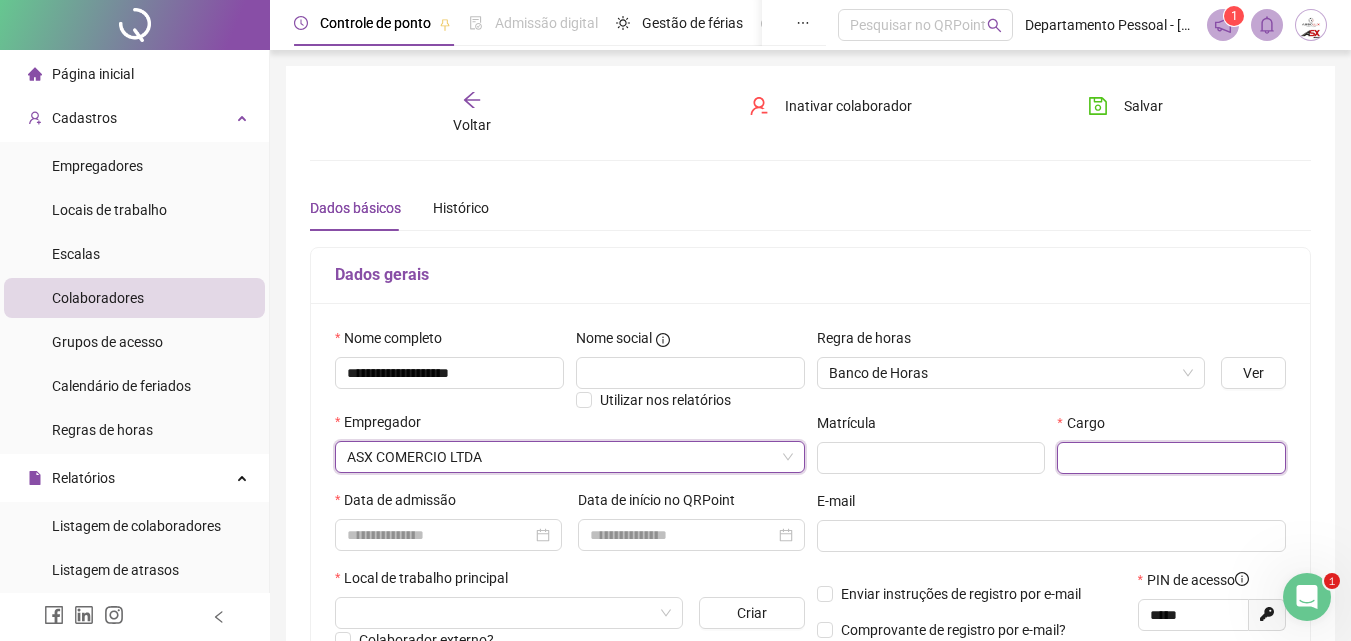 click at bounding box center (1171, 458) 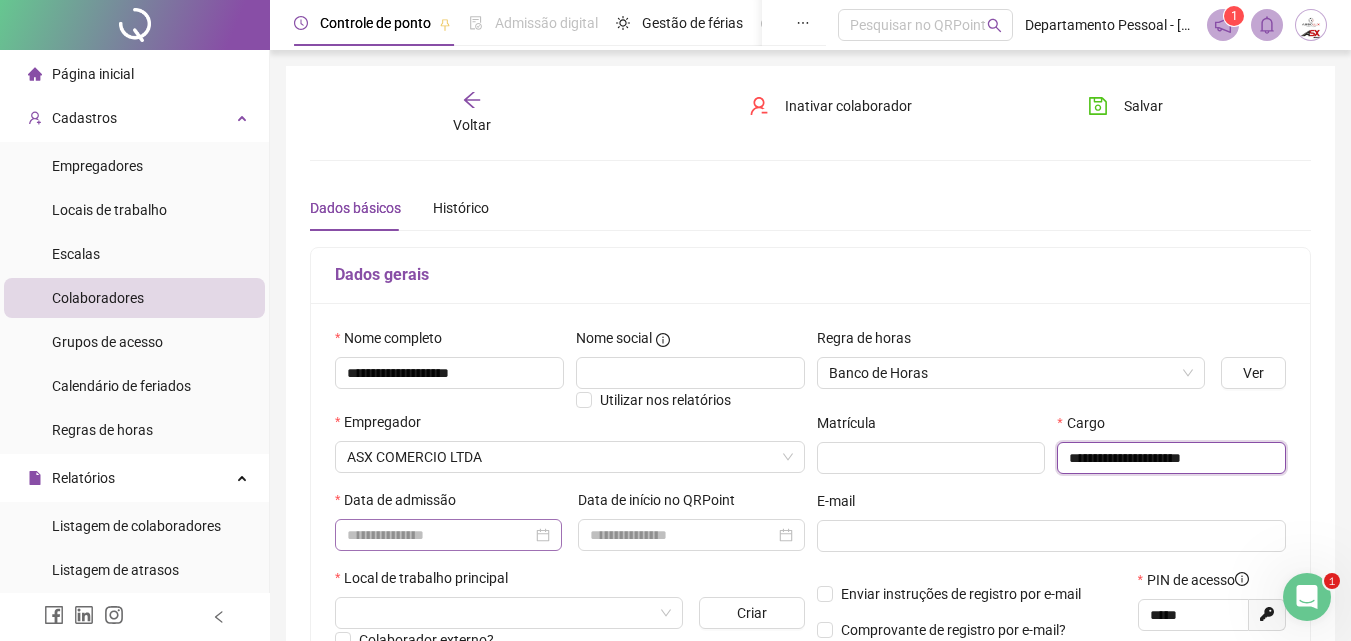 type on "**********" 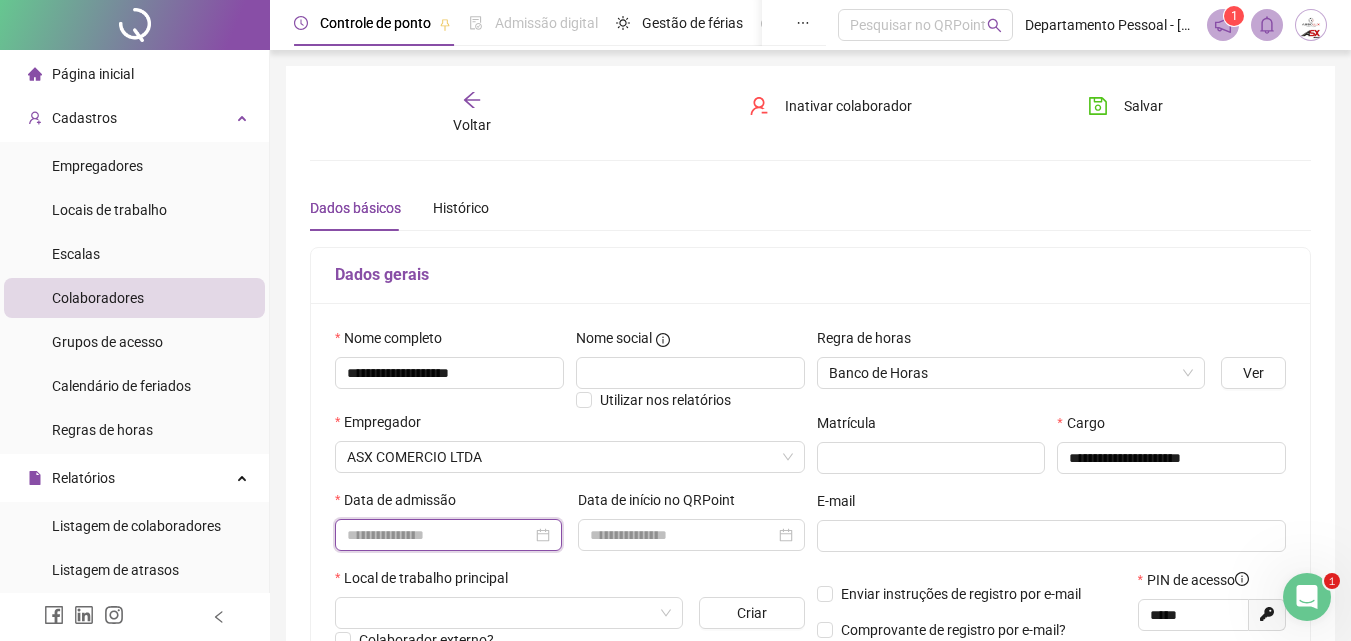 click at bounding box center [439, 535] 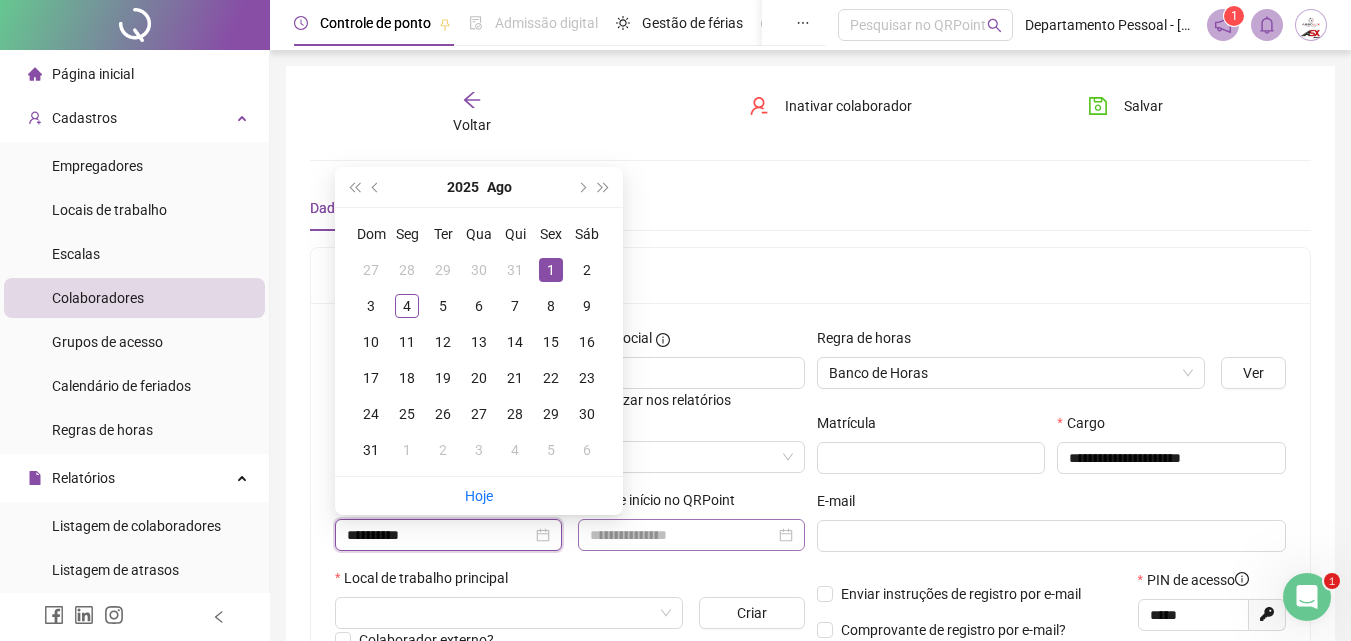 type on "**********" 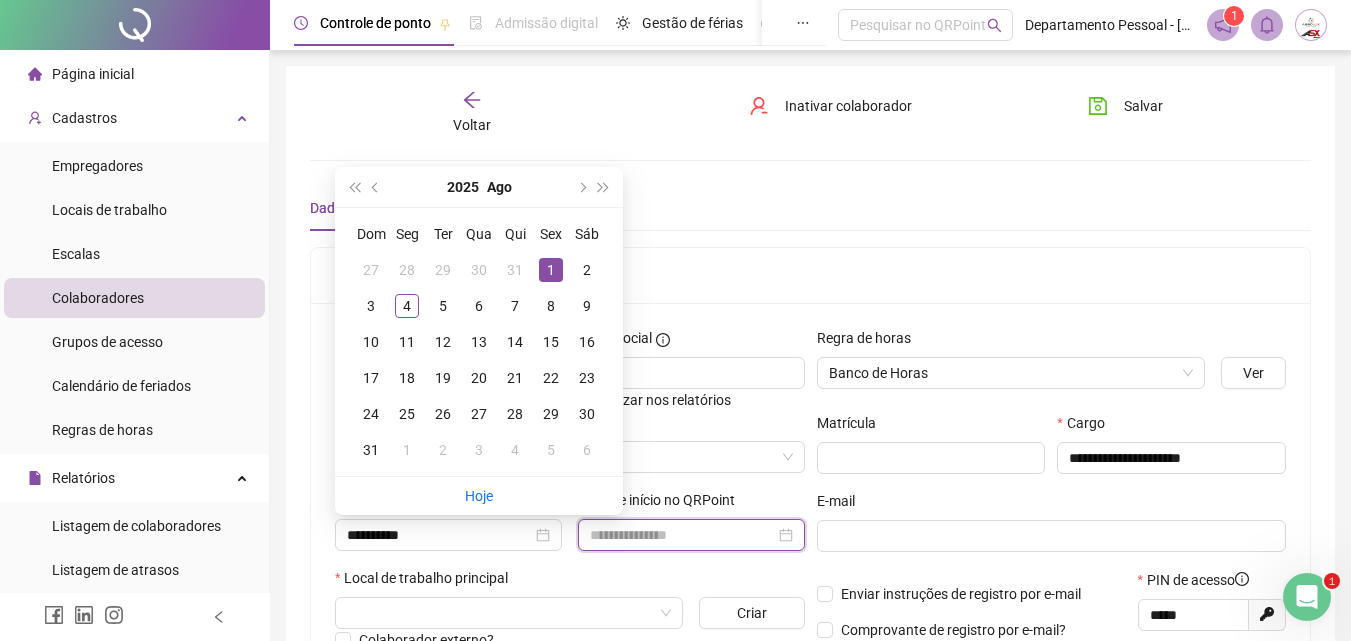 click at bounding box center (682, 535) 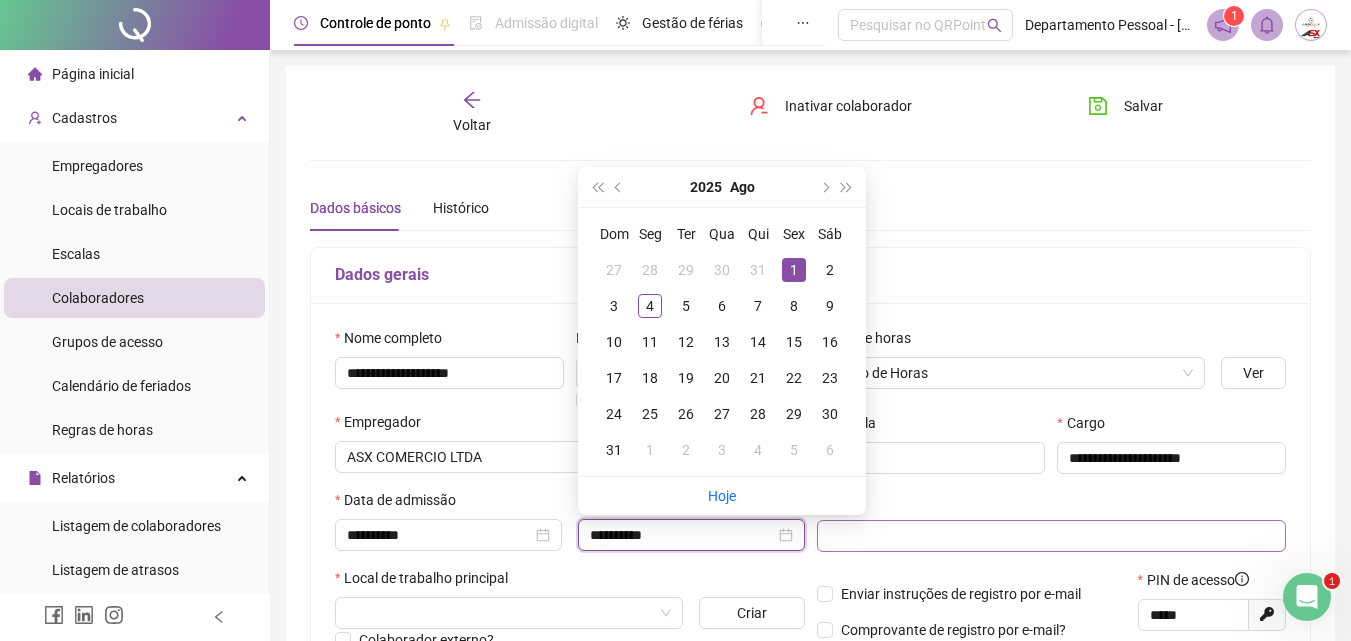 type on "**********" 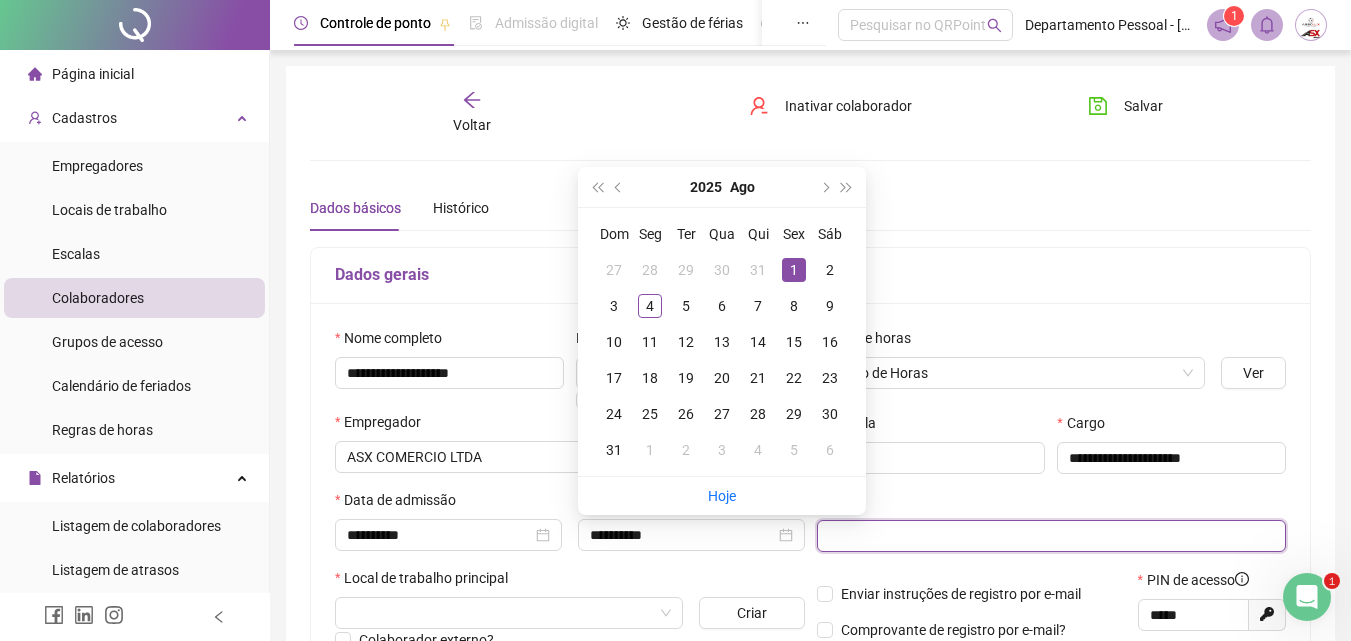 click at bounding box center (1050, 536) 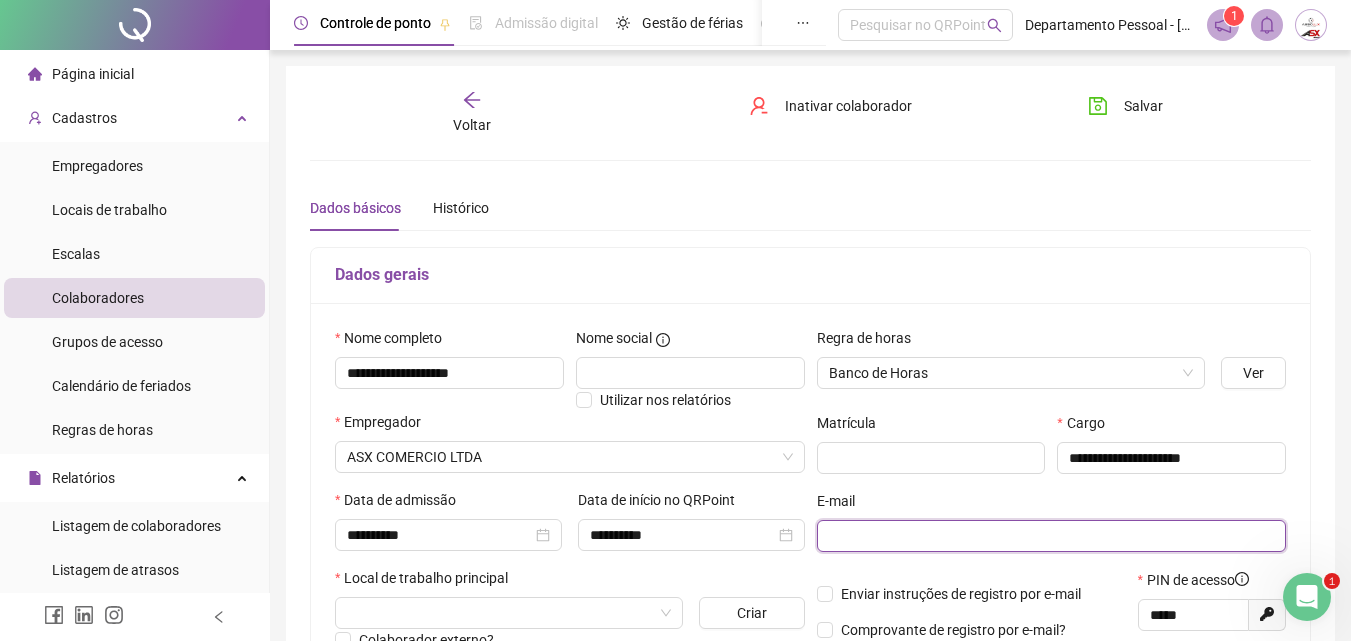 scroll, scrollTop: 200, scrollLeft: 0, axis: vertical 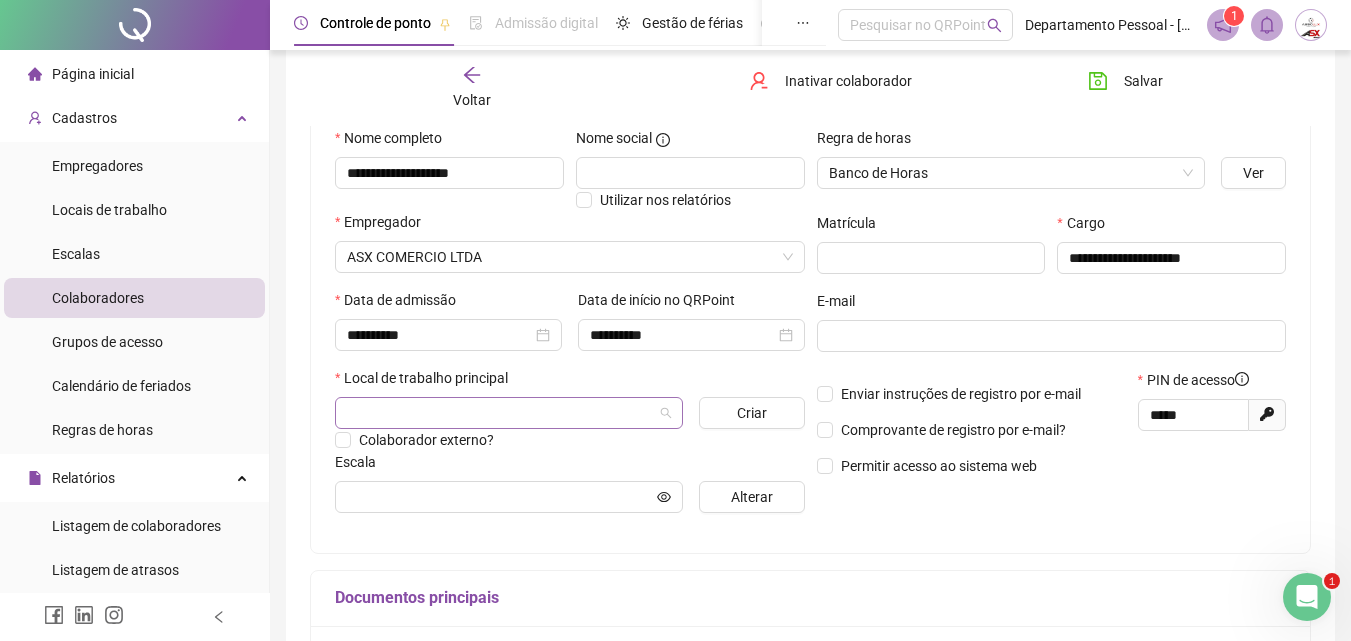 click at bounding box center (500, 413) 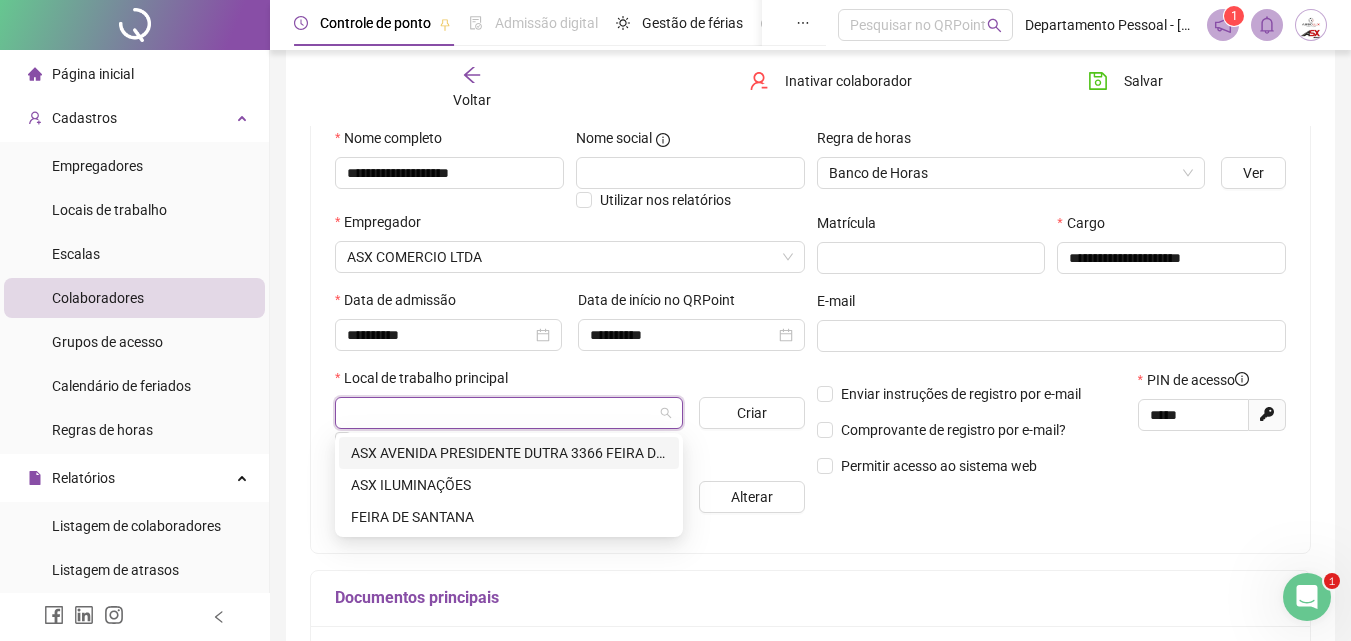 click on "ASX AVENIDA PRESIDENTE DUTRA 3366 FEIRA DE SANTANA" at bounding box center [509, 453] 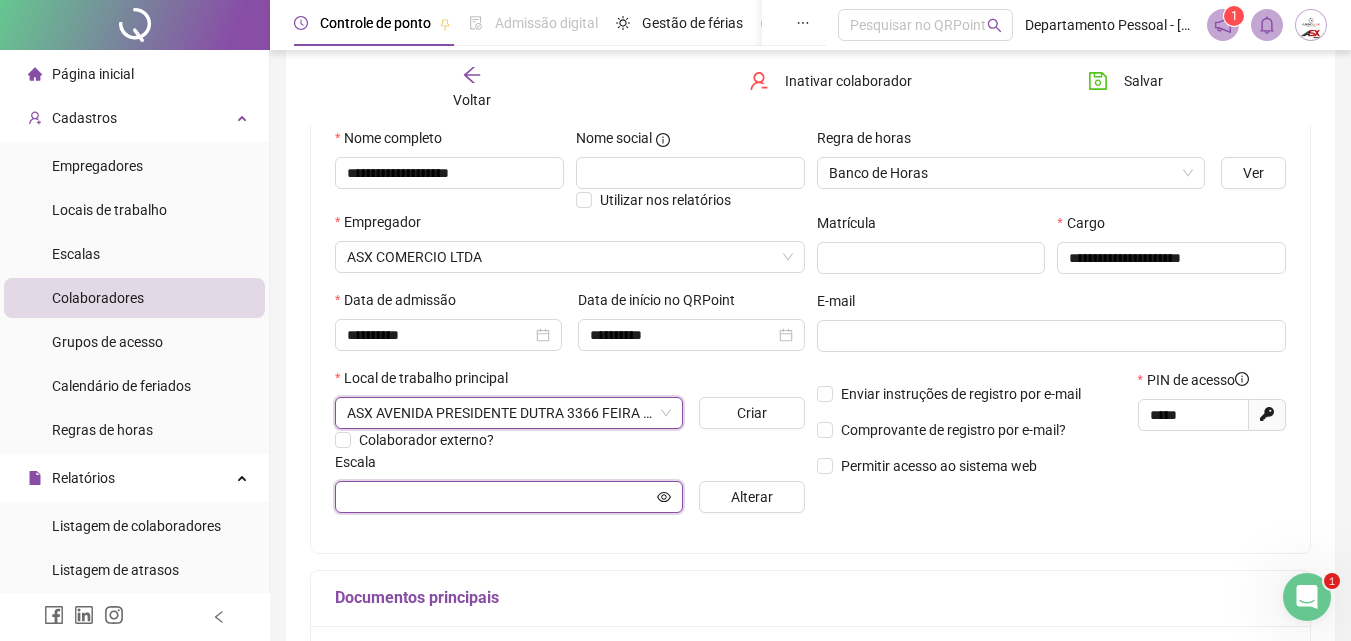 click at bounding box center [500, 497] 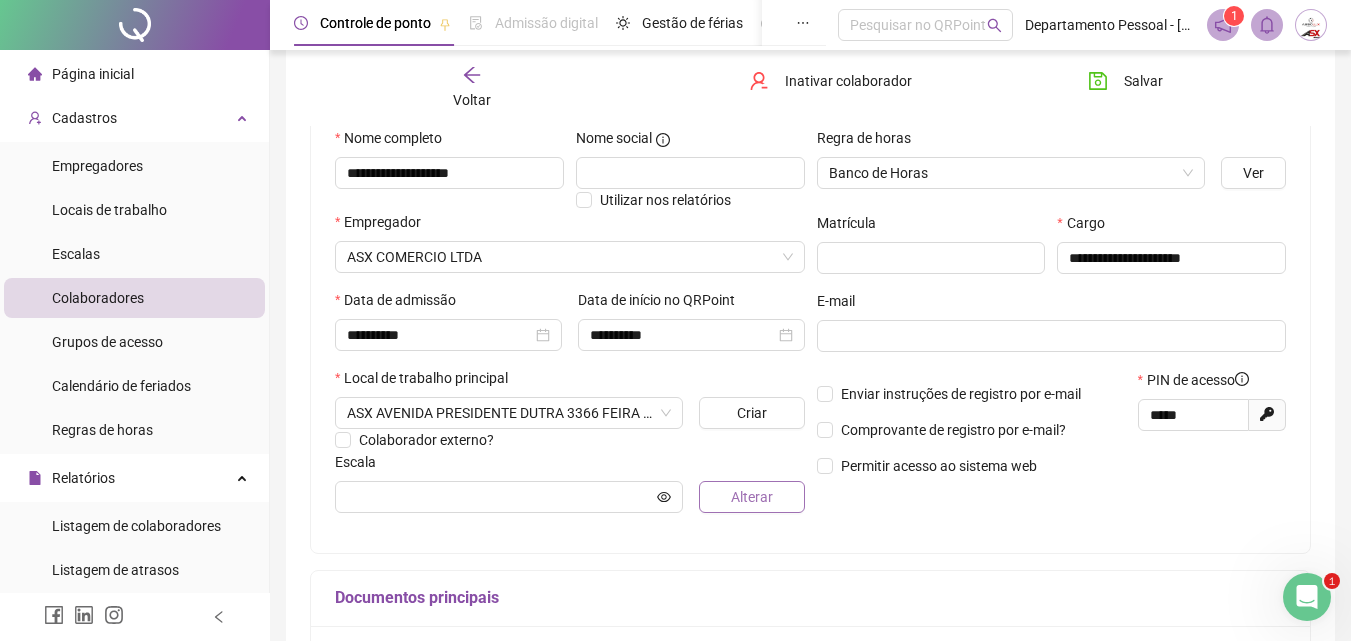 click on "Alterar" at bounding box center [752, 497] 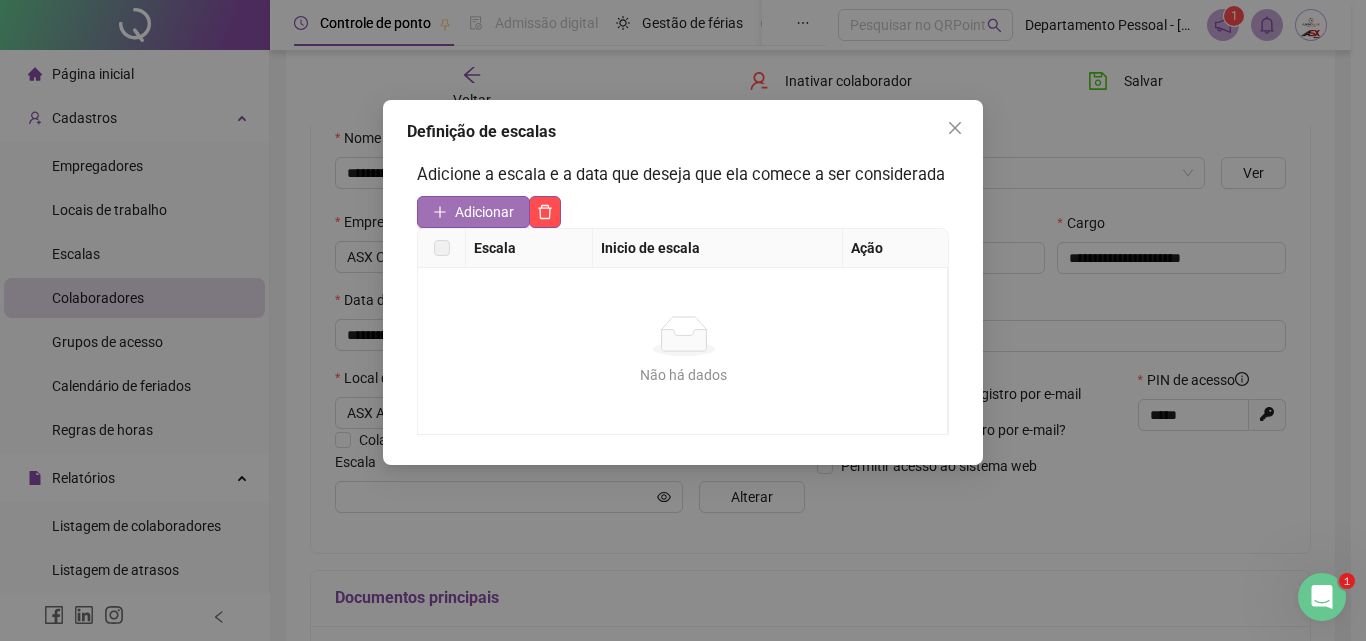 click on "Adicionar" at bounding box center (484, 212) 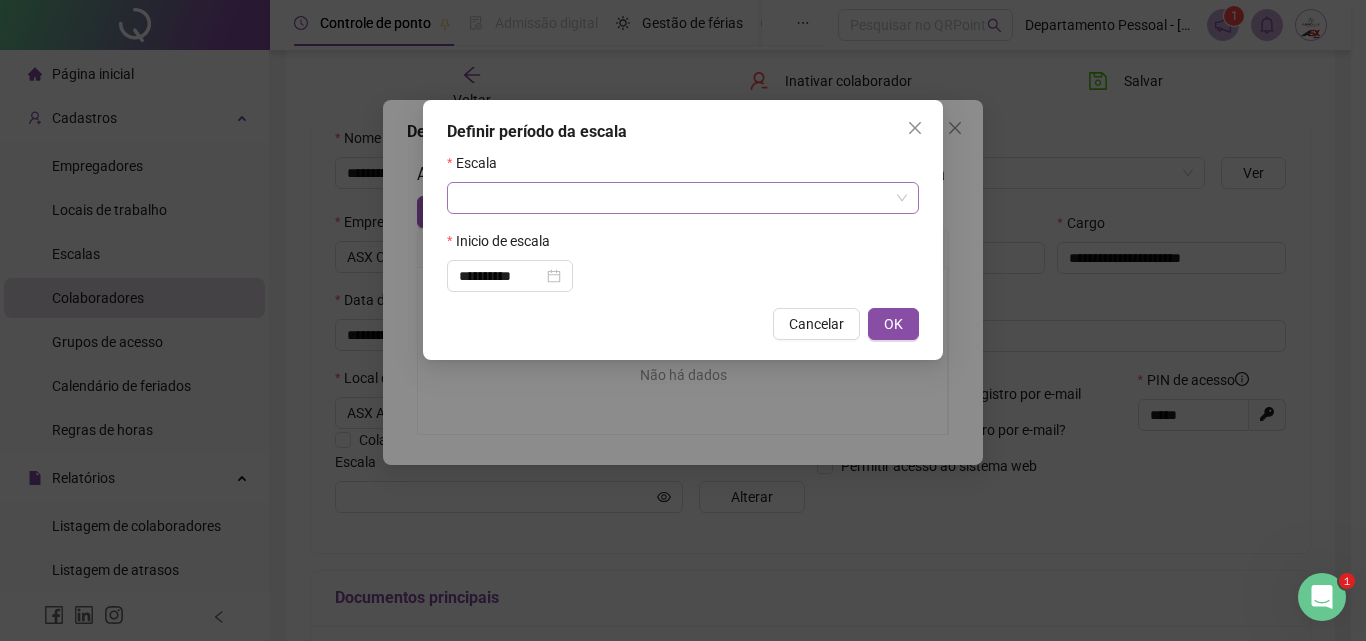 click at bounding box center (674, 198) 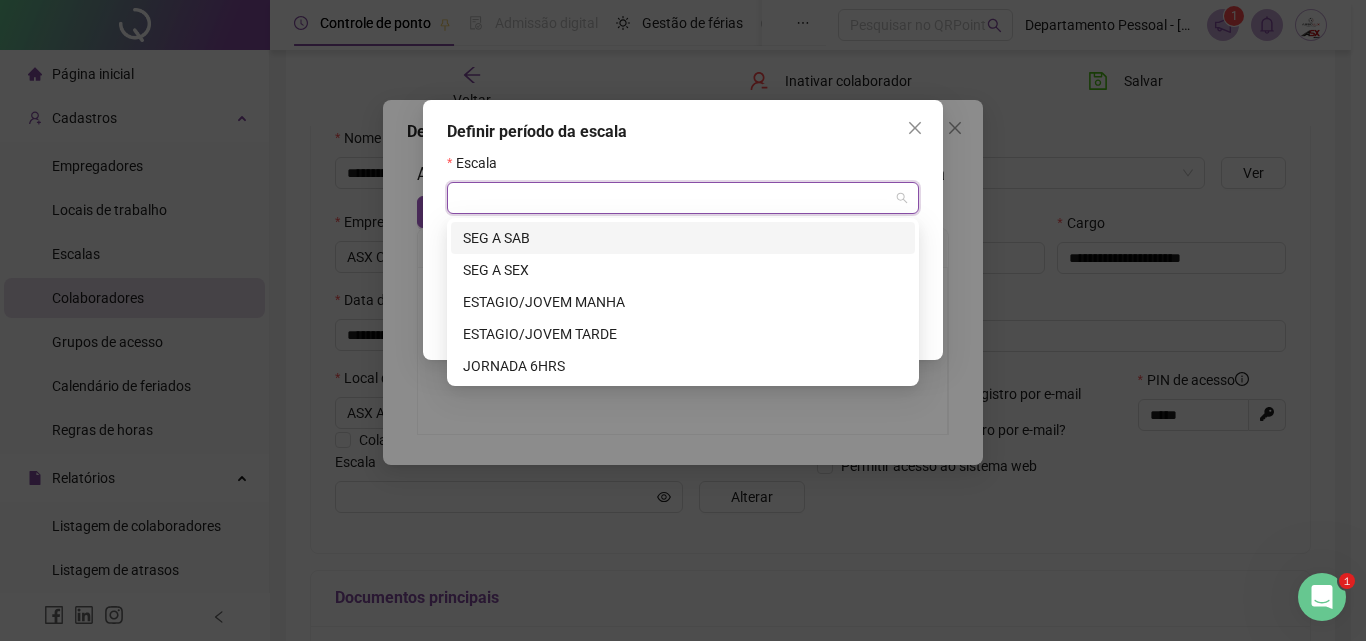 click on "SEG A SAB" at bounding box center (683, 238) 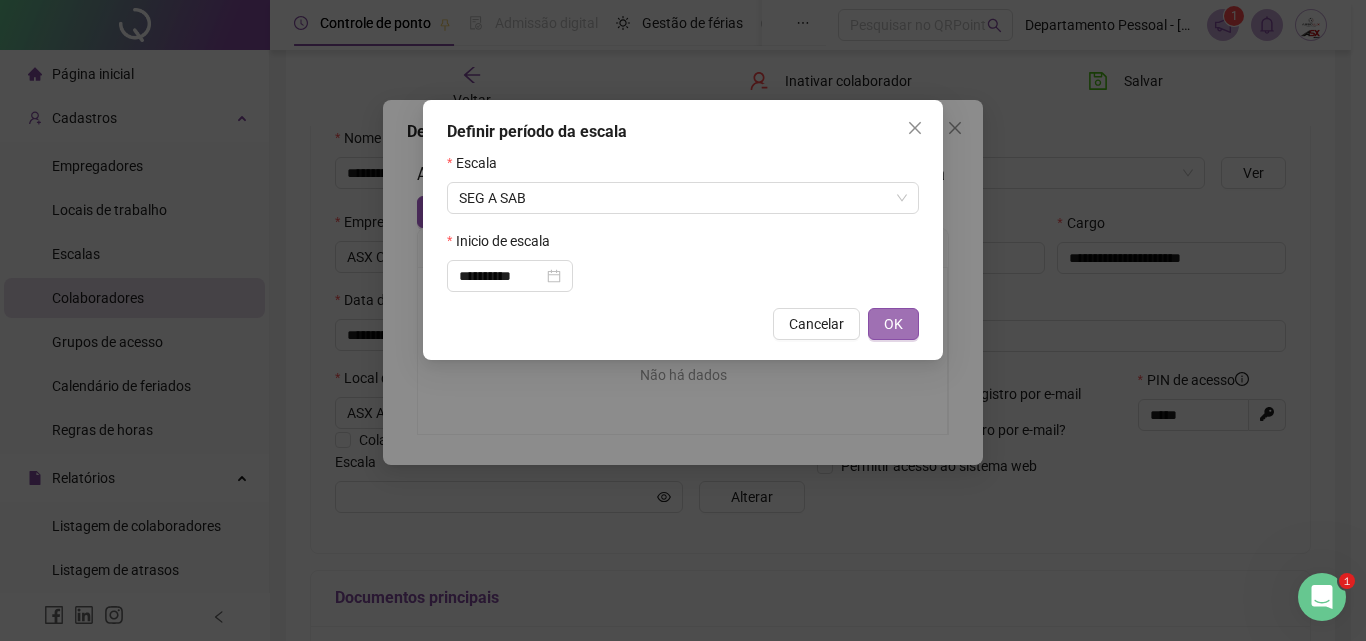click on "OK" at bounding box center [893, 324] 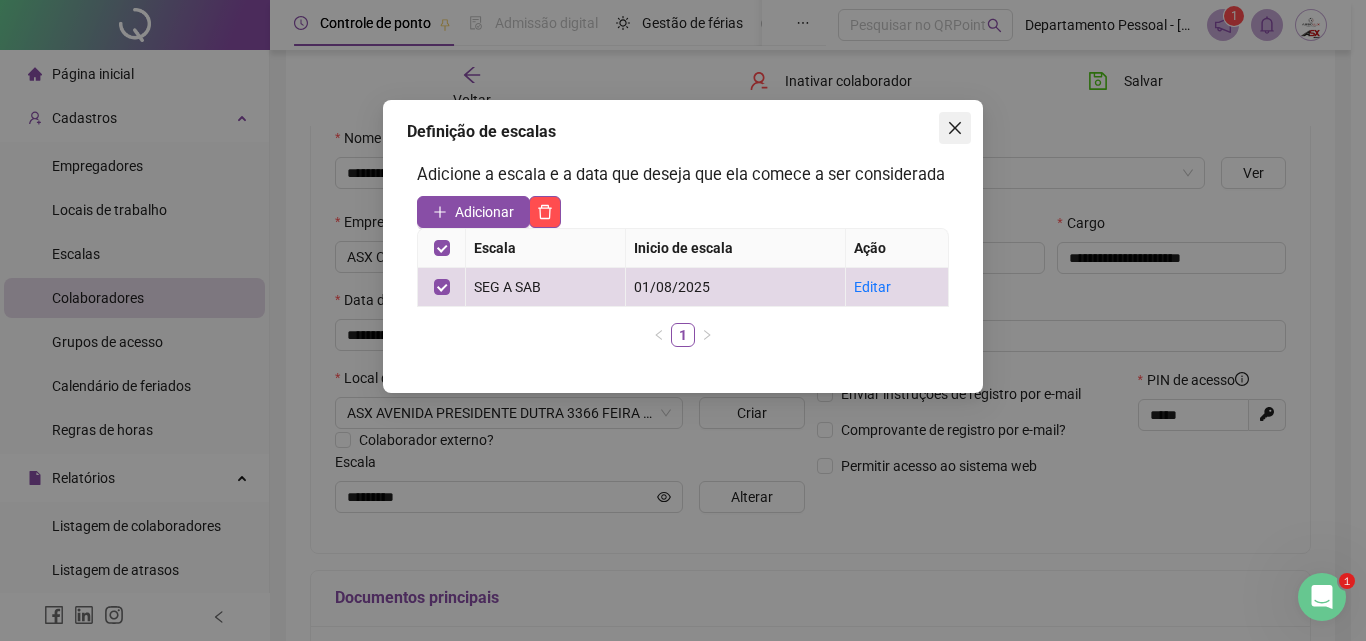 click 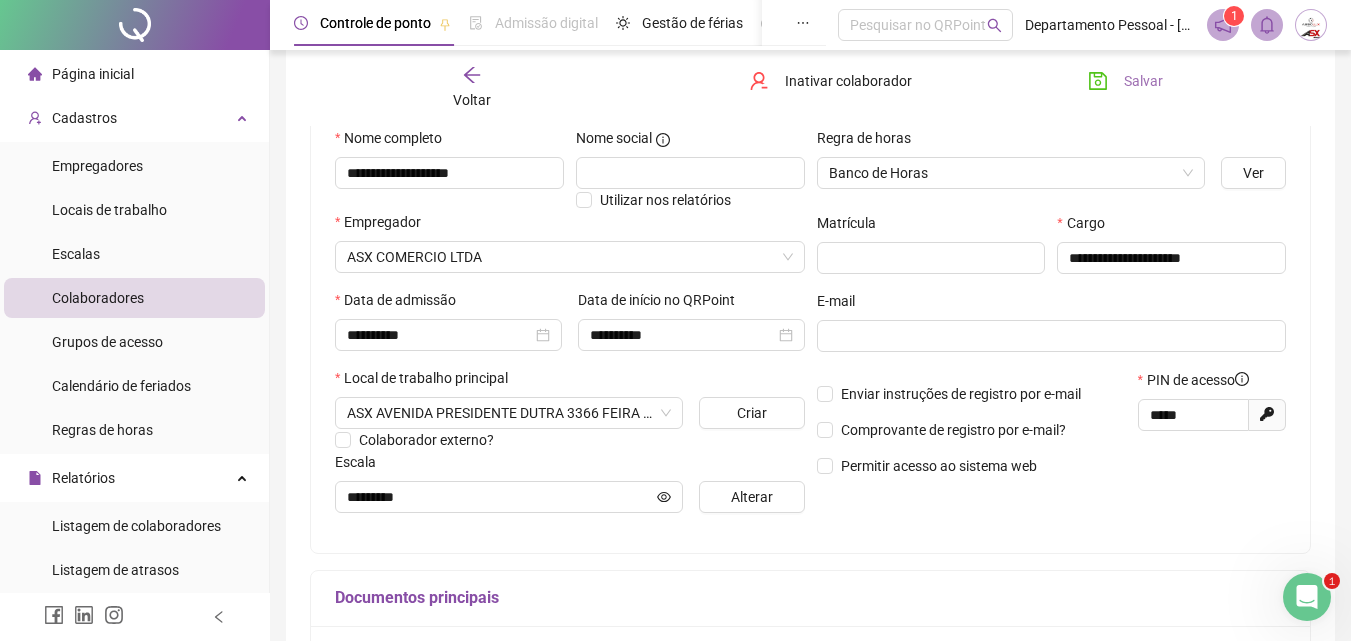 click on "Salvar" at bounding box center [1125, 81] 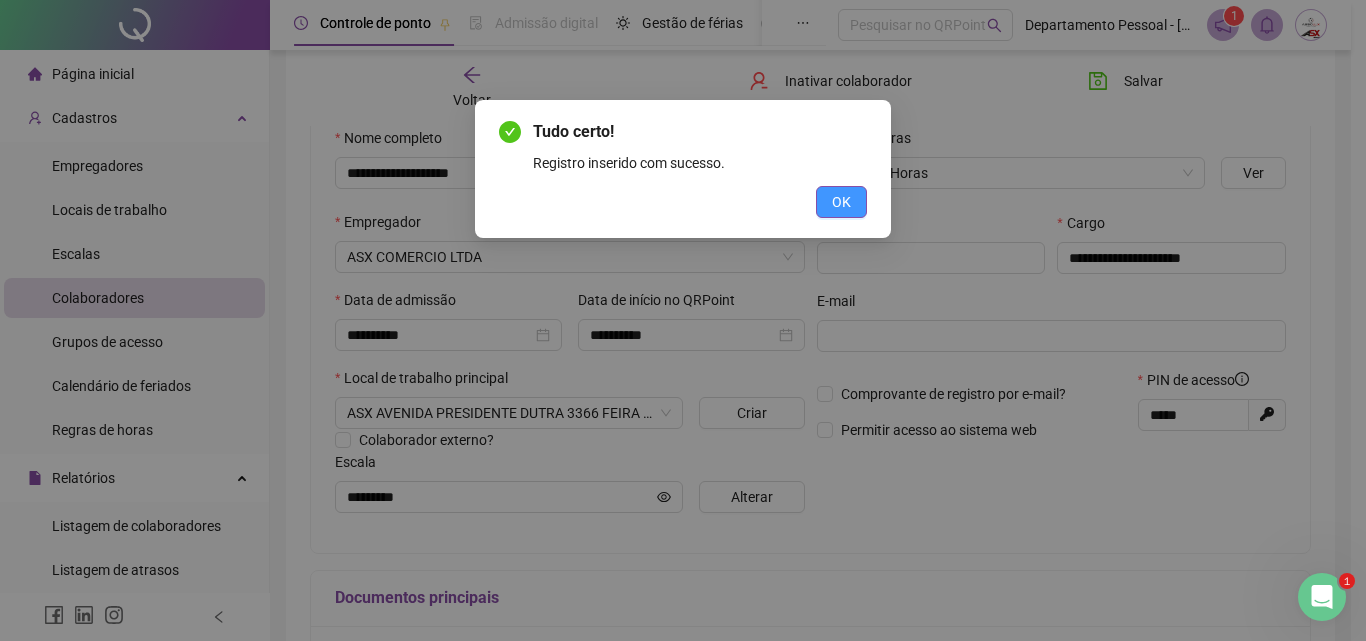 click on "OK" at bounding box center [841, 202] 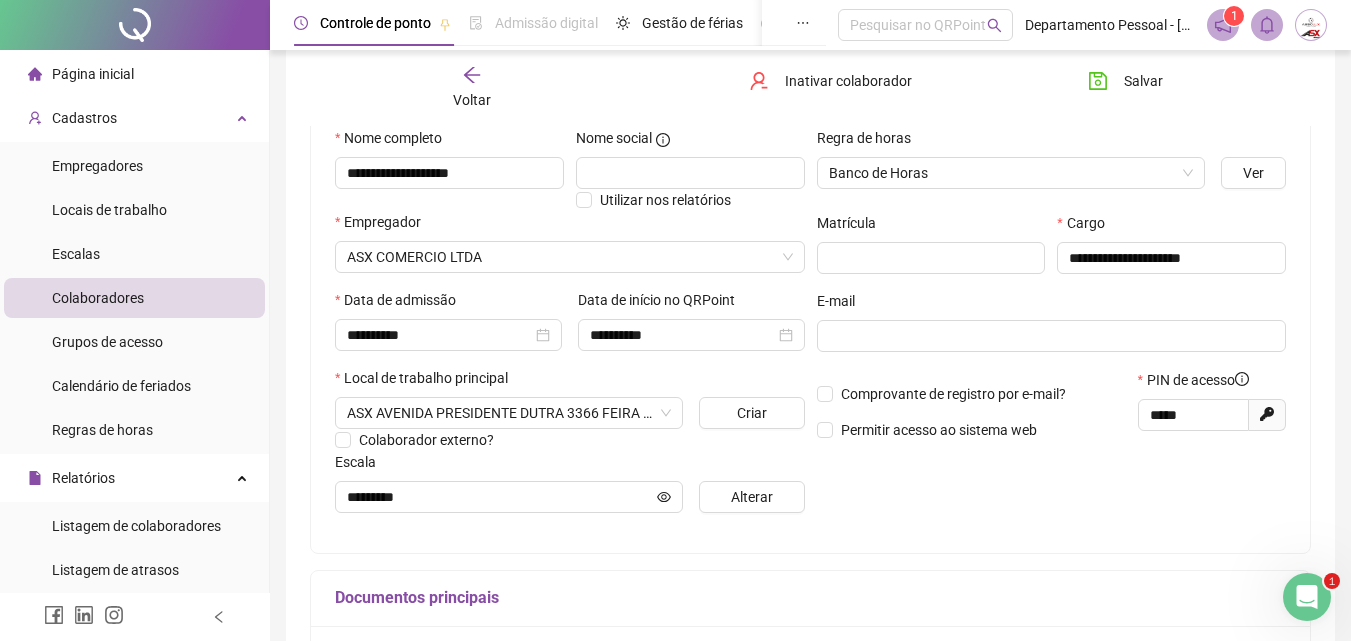 click on "Colaboradores" at bounding box center [134, 298] 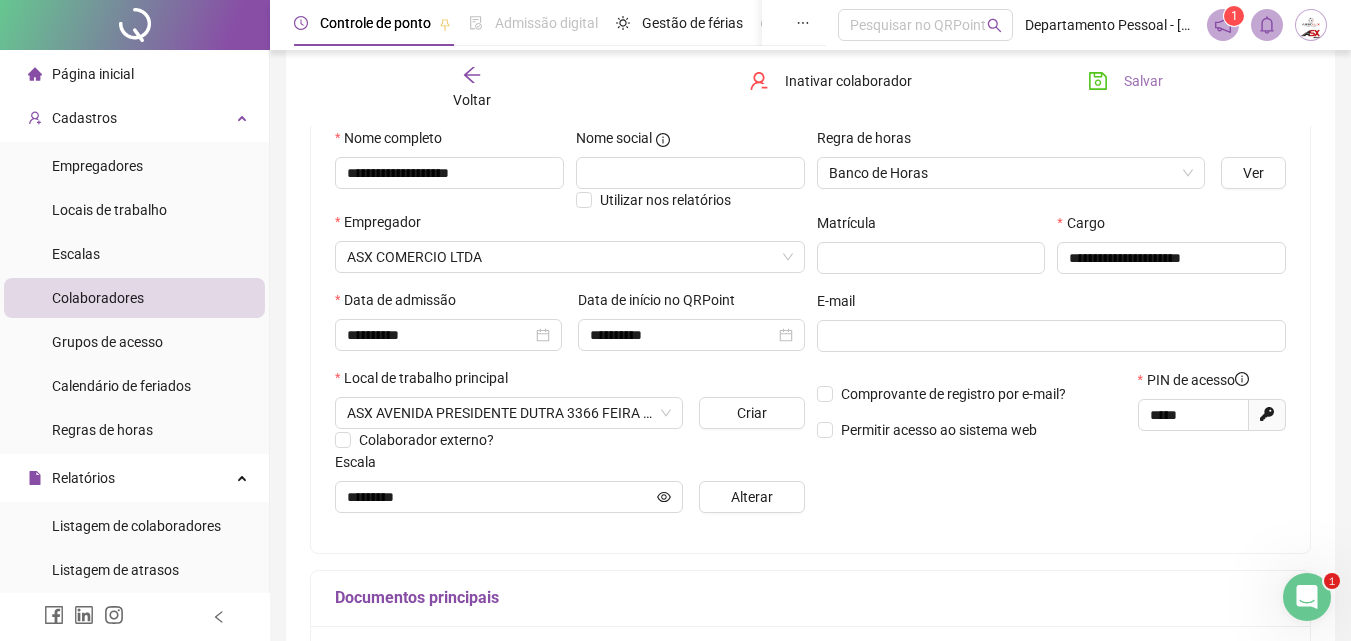 click on "Salvar" at bounding box center (1143, 81) 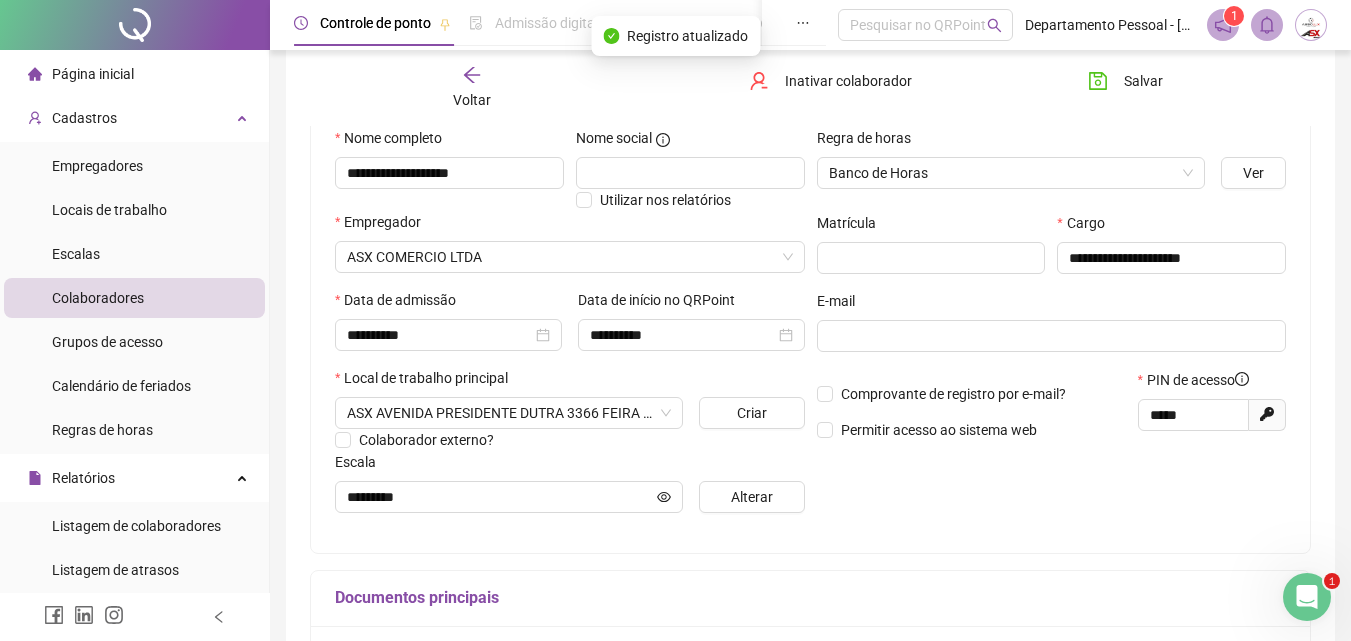 click on "Voltar" at bounding box center (472, 88) 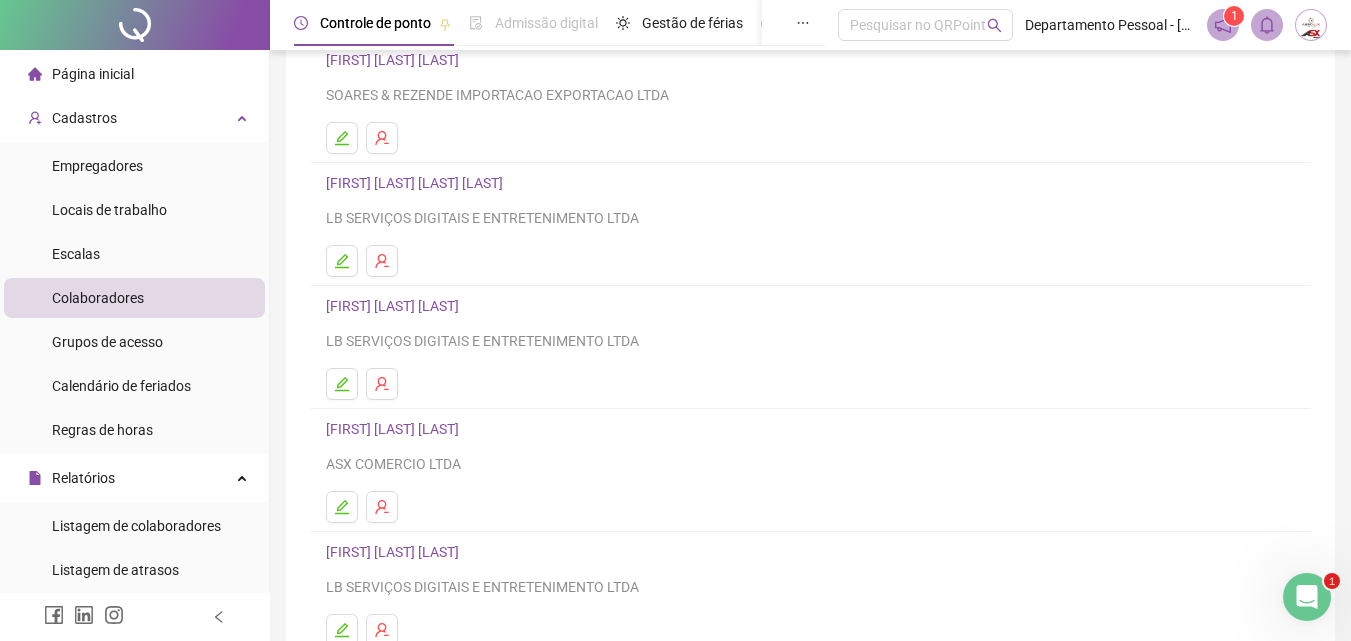 scroll, scrollTop: 326, scrollLeft: 0, axis: vertical 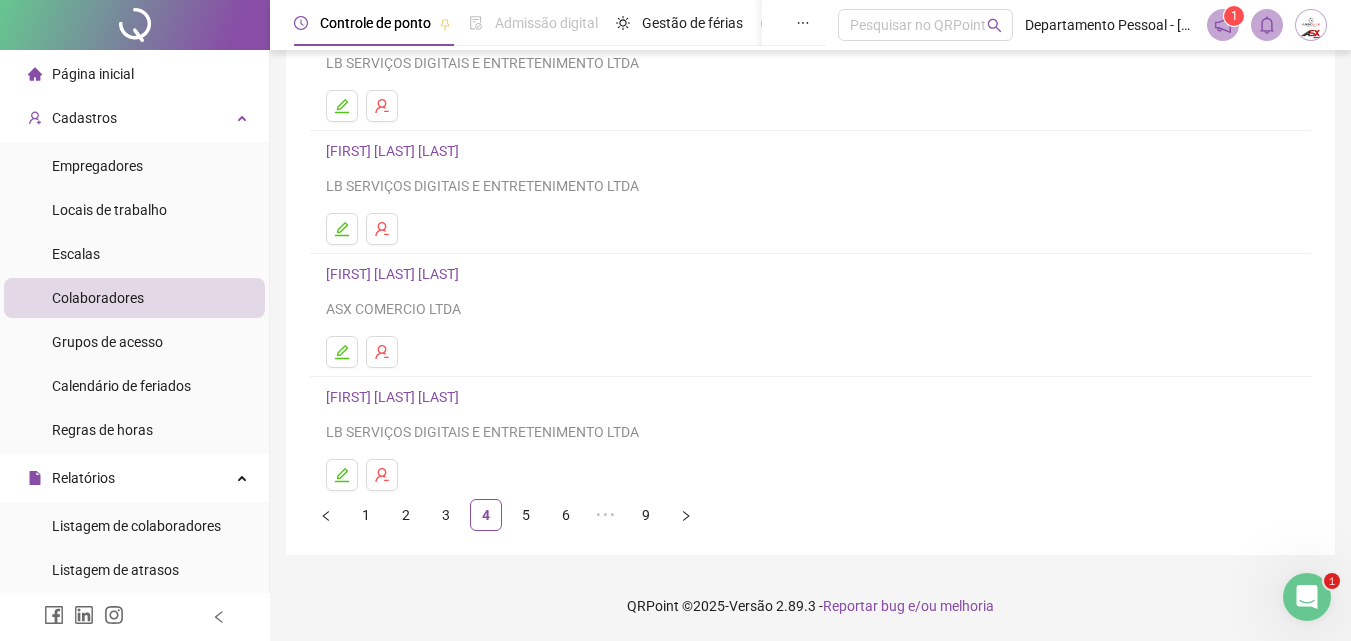 click on "2" at bounding box center (406, 515) 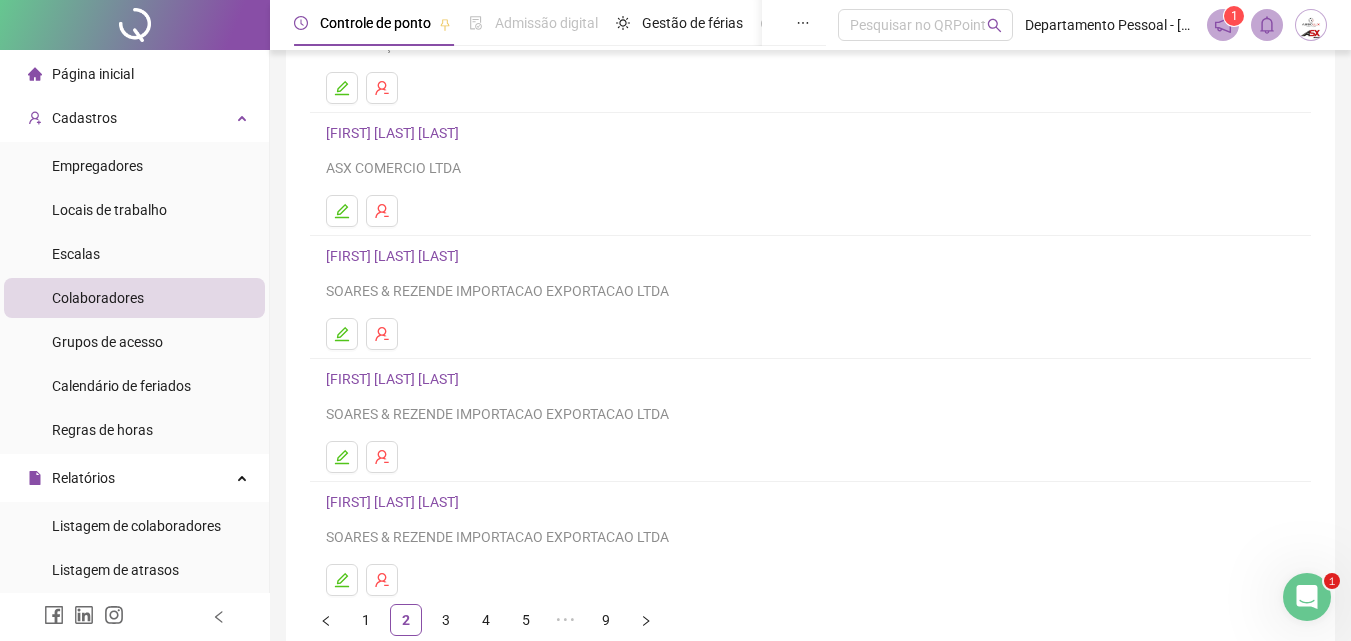 scroll, scrollTop: 300, scrollLeft: 0, axis: vertical 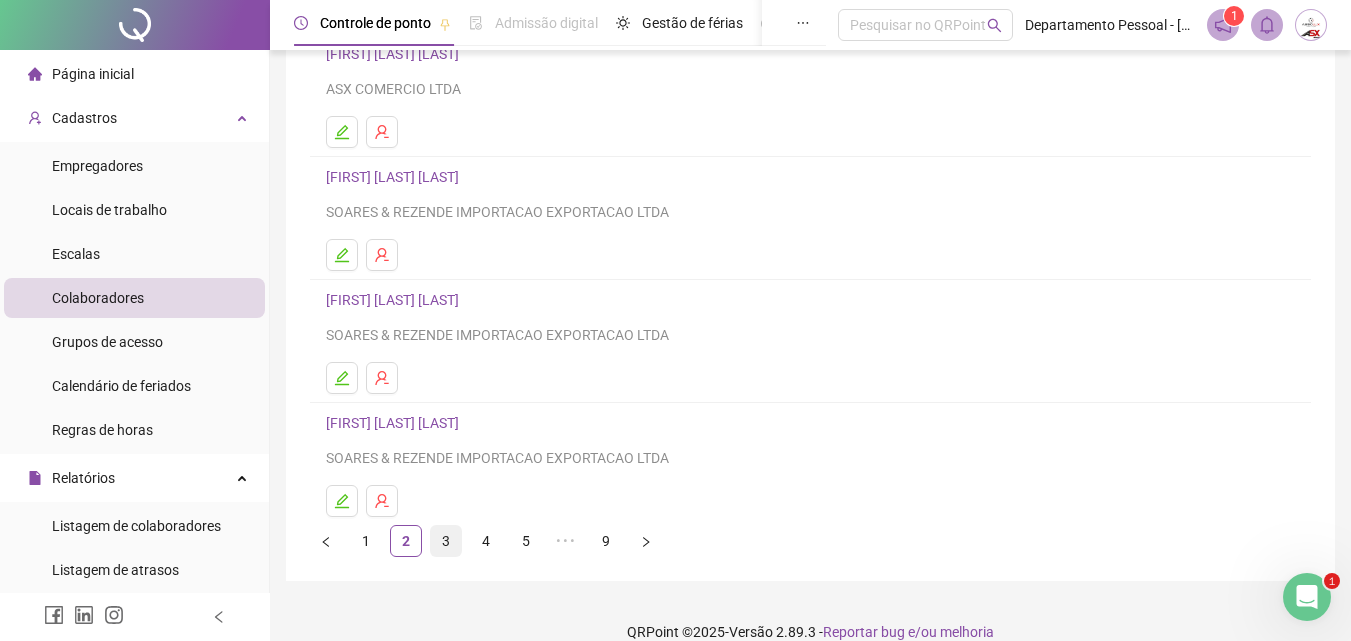 click on "3" at bounding box center [446, 541] 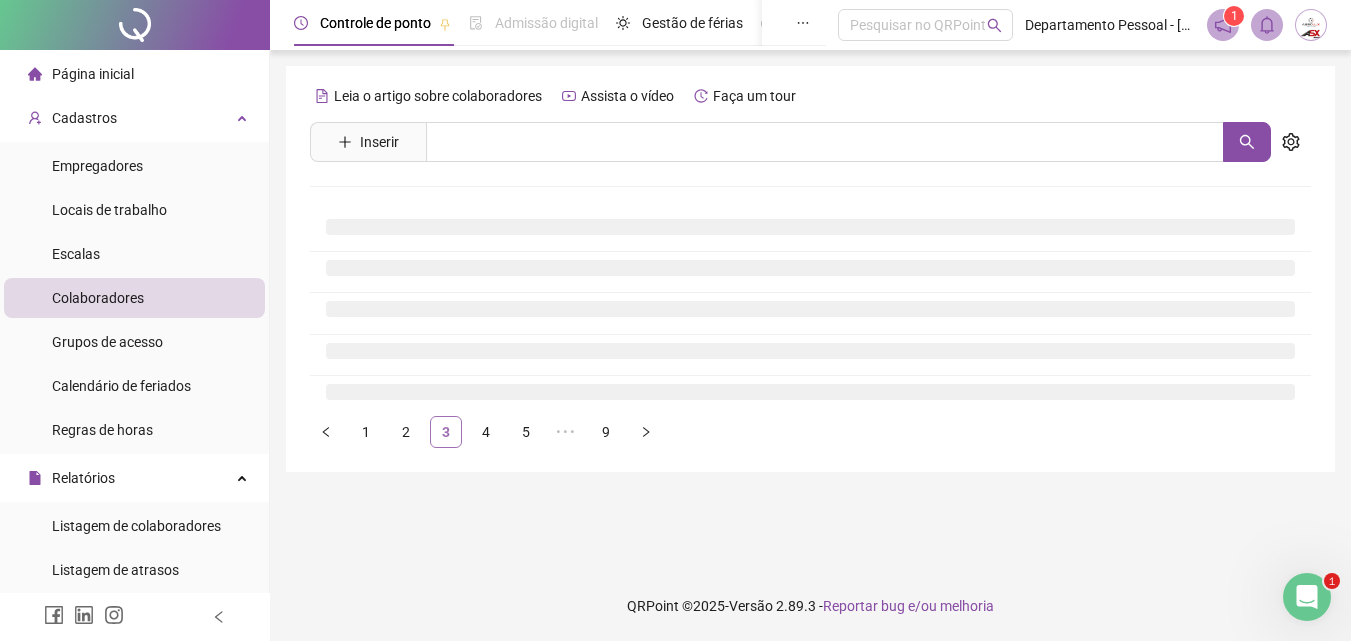 scroll, scrollTop: 0, scrollLeft: 0, axis: both 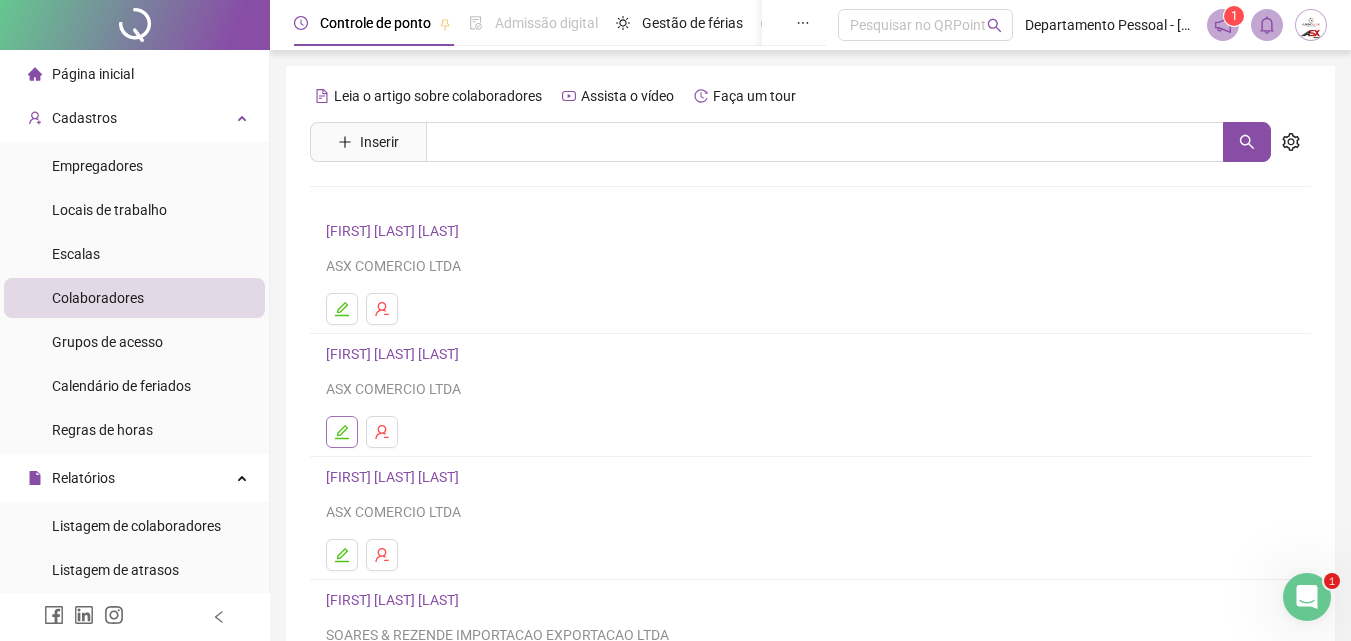 click 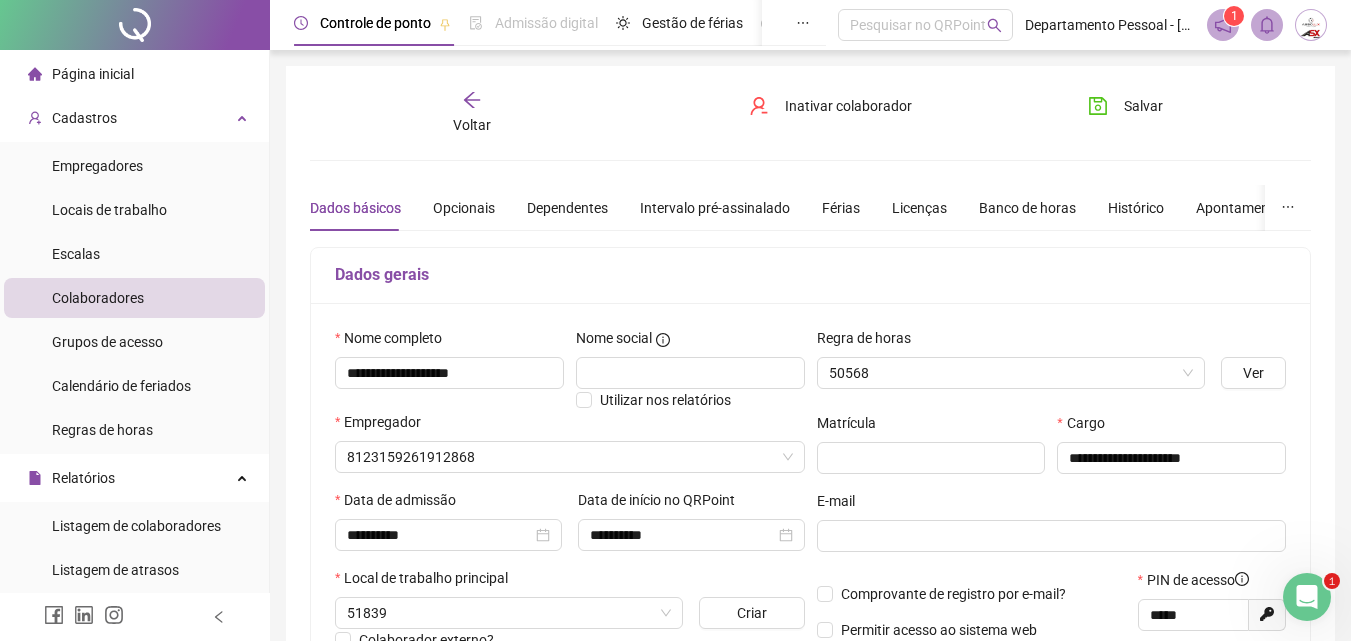 type on "*********" 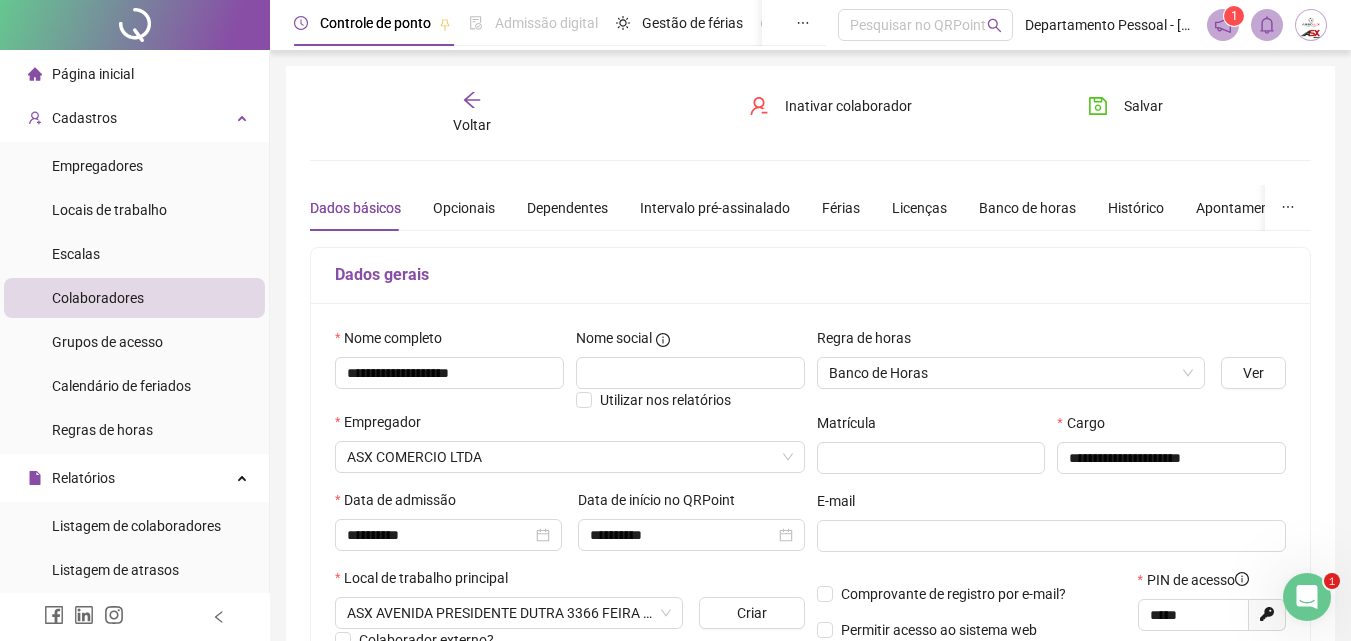 click on "Voltar" at bounding box center (472, 113) 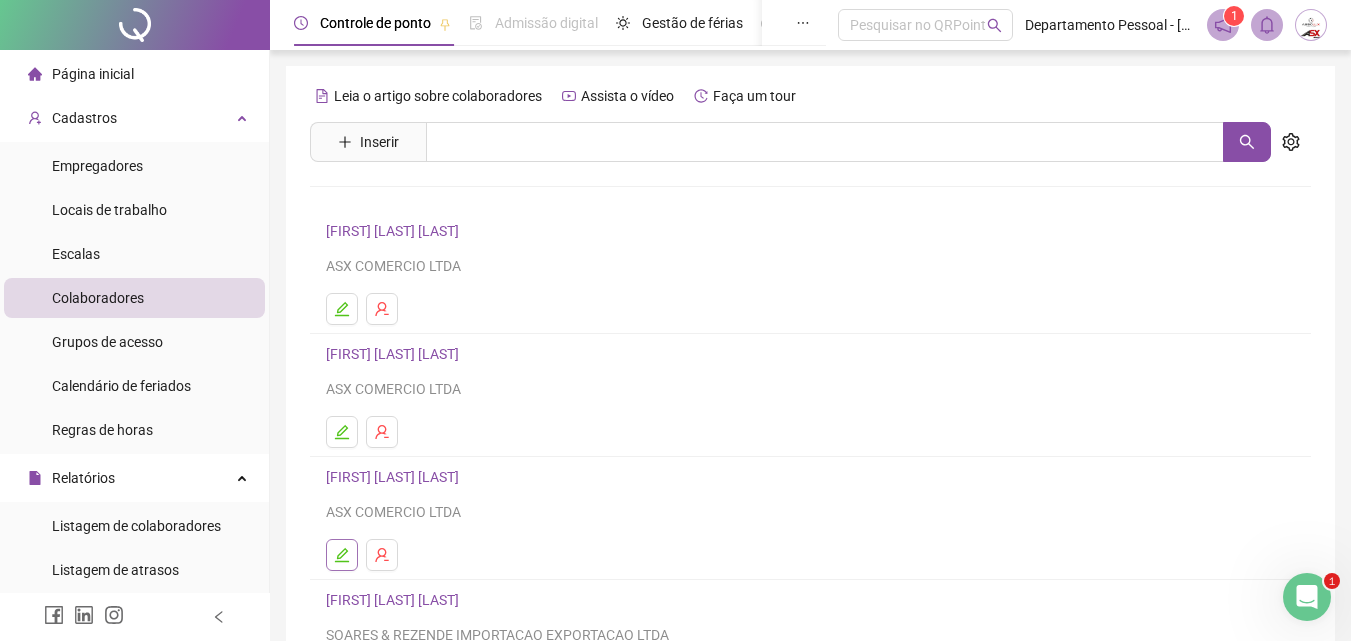 click 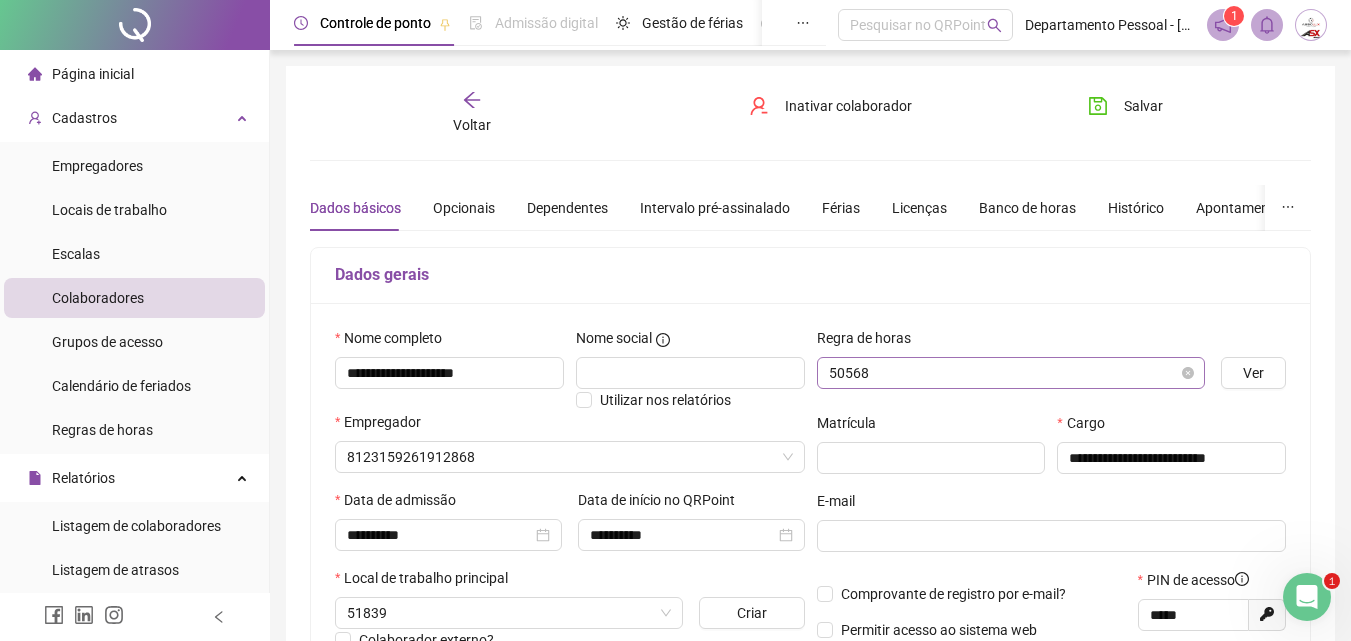 type on "*********" 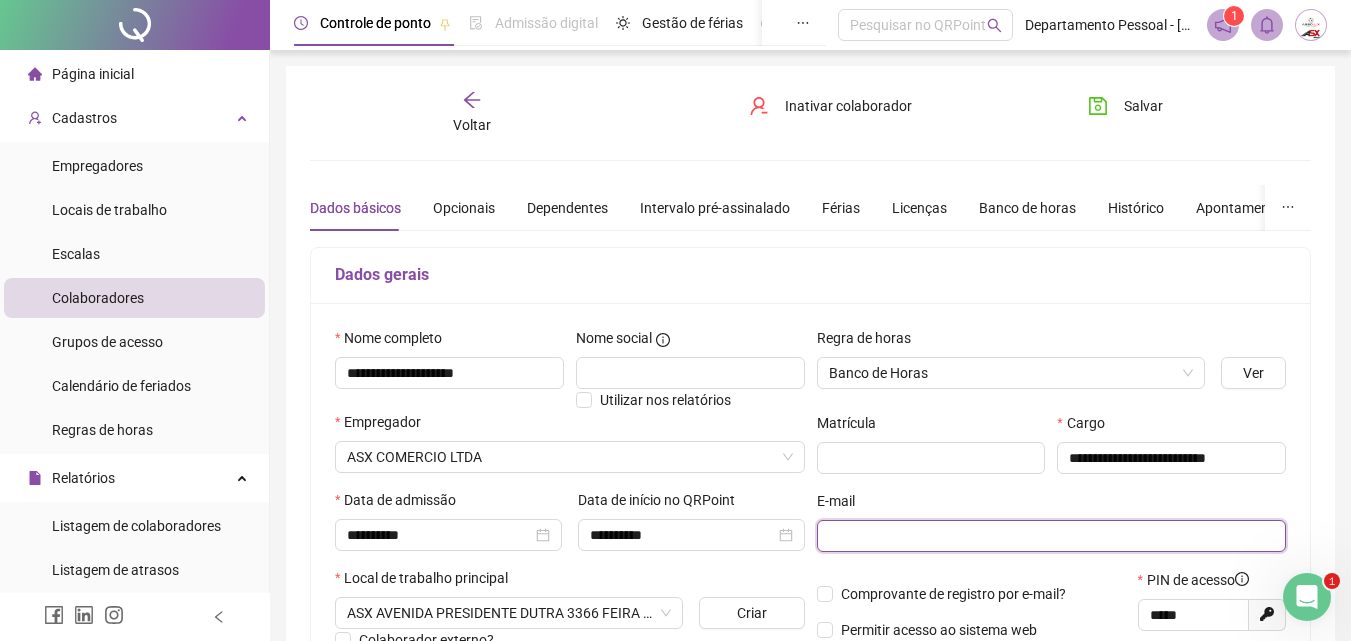 click at bounding box center [1050, 536] 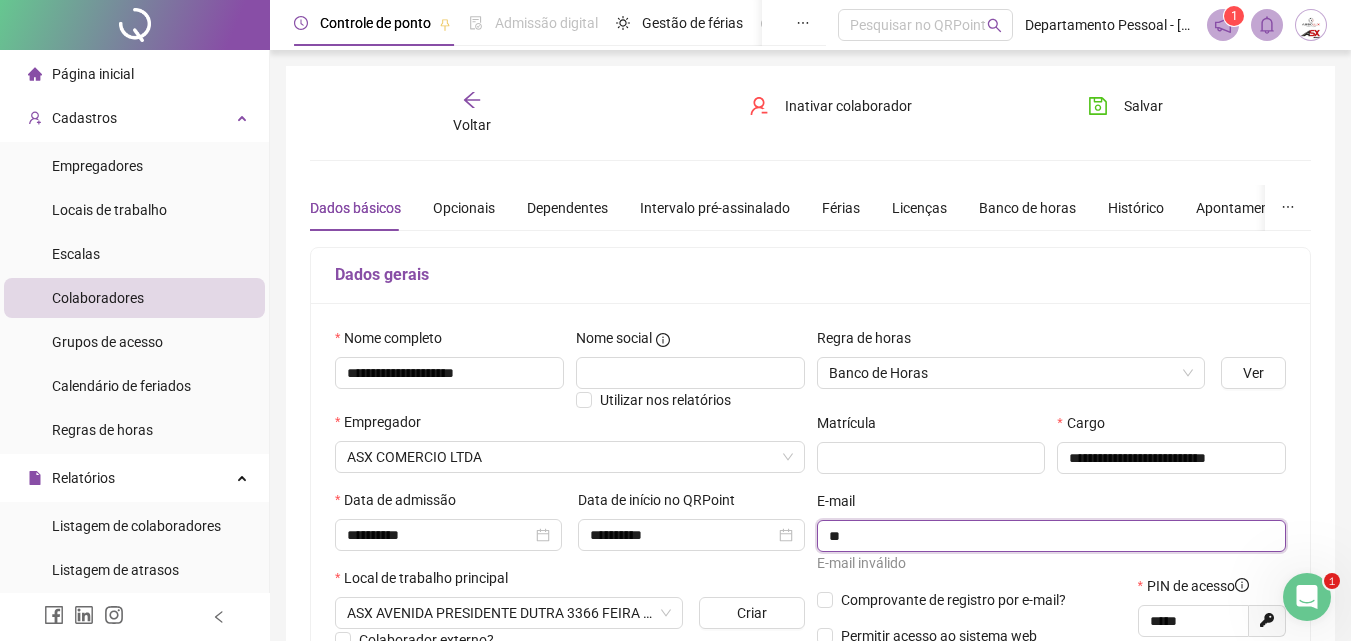 type on "*" 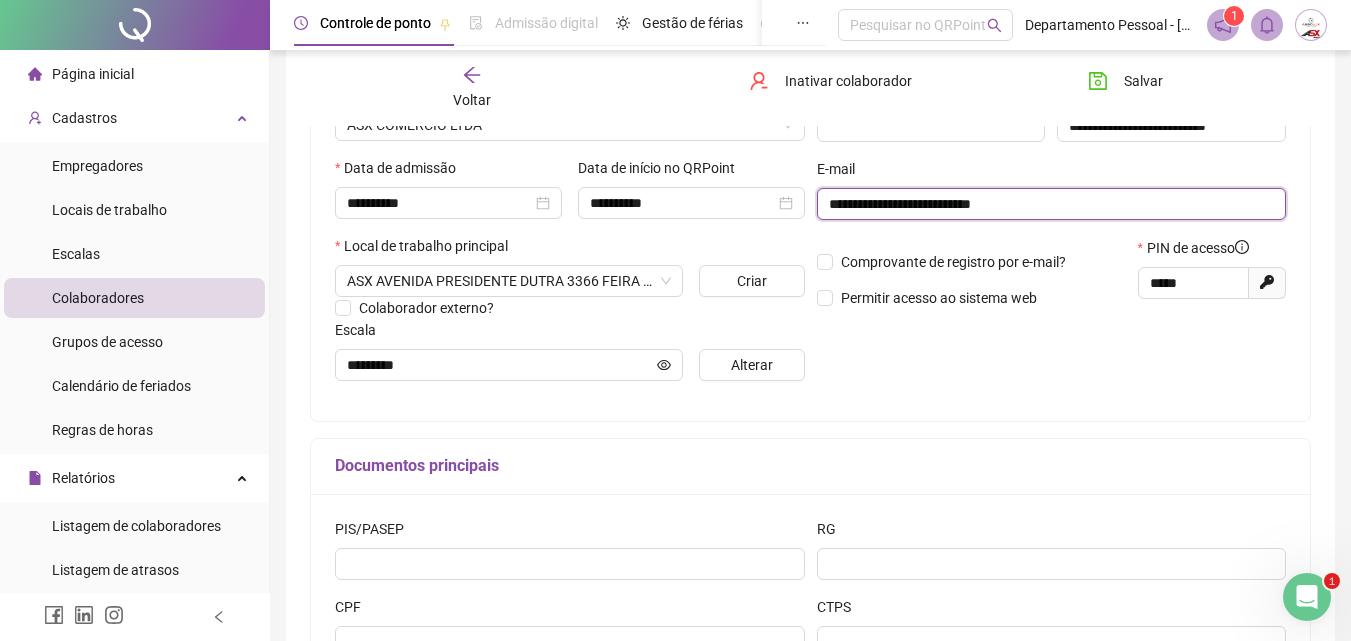 scroll, scrollTop: 400, scrollLeft: 0, axis: vertical 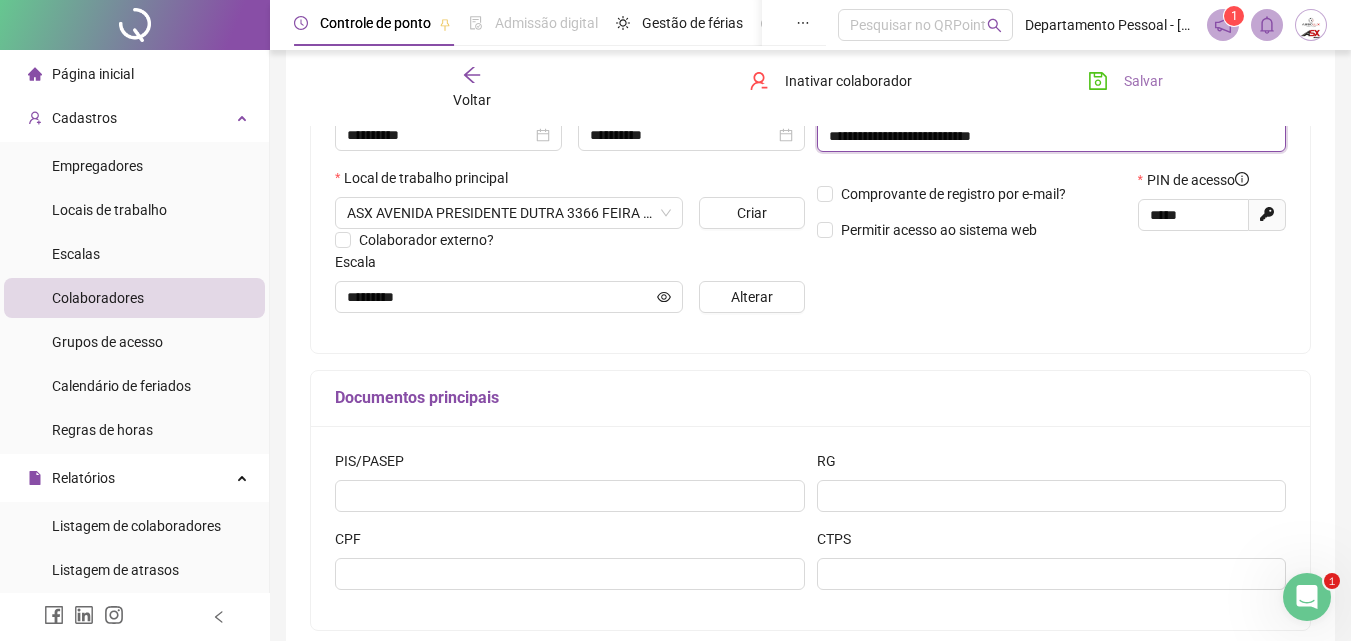 type on "**********" 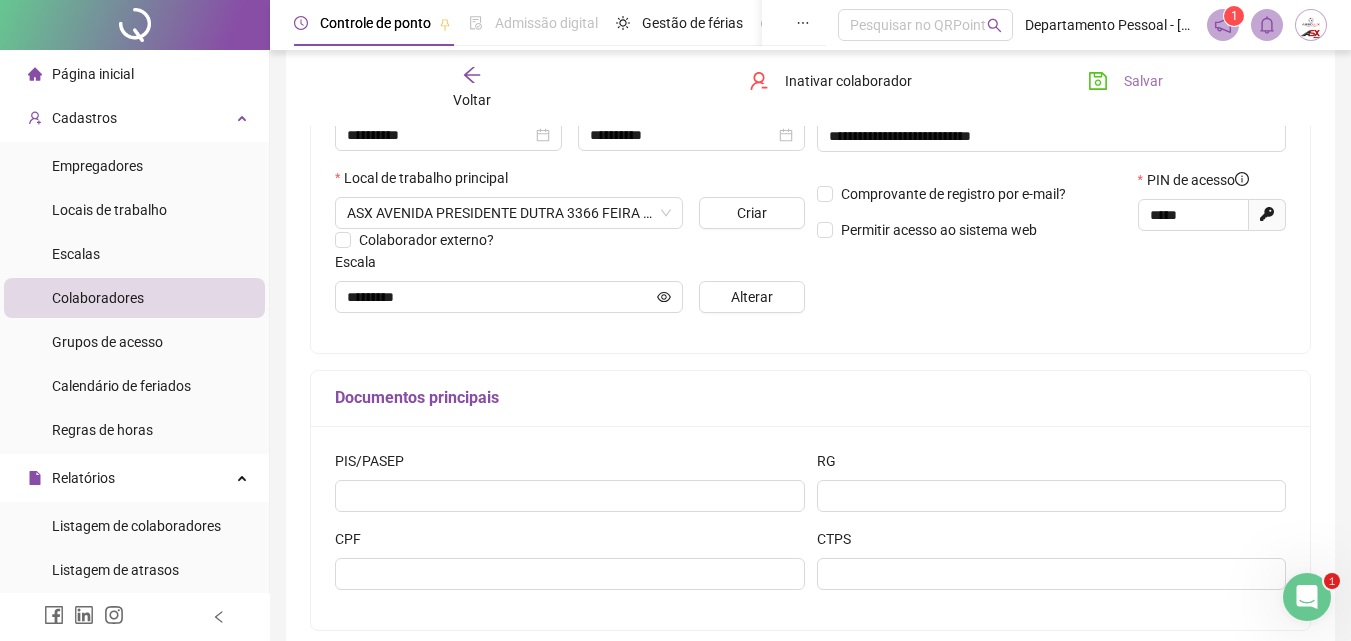 click on "Salvar" at bounding box center [1143, 81] 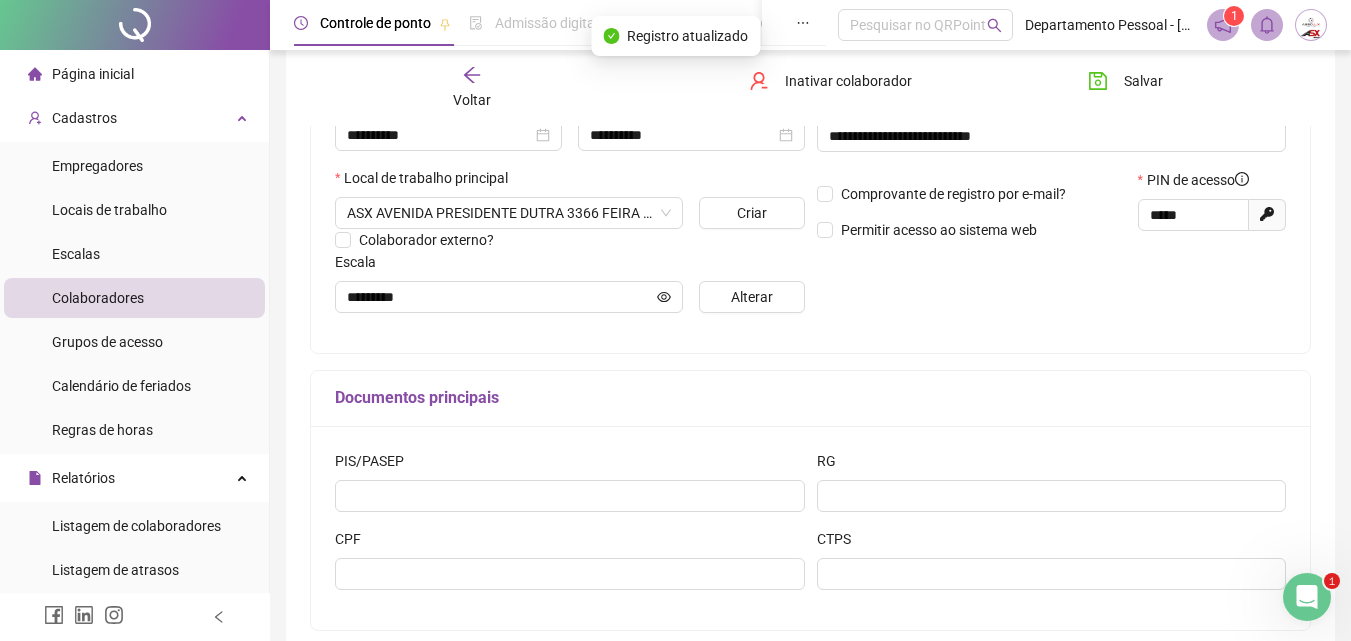 click on "Página inicial" at bounding box center [93, 74] 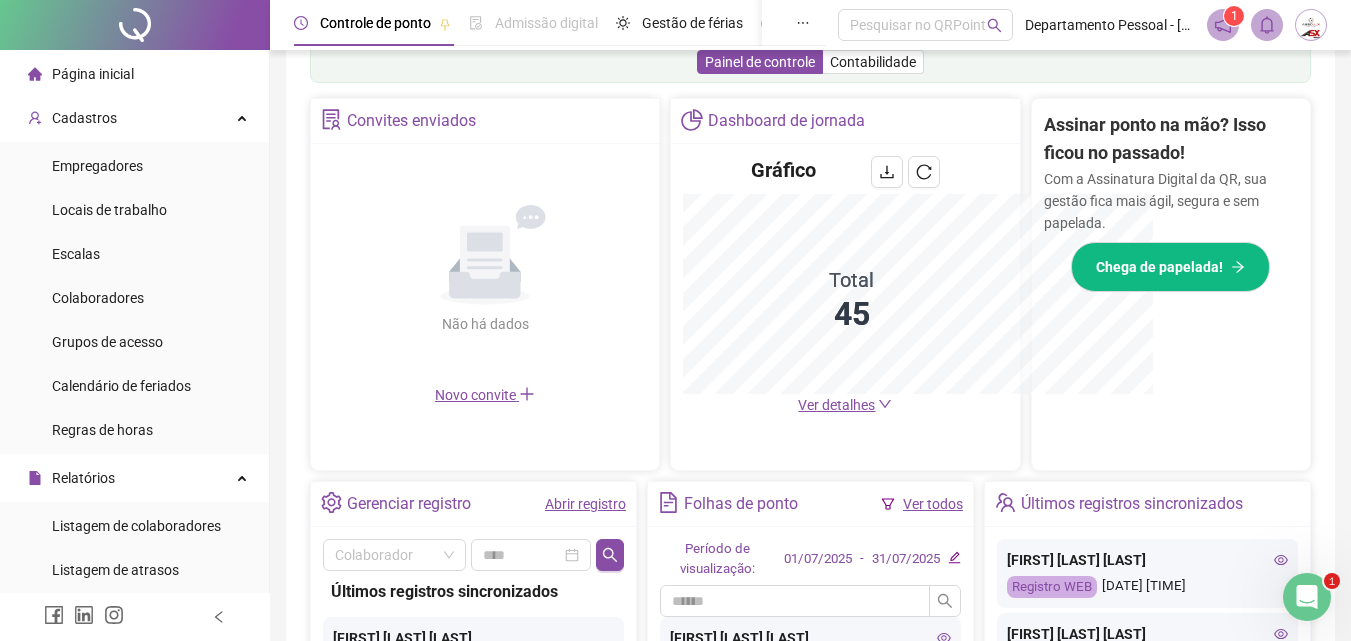 scroll, scrollTop: 400, scrollLeft: 0, axis: vertical 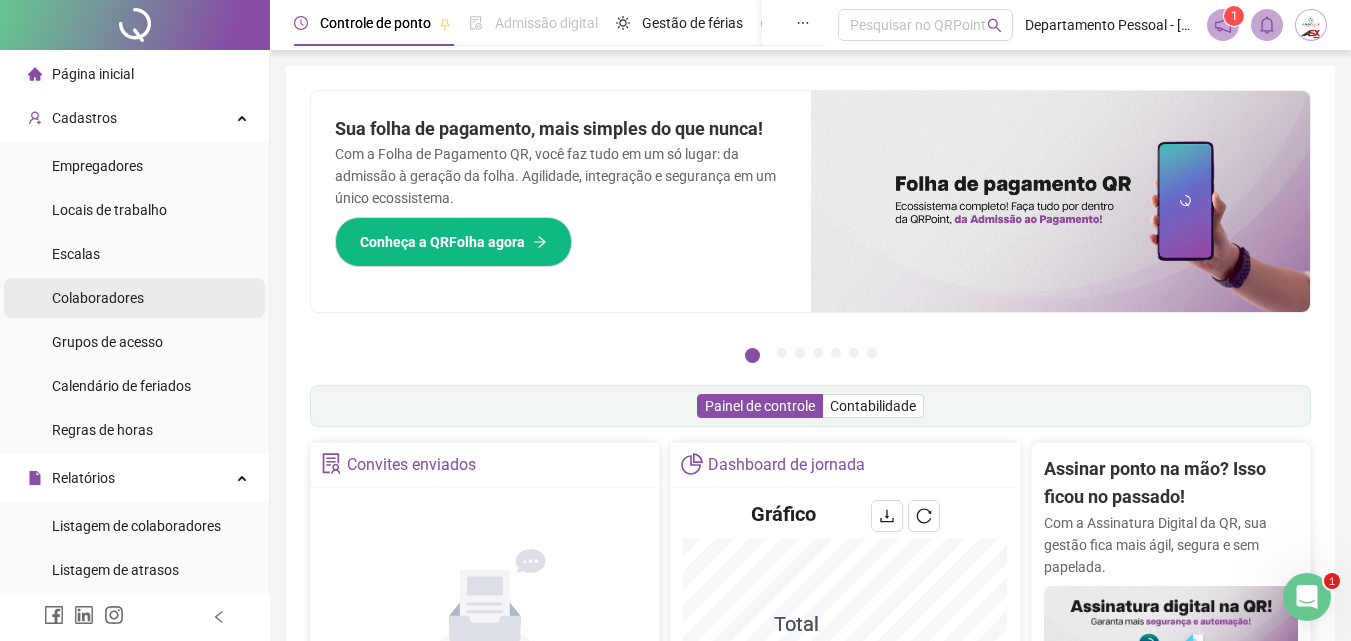 click on "Colaboradores" at bounding box center [98, 298] 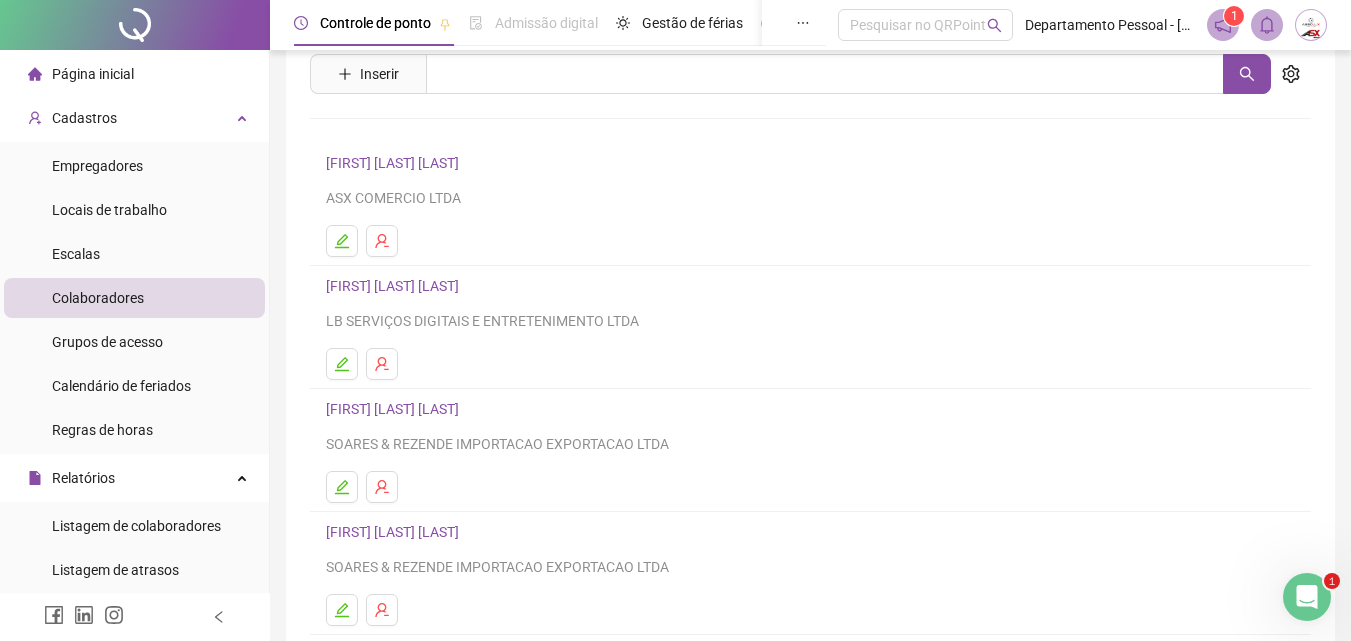 scroll, scrollTop: 326, scrollLeft: 0, axis: vertical 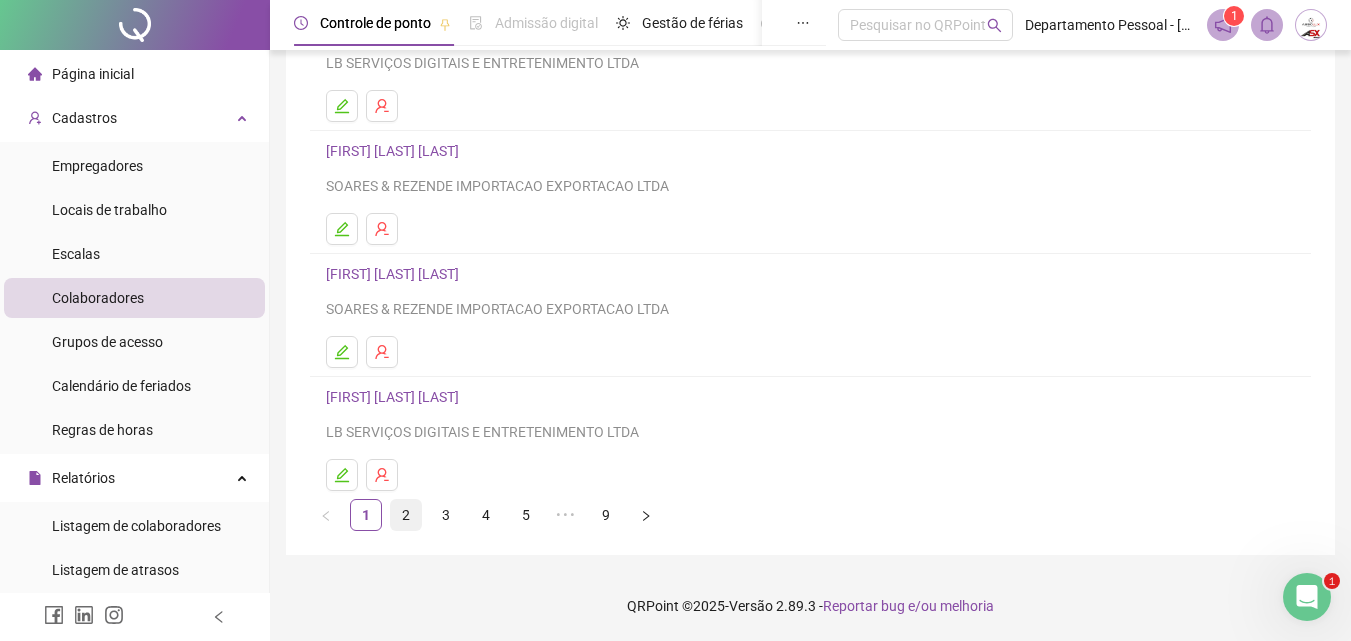 click on "2" at bounding box center (406, 515) 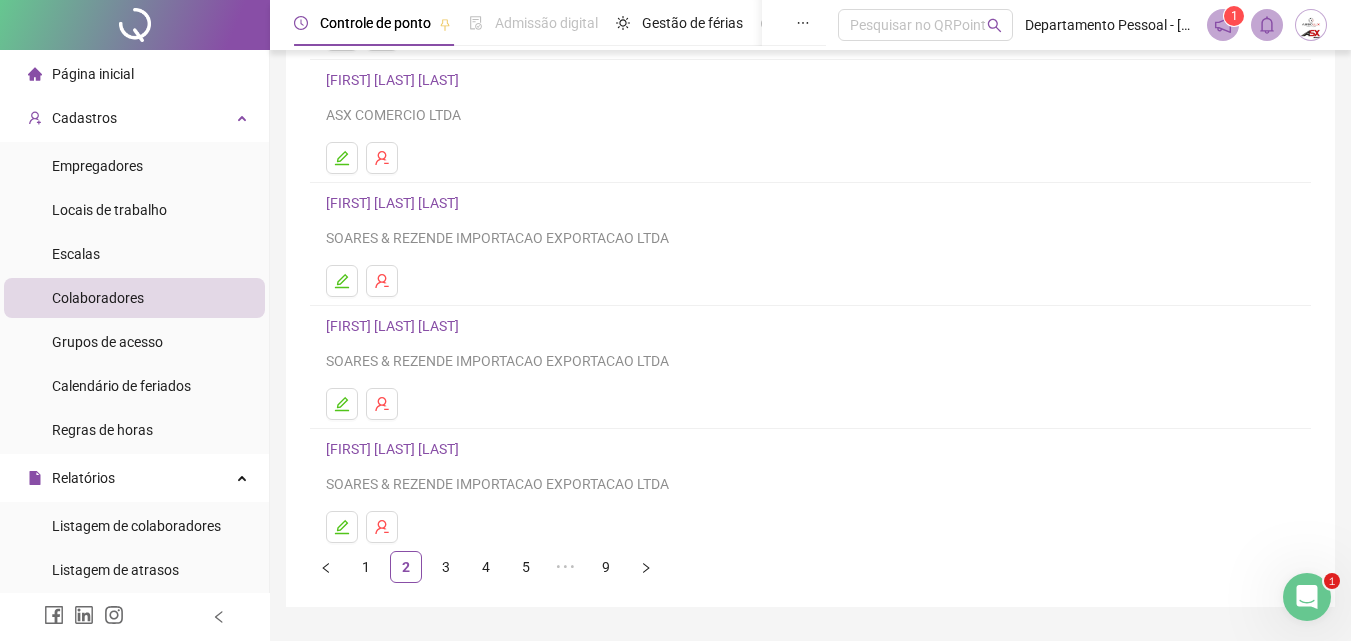 scroll, scrollTop: 300, scrollLeft: 0, axis: vertical 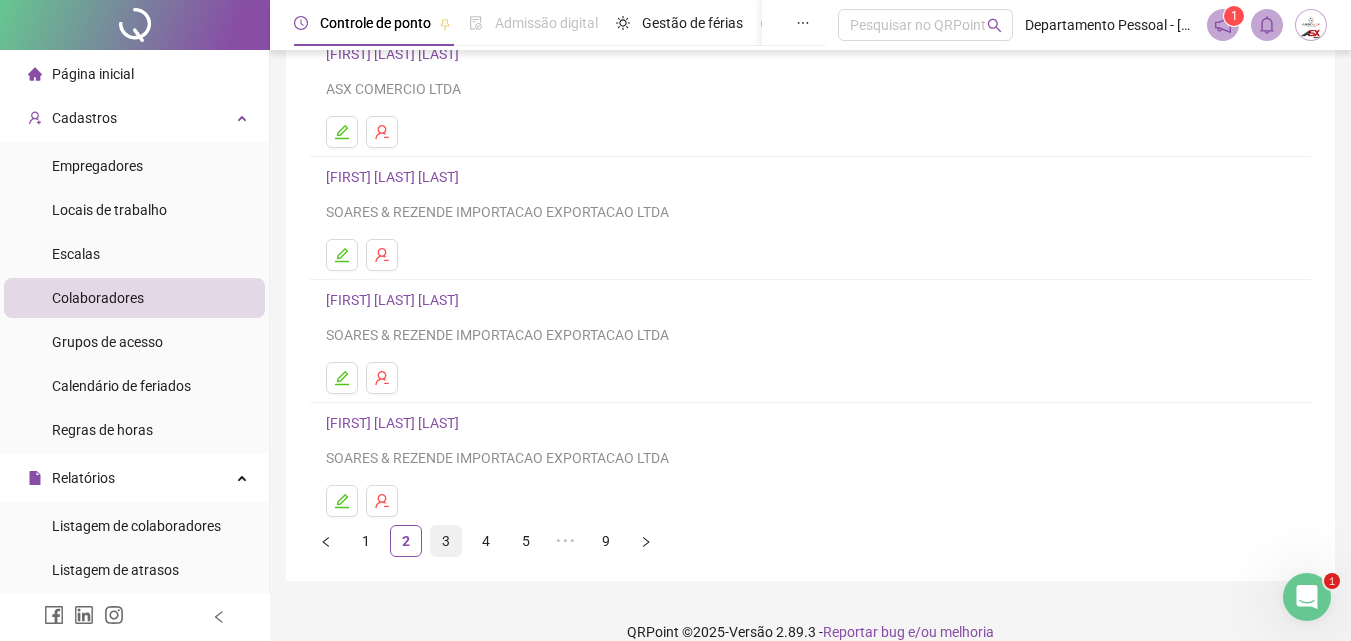 click on "3" at bounding box center (446, 541) 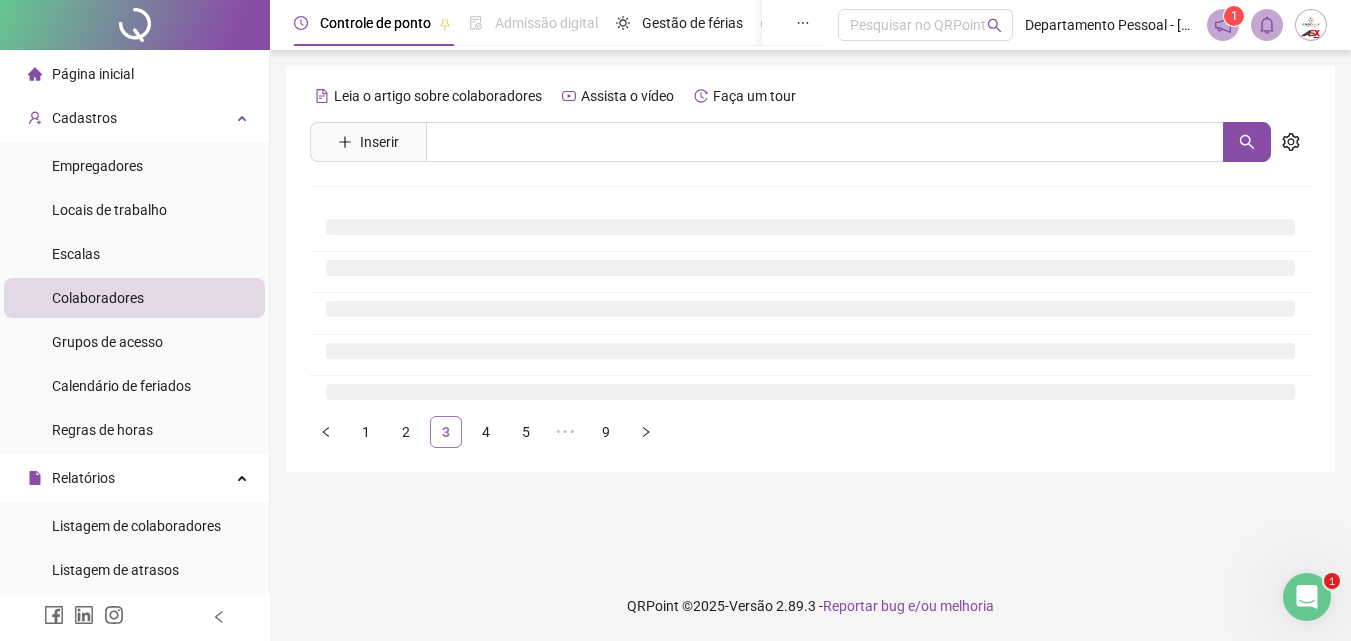 scroll, scrollTop: 0, scrollLeft: 0, axis: both 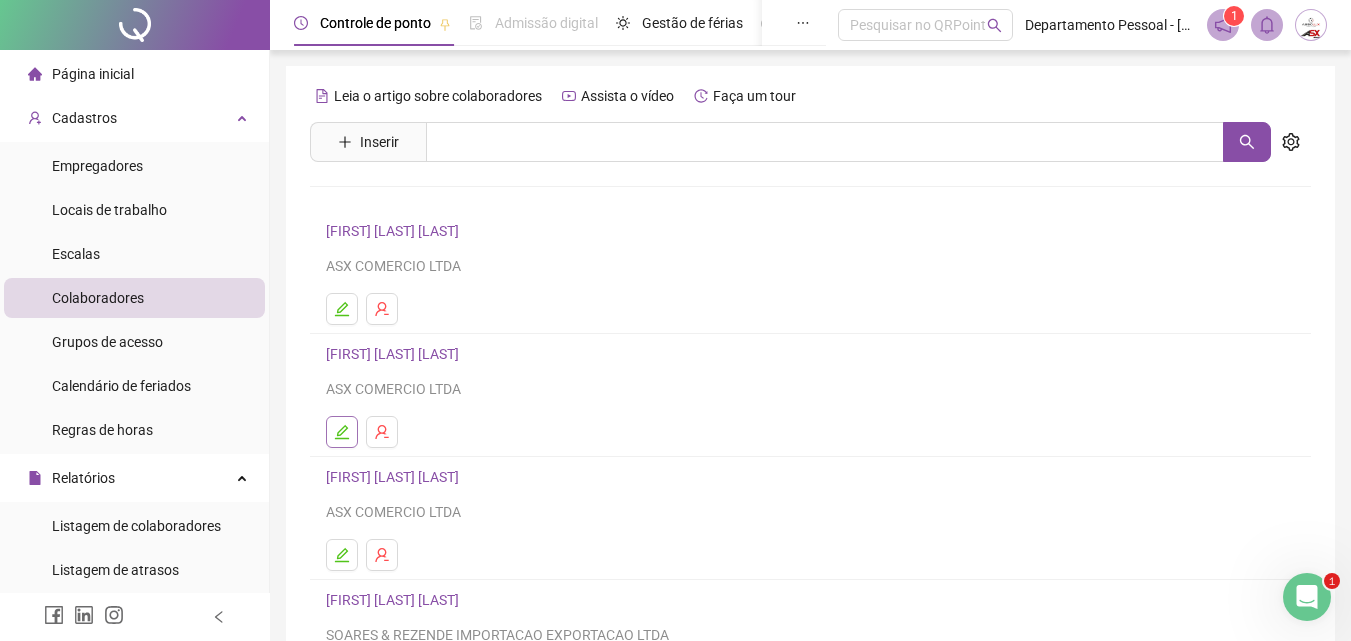 click 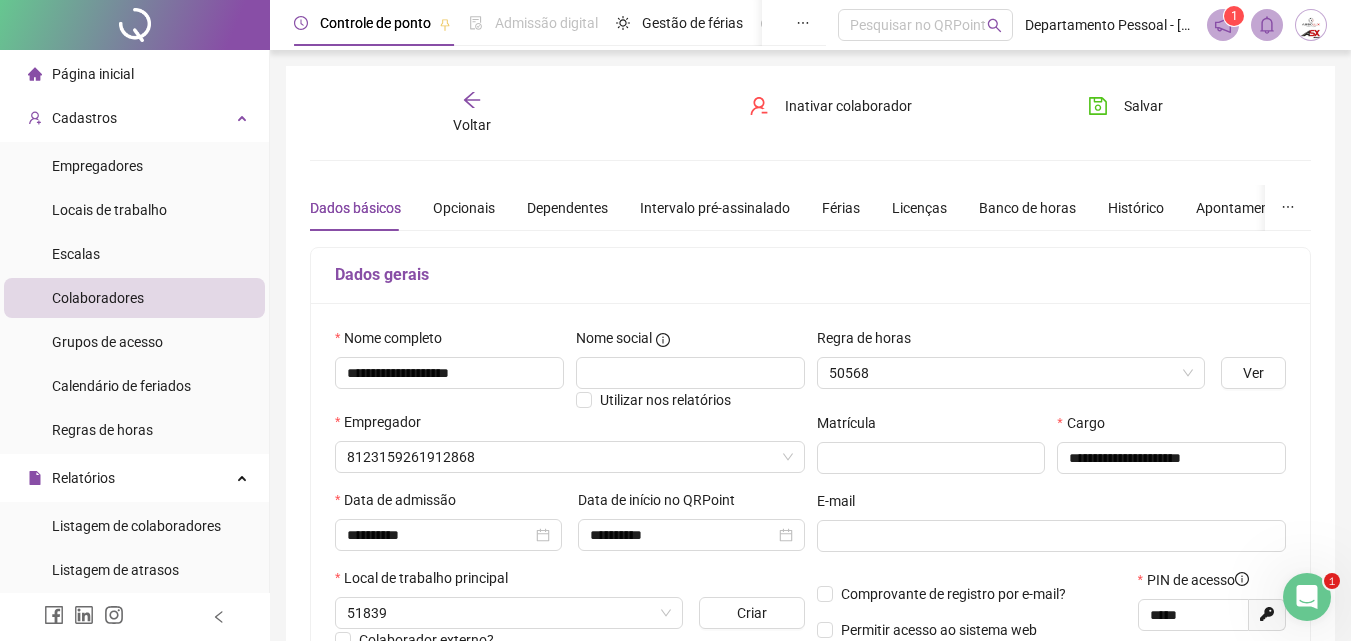 type on "*********" 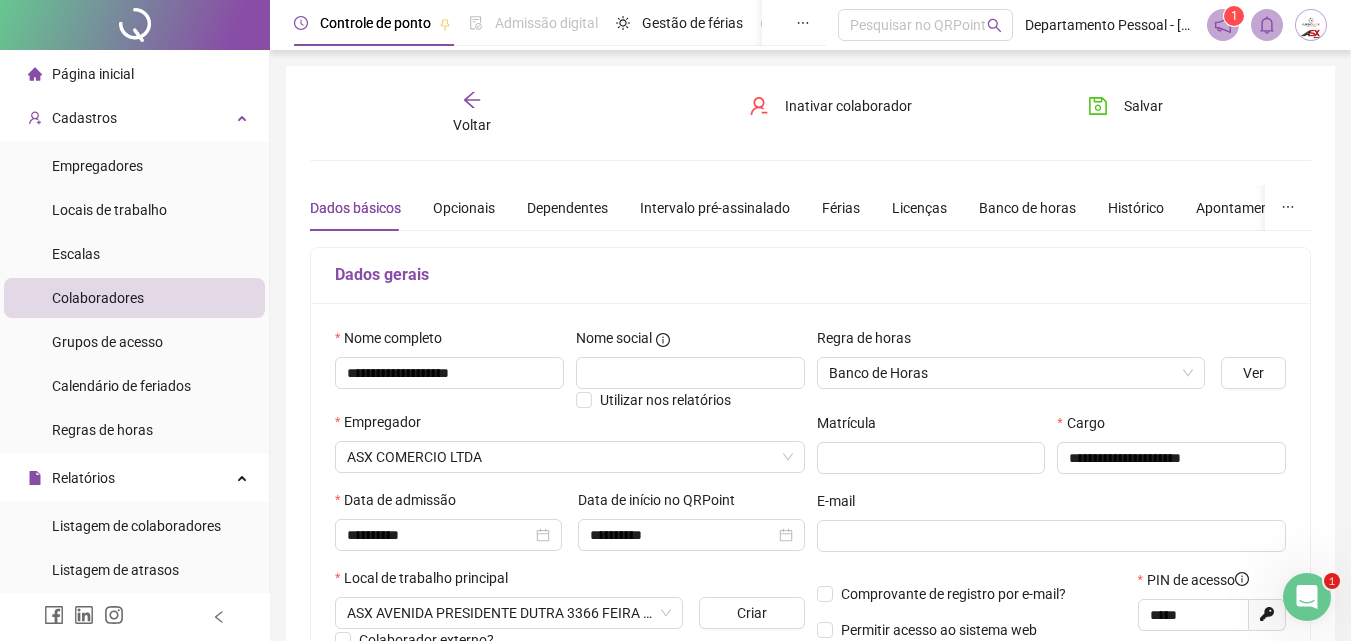 click on "Página inicial" at bounding box center [93, 74] 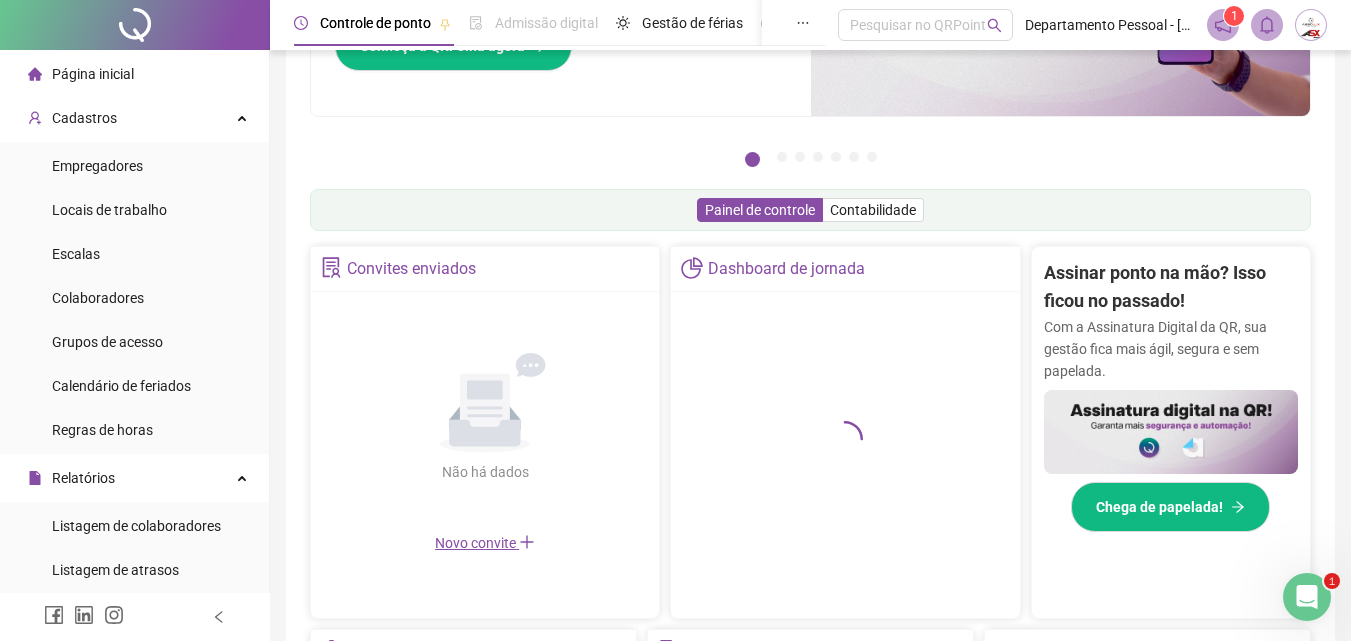 scroll, scrollTop: 0, scrollLeft: 0, axis: both 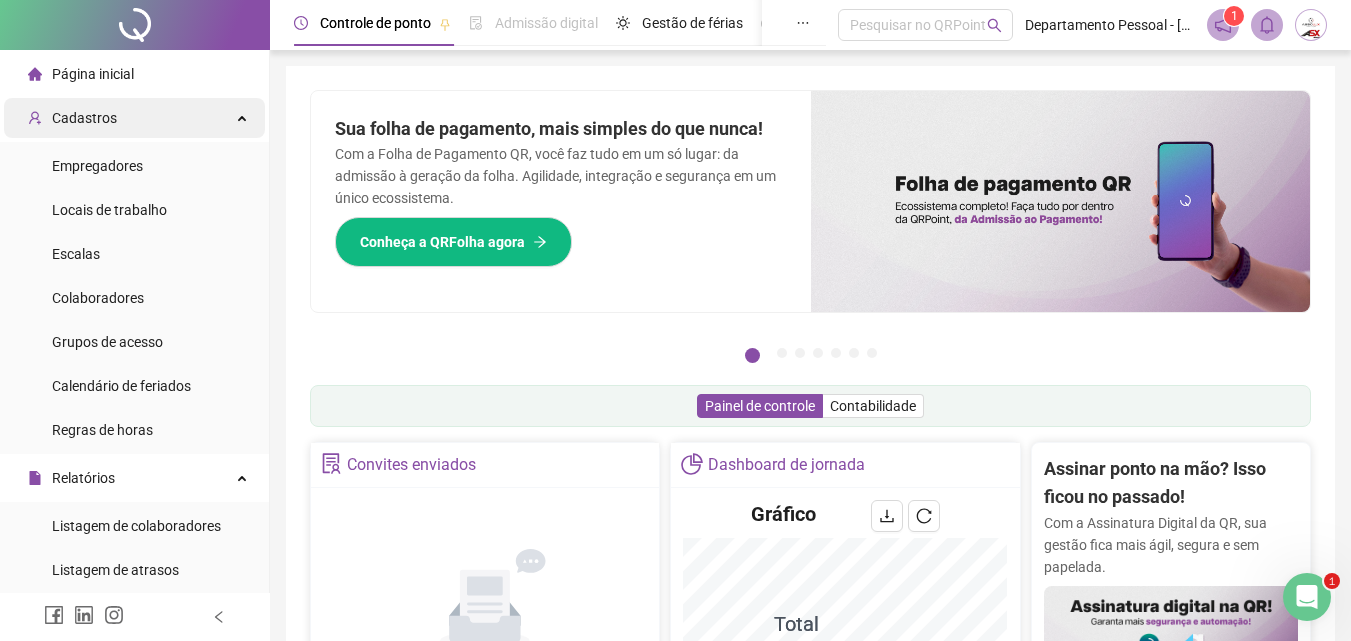 click on "Cadastros" at bounding box center (84, 118) 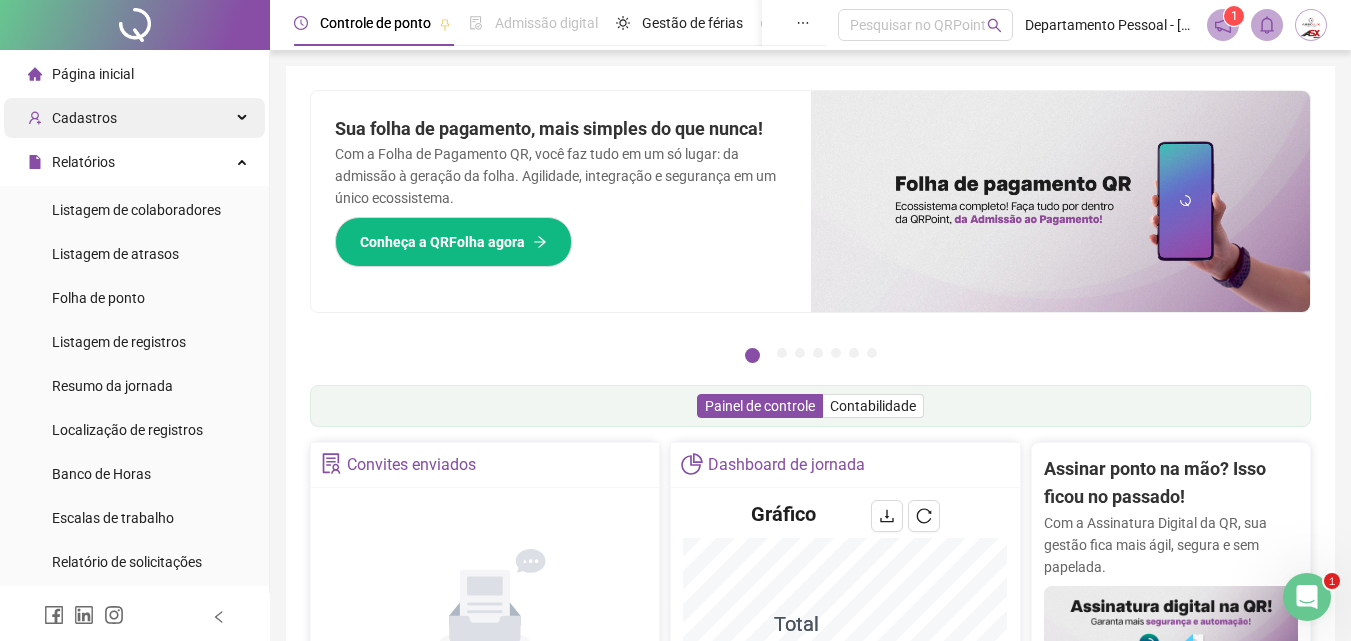 click on "Cadastros" at bounding box center [84, 118] 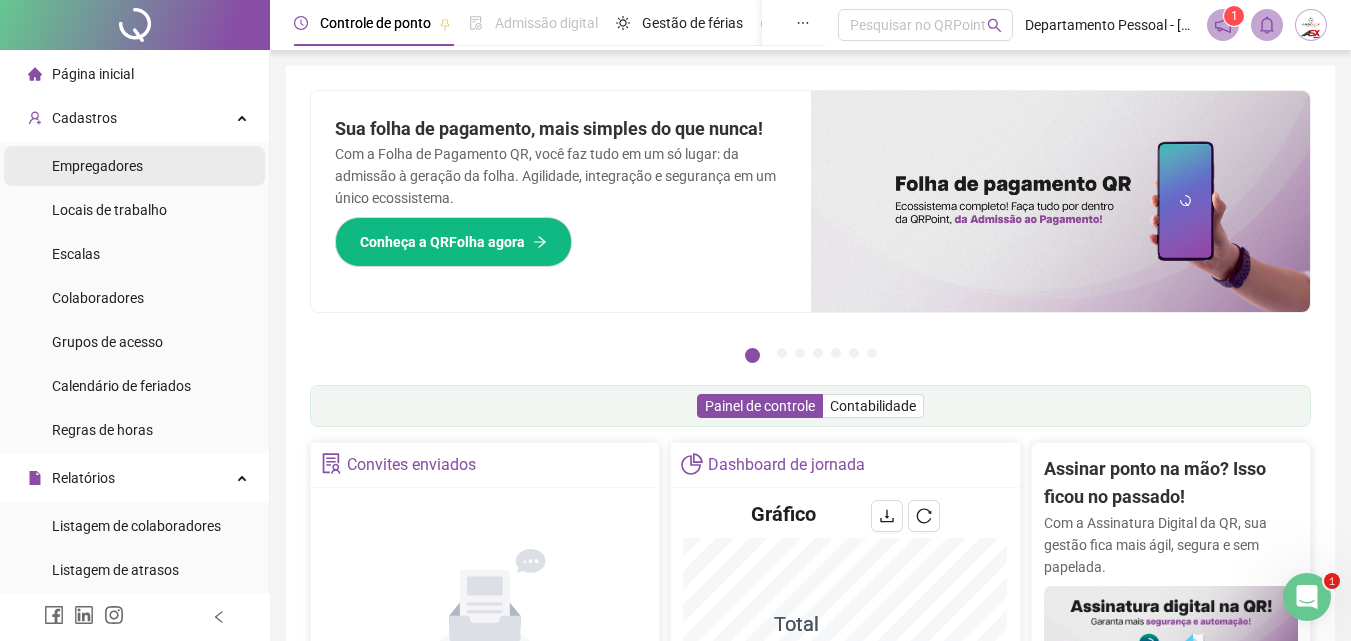 click on "Empregadores" at bounding box center [97, 166] 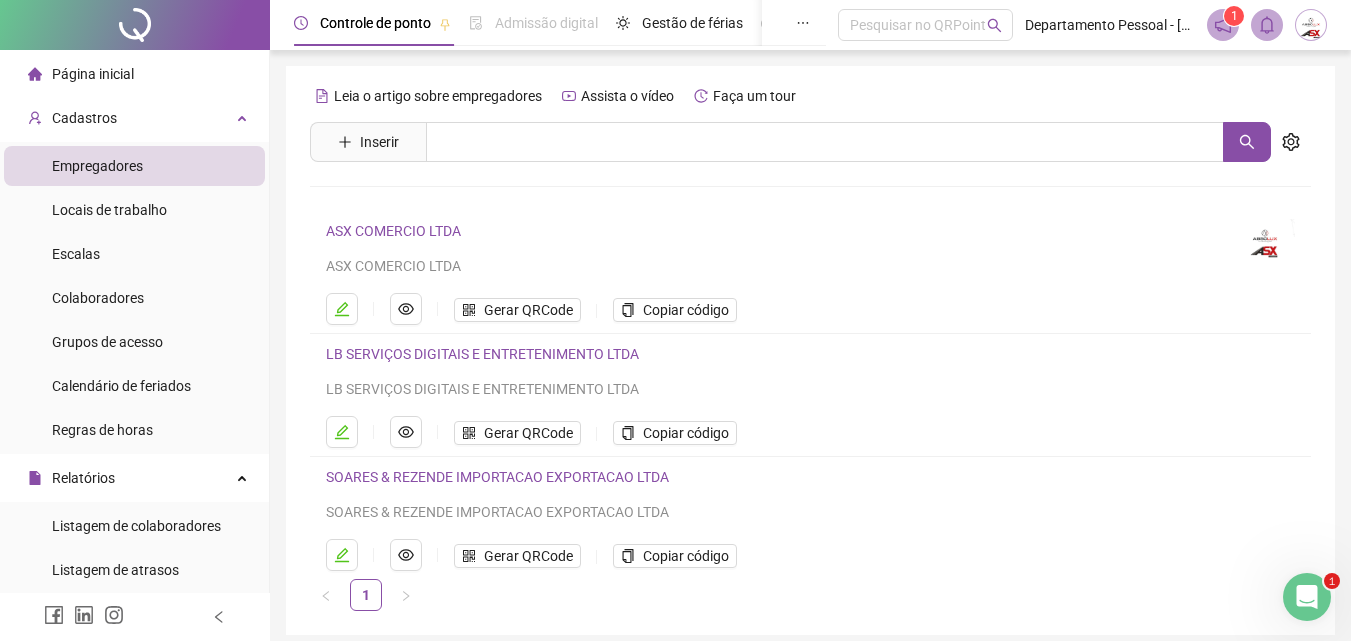 click on "ASX COMERCIO LTDA" at bounding box center [768, 231] 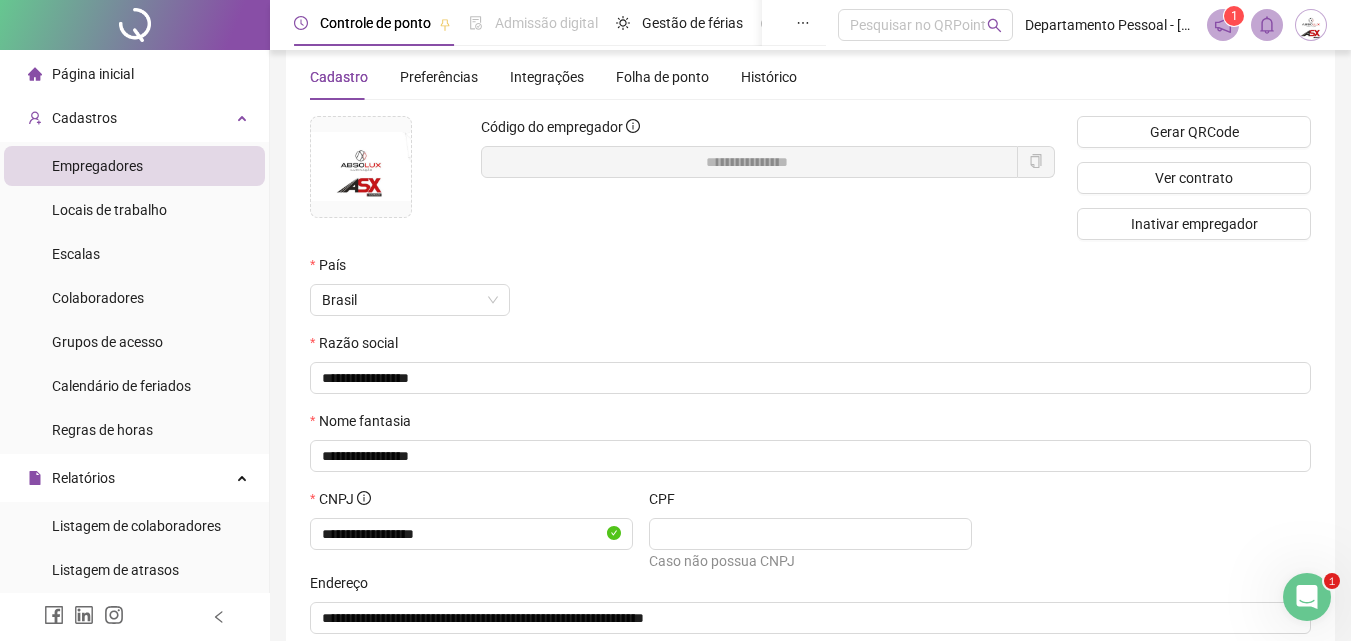 scroll, scrollTop: 0, scrollLeft: 0, axis: both 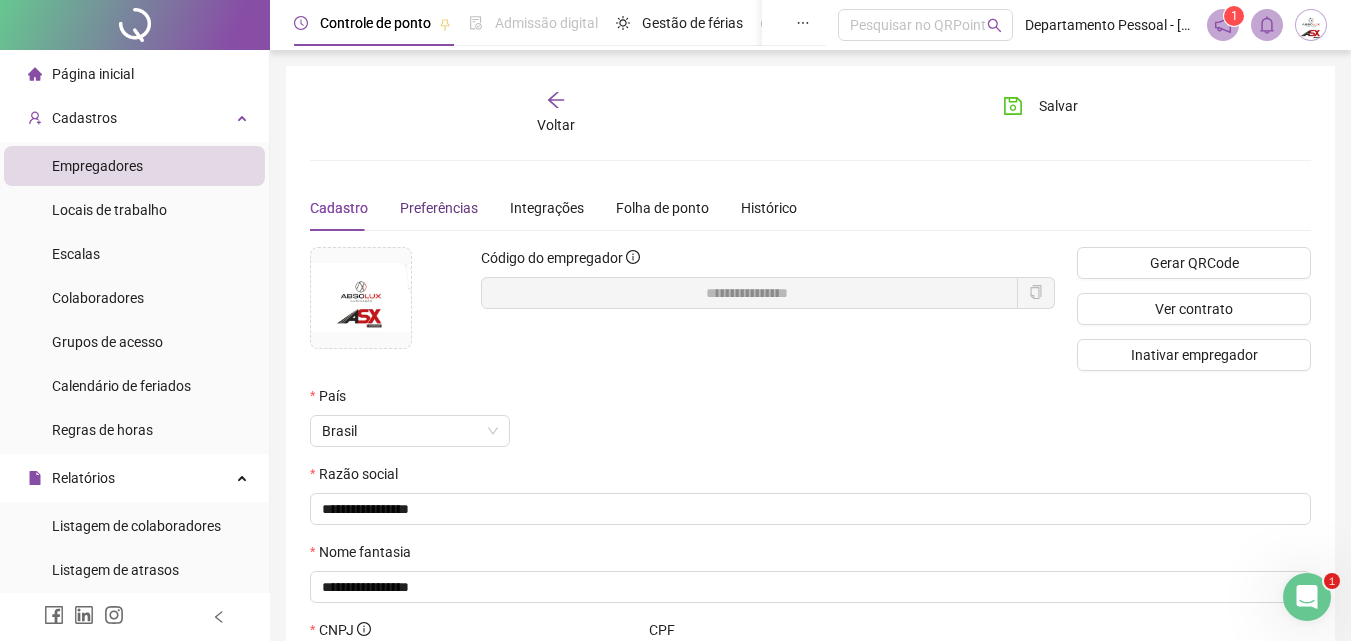 click on "Preferências" at bounding box center (439, 208) 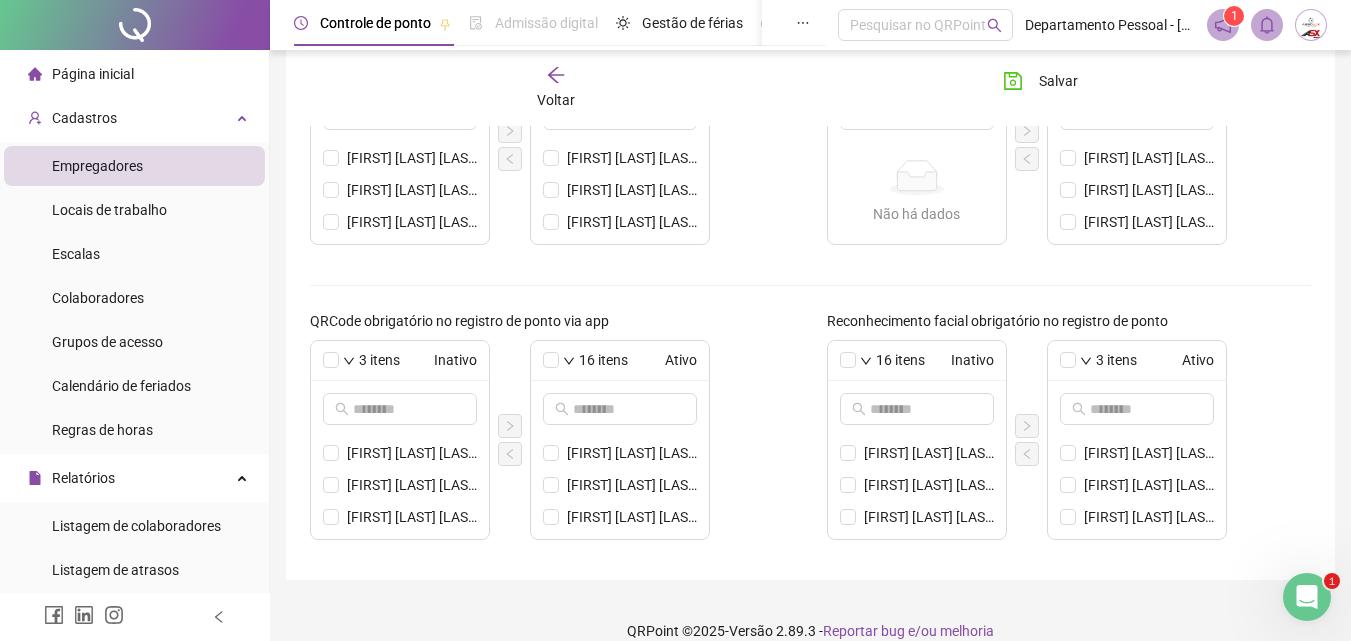 scroll, scrollTop: 771, scrollLeft: 0, axis: vertical 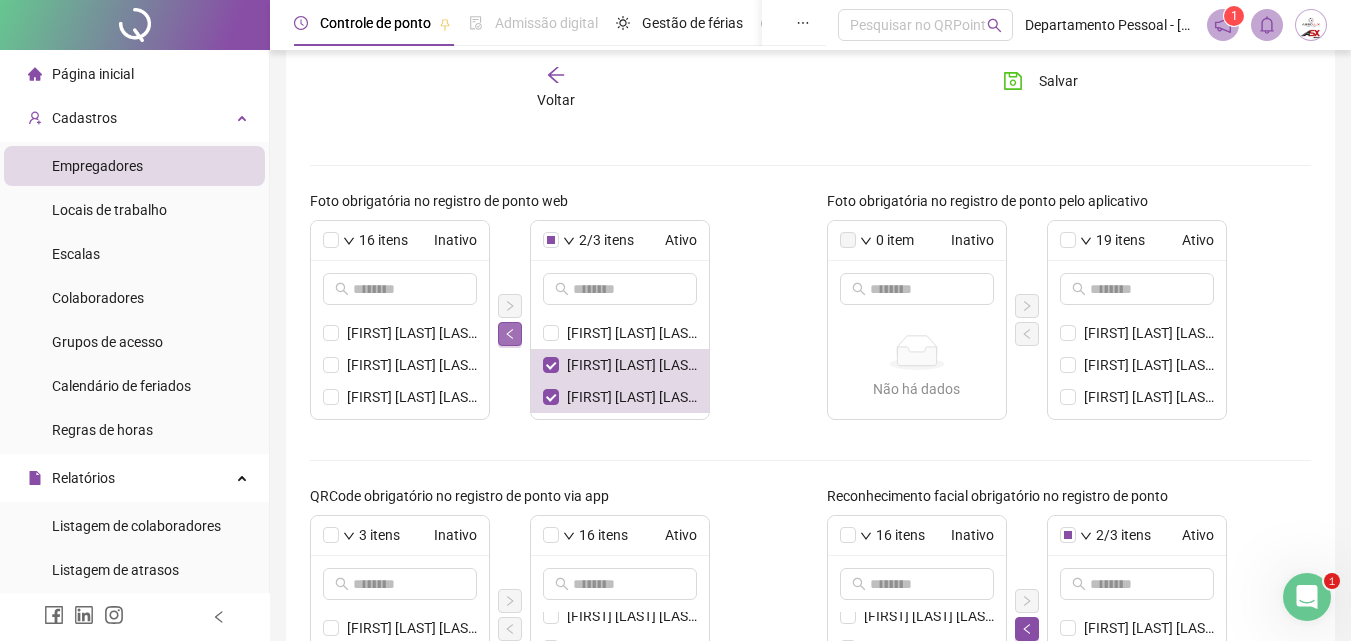 click 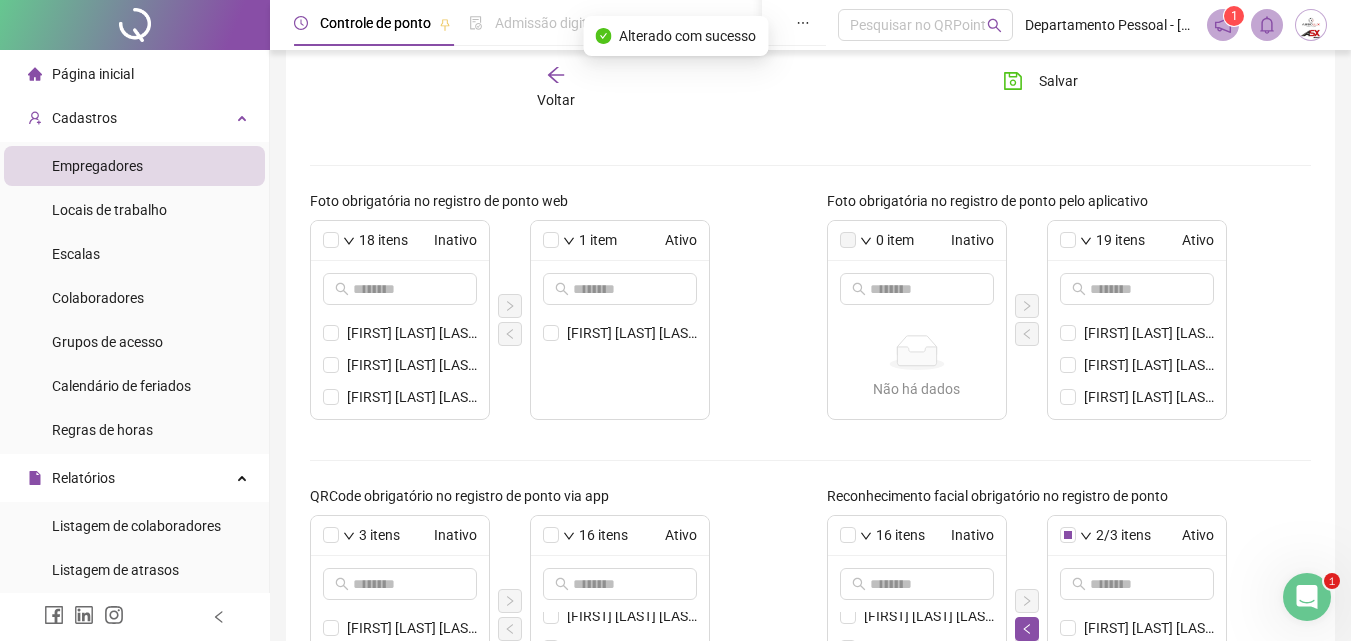 scroll, scrollTop: 771, scrollLeft: 0, axis: vertical 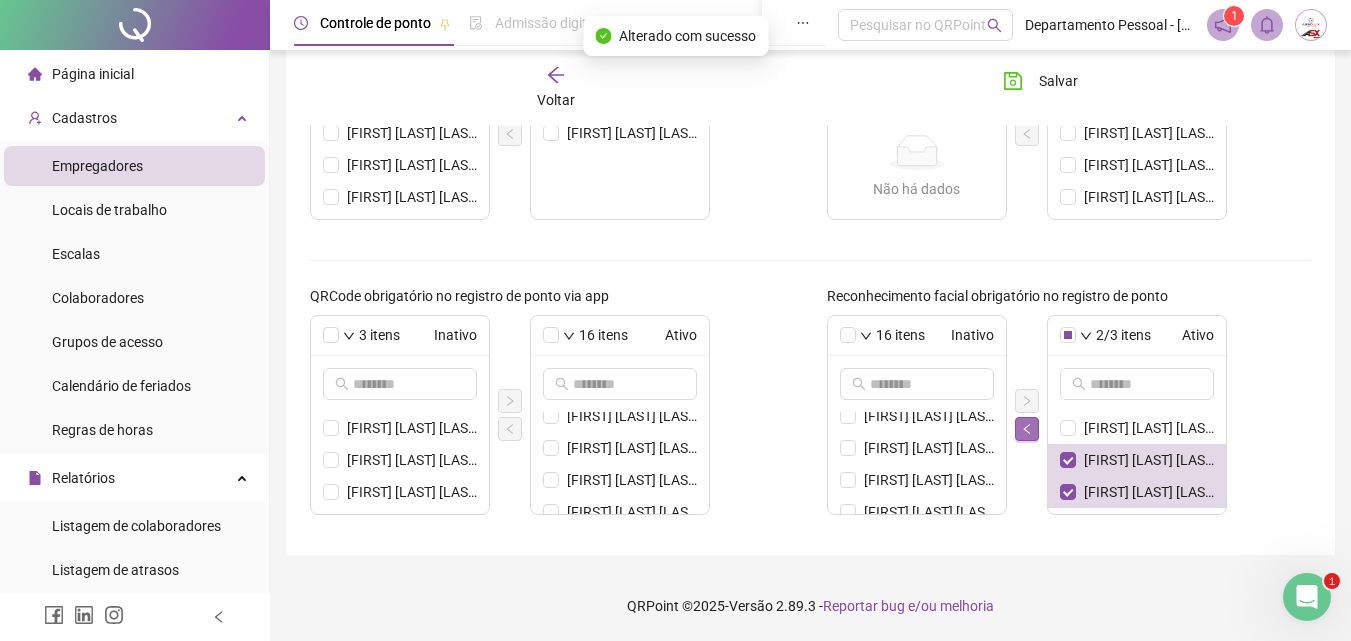 click at bounding box center (1027, 429) 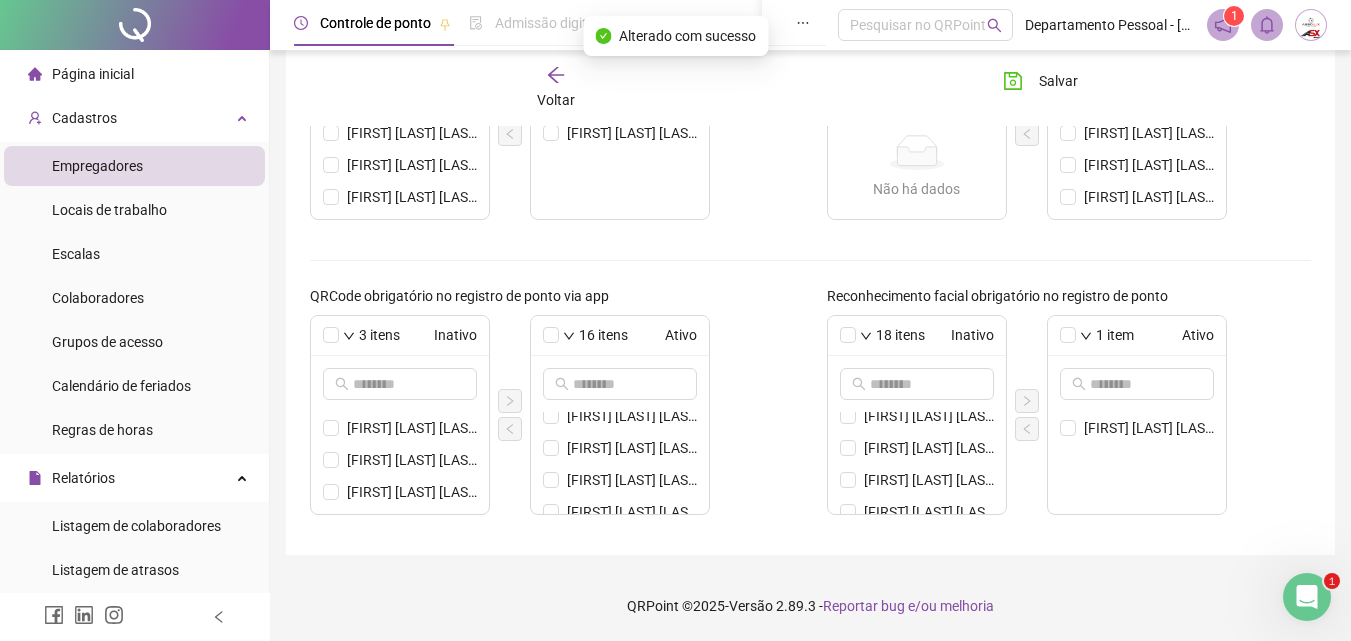 scroll, scrollTop: 364, scrollLeft: 0, axis: vertical 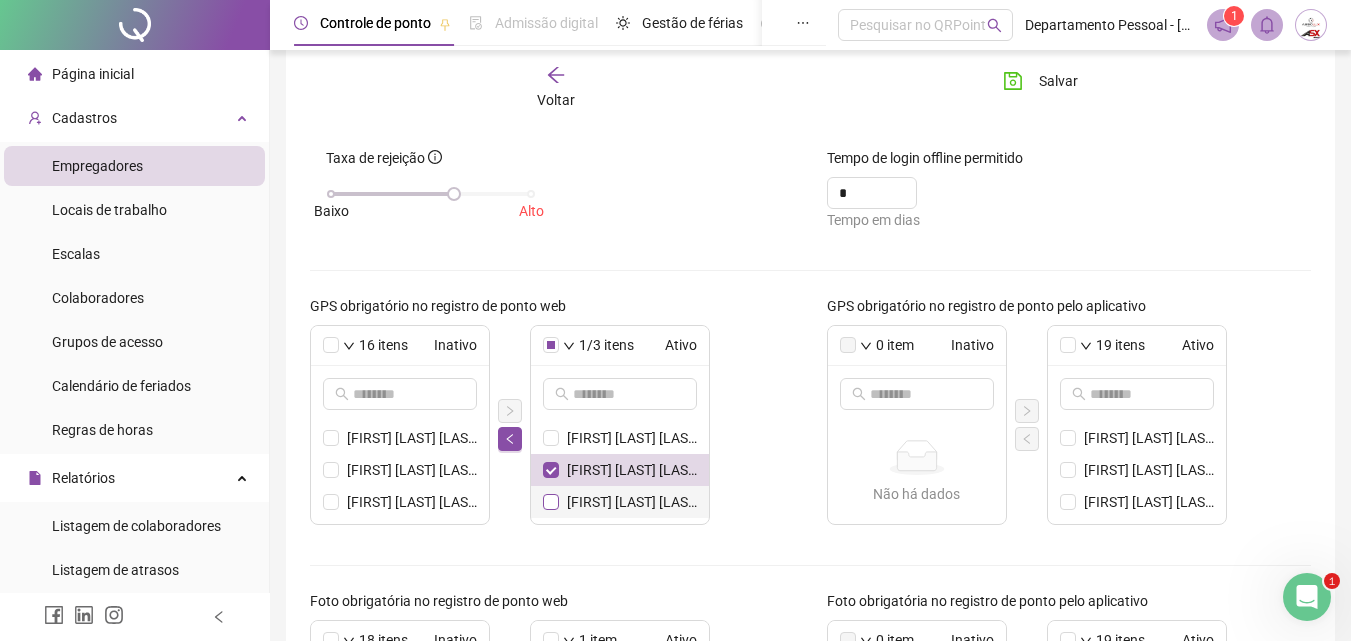 click at bounding box center [551, 502] 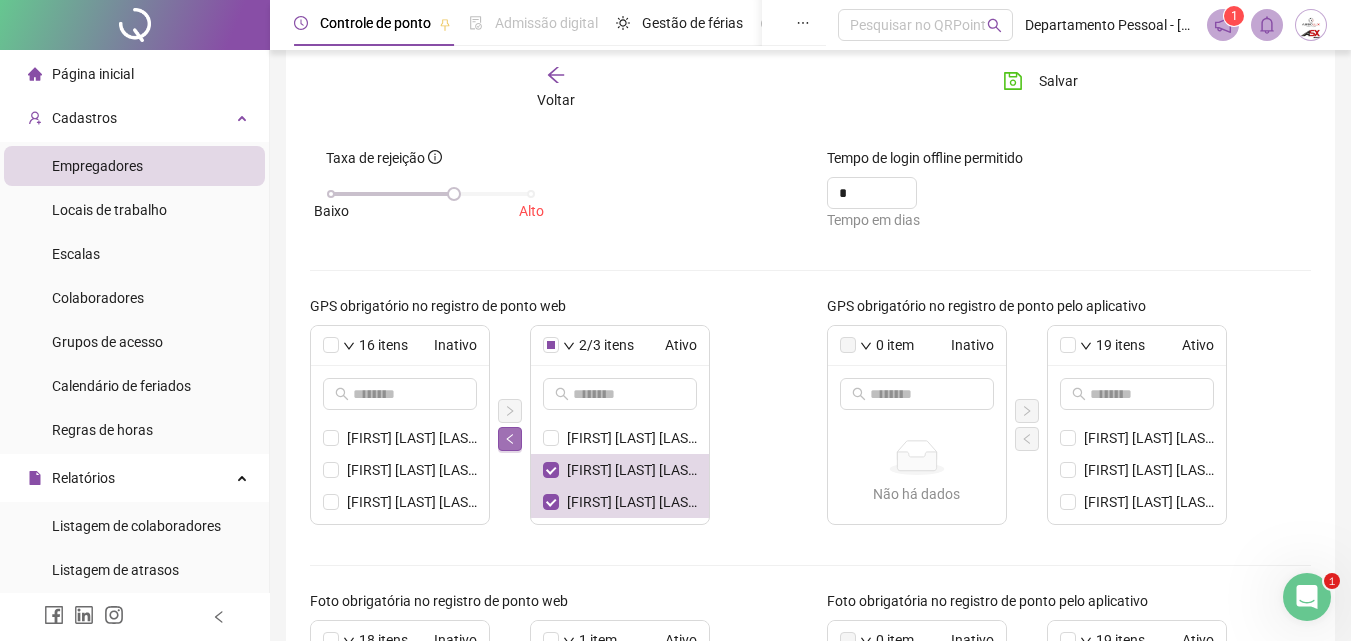 click 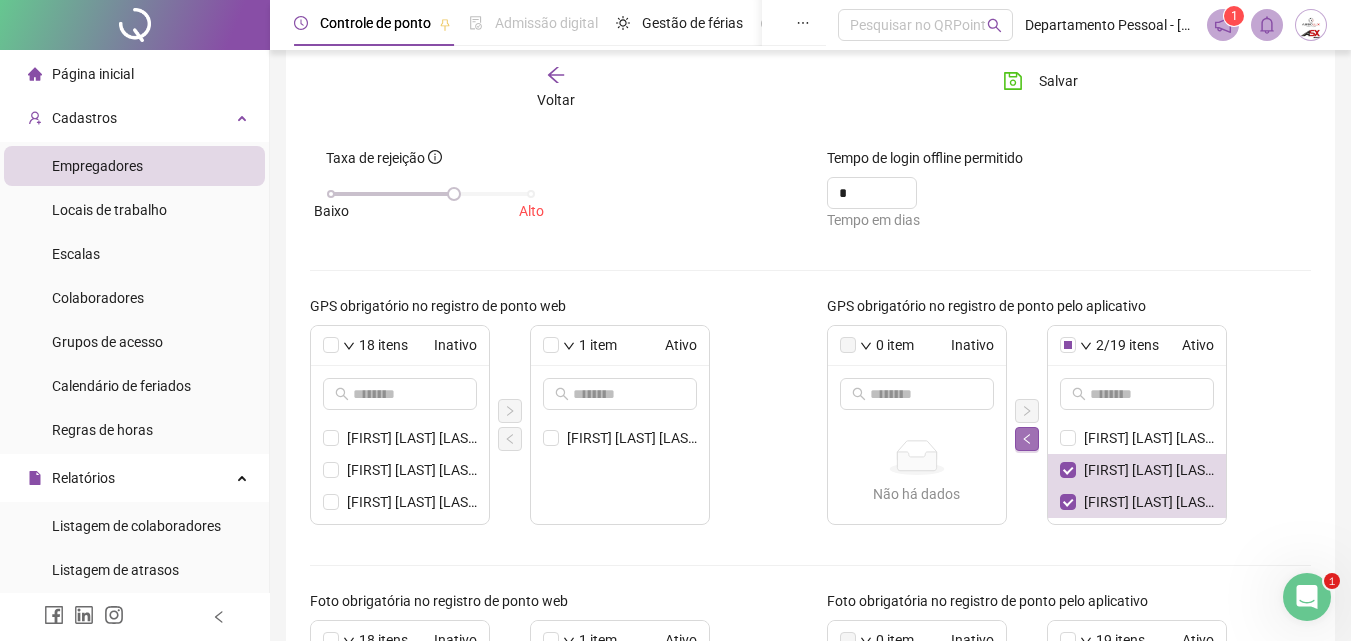 click 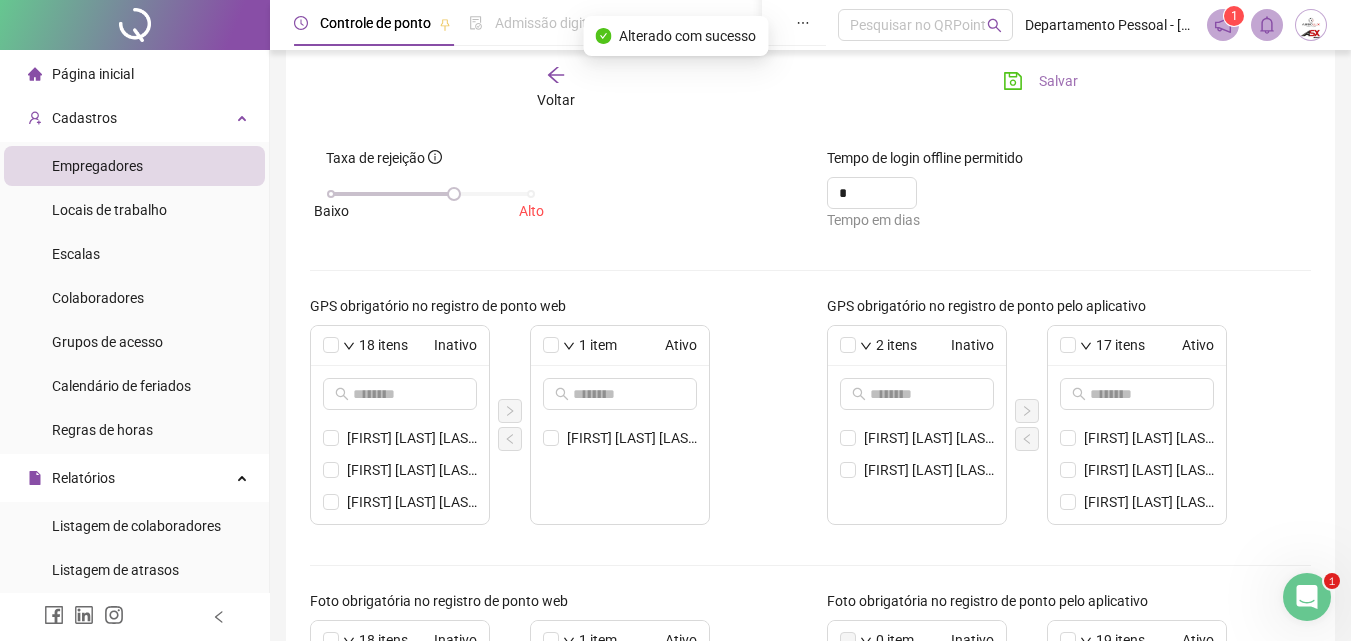 click on "Salvar" at bounding box center [1058, 81] 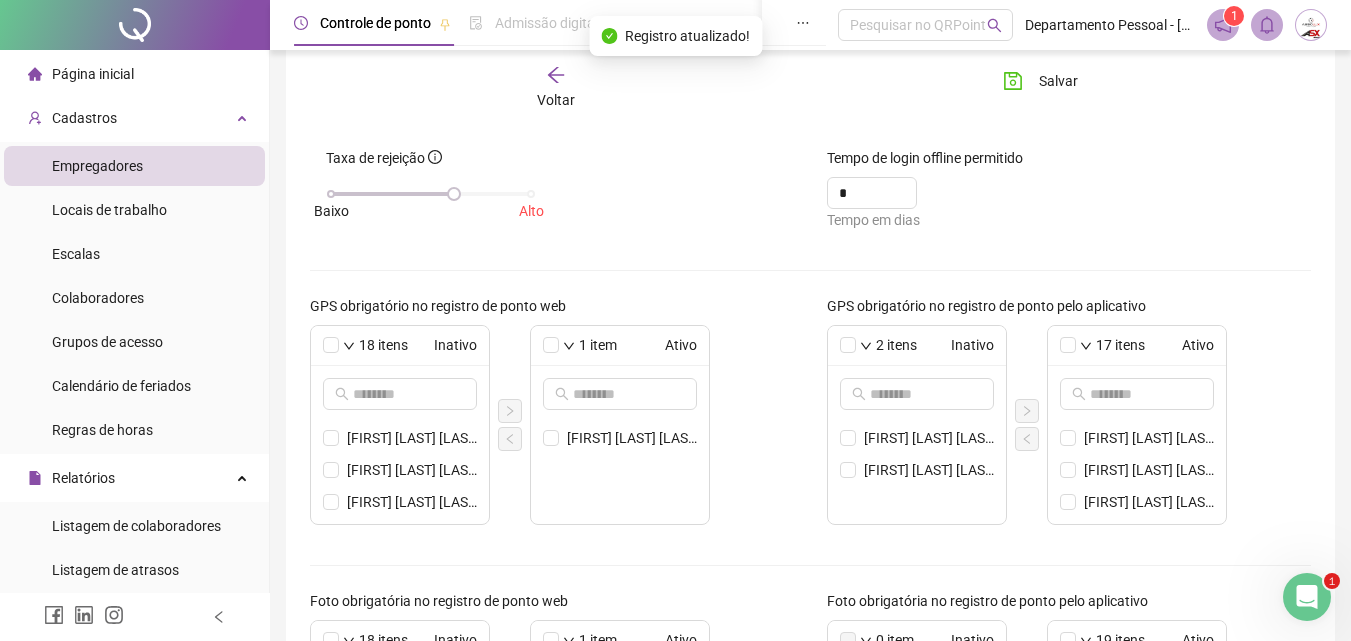 click on "Empregadores" at bounding box center [97, 166] 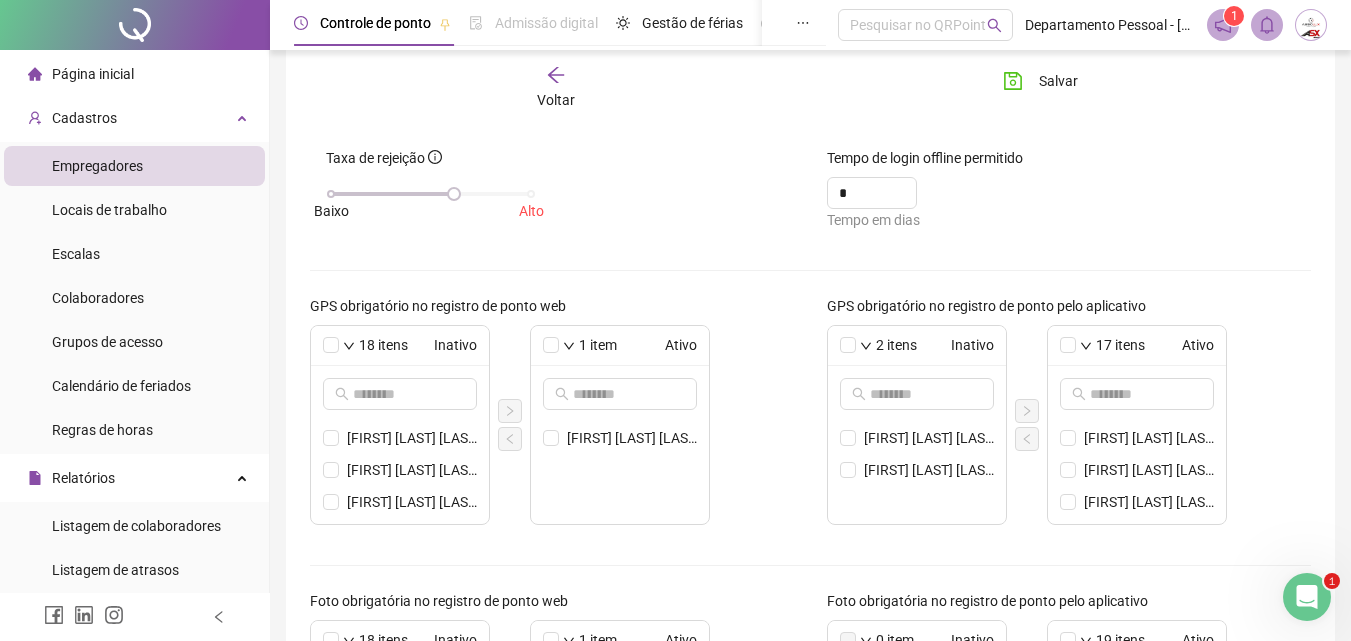 click 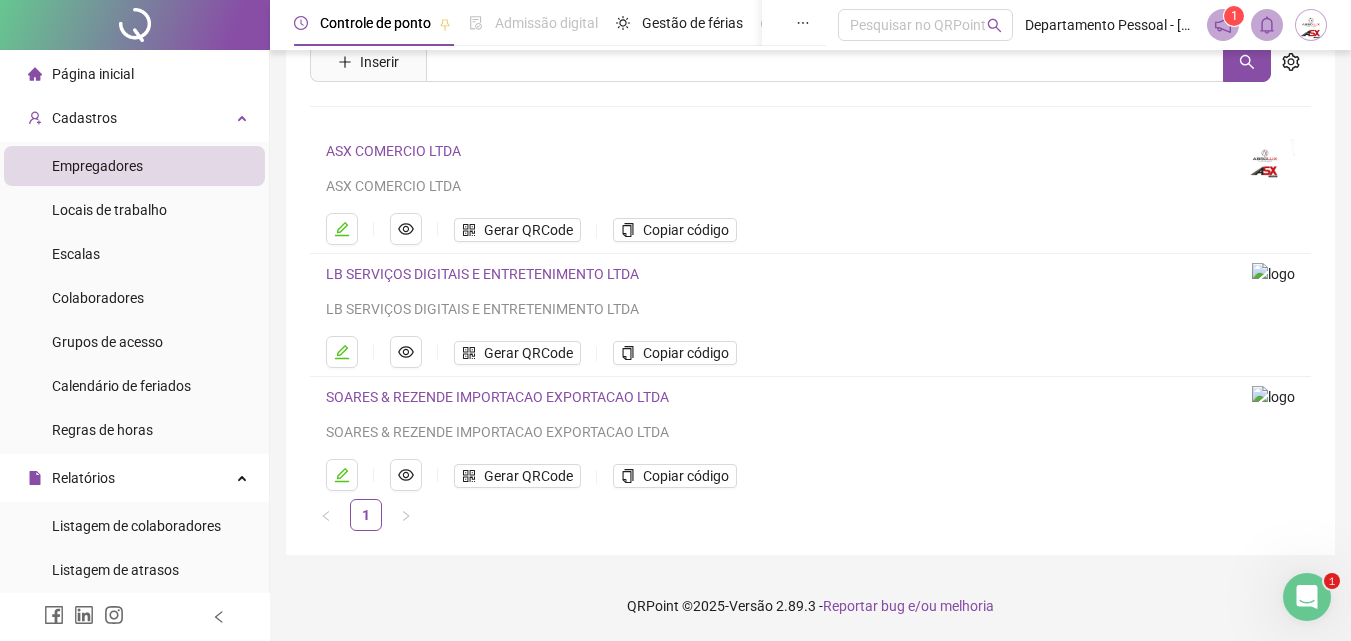 scroll, scrollTop: 80, scrollLeft: 0, axis: vertical 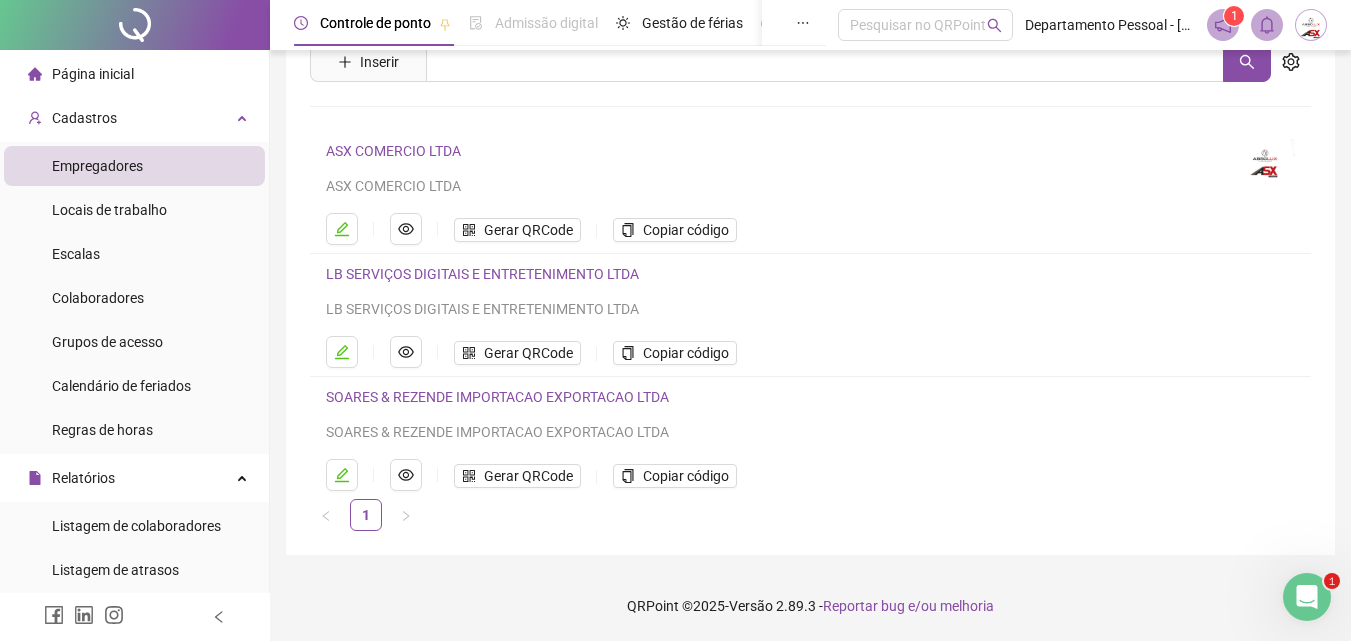 click on "LB SERVIÇOS DIGITAIS E ENTRETENIMENTO LTDA" at bounding box center [482, 274] 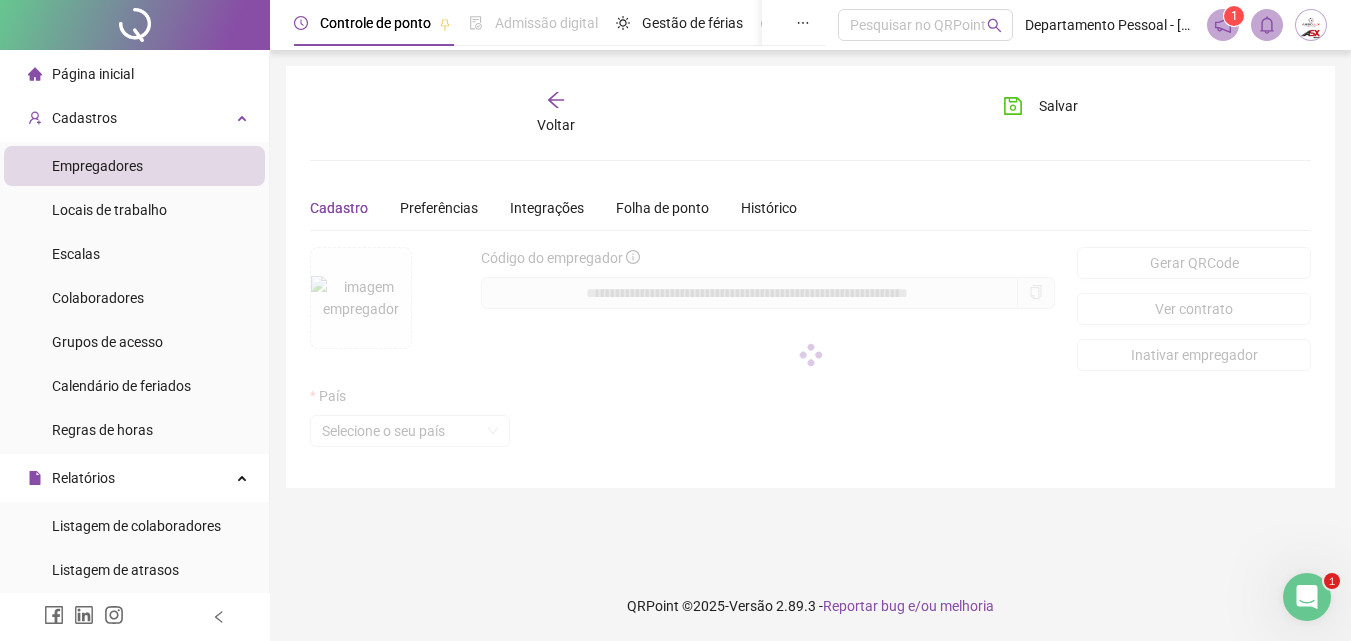 scroll, scrollTop: 0, scrollLeft: 0, axis: both 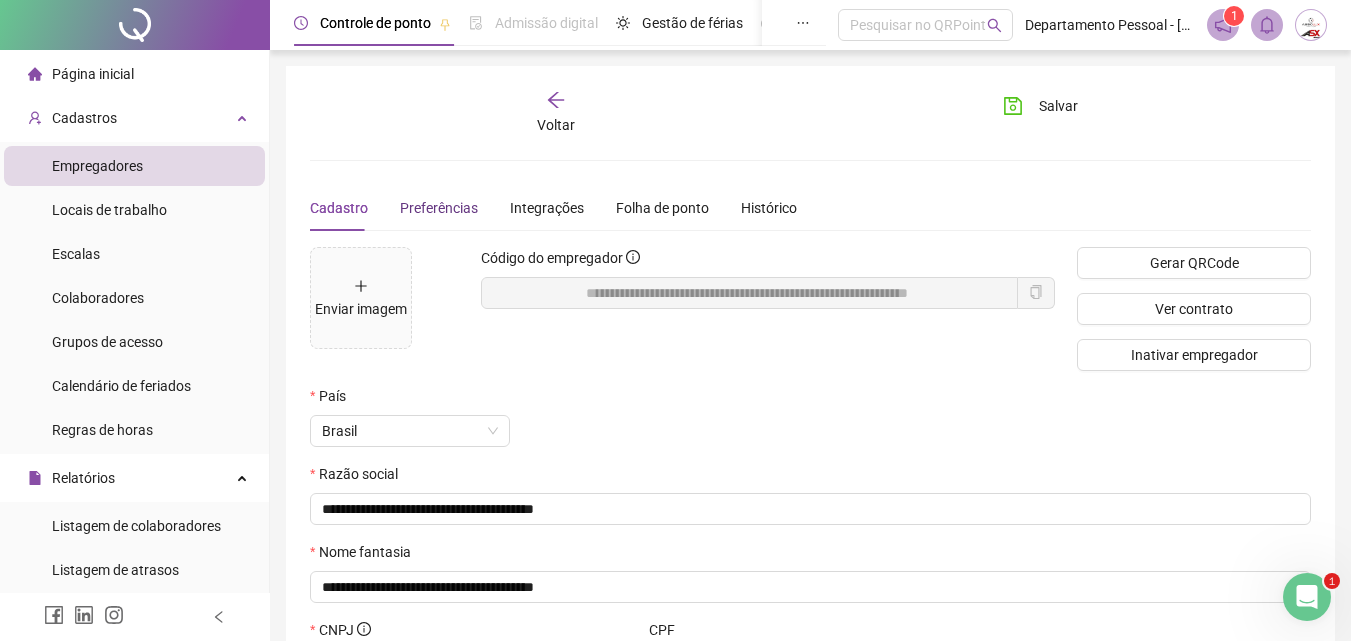 click on "Preferências" at bounding box center (439, 208) 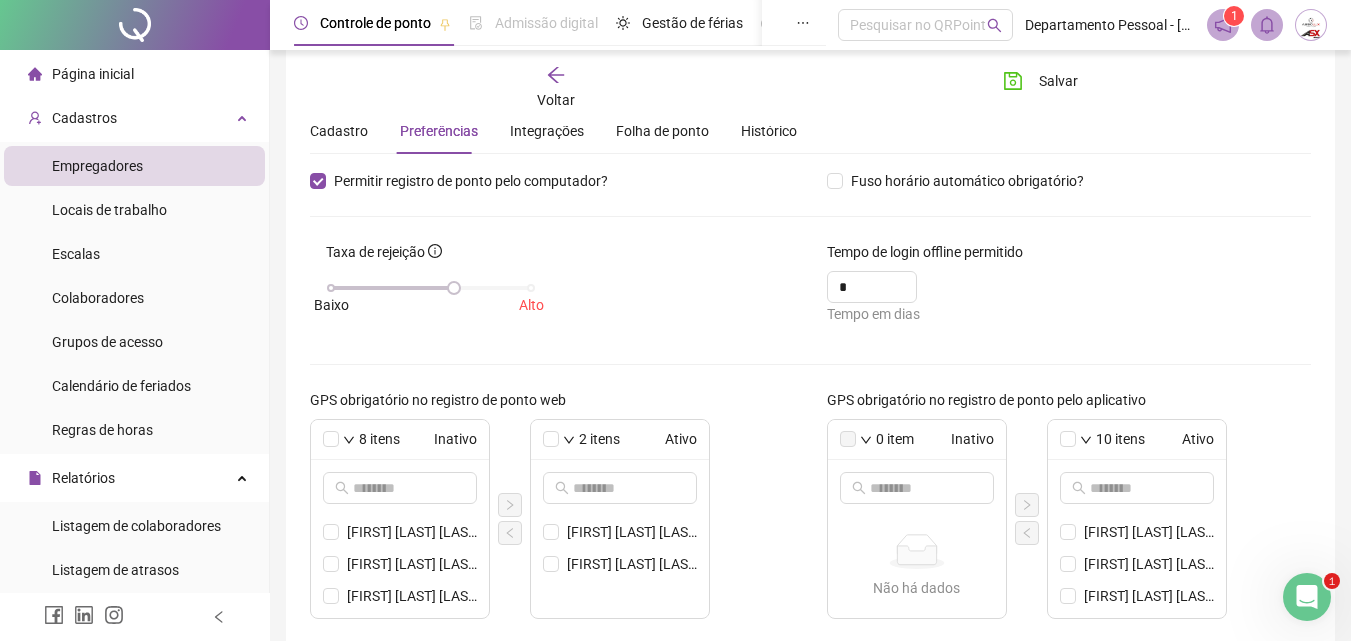 scroll, scrollTop: 300, scrollLeft: 0, axis: vertical 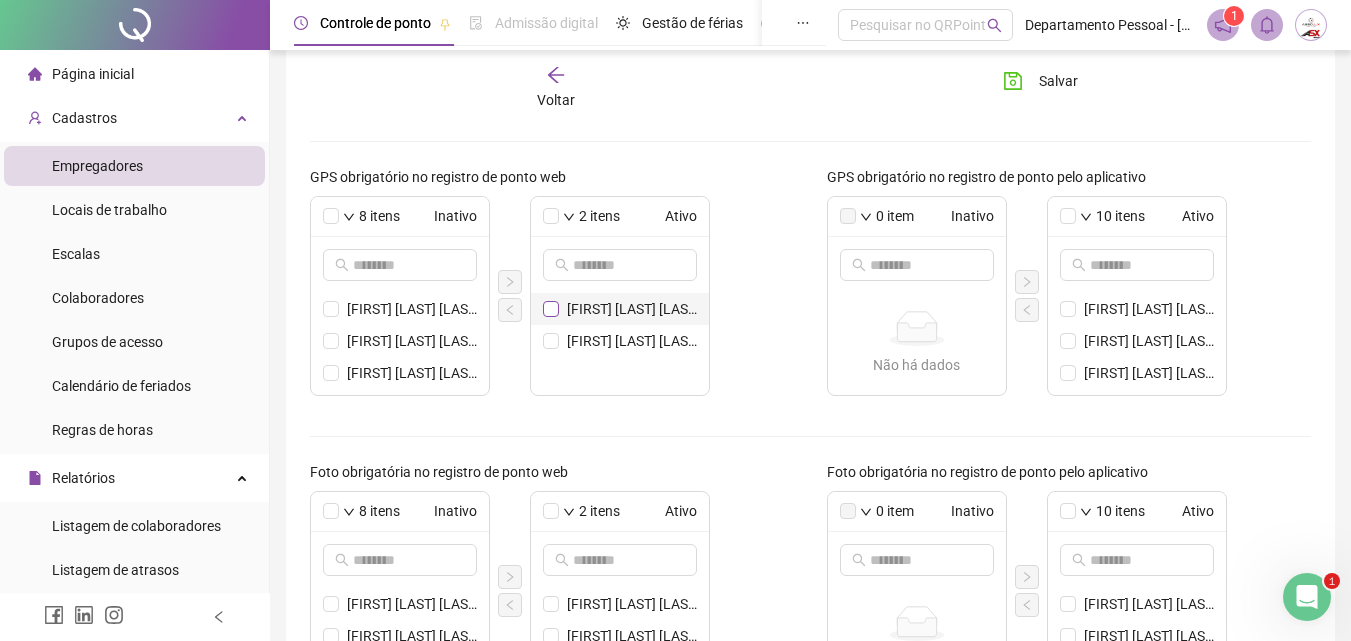 click at bounding box center [551, 309] 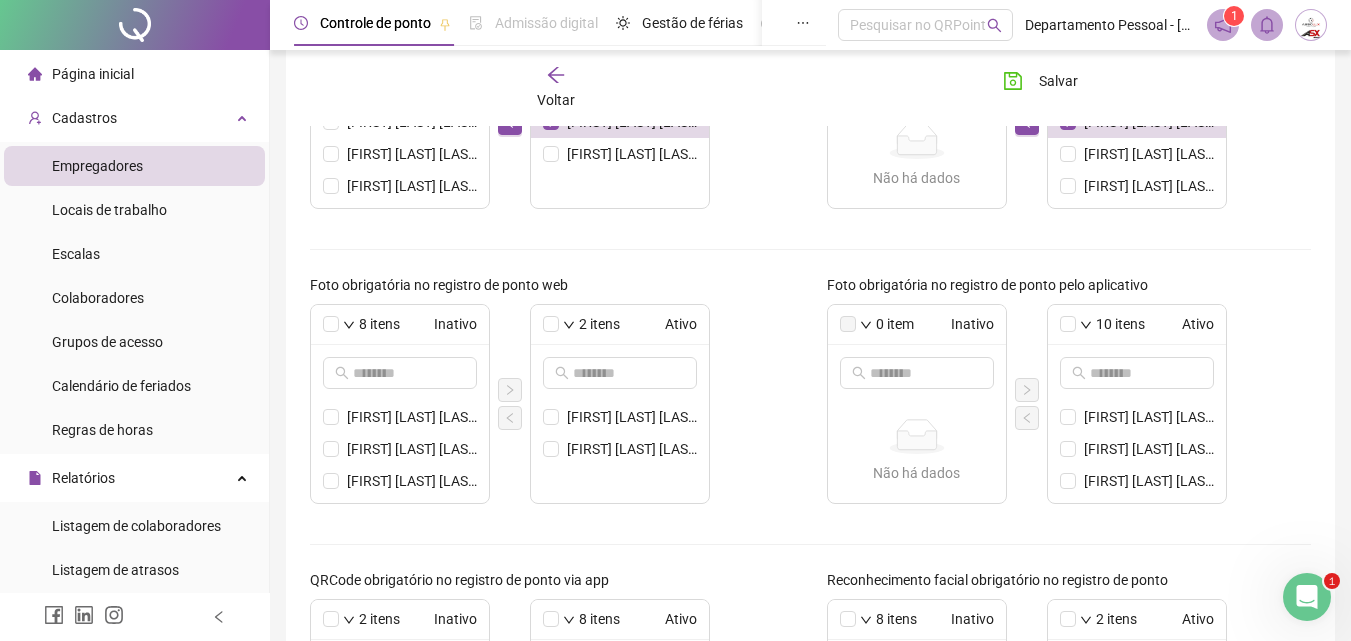 scroll, scrollTop: 500, scrollLeft: 0, axis: vertical 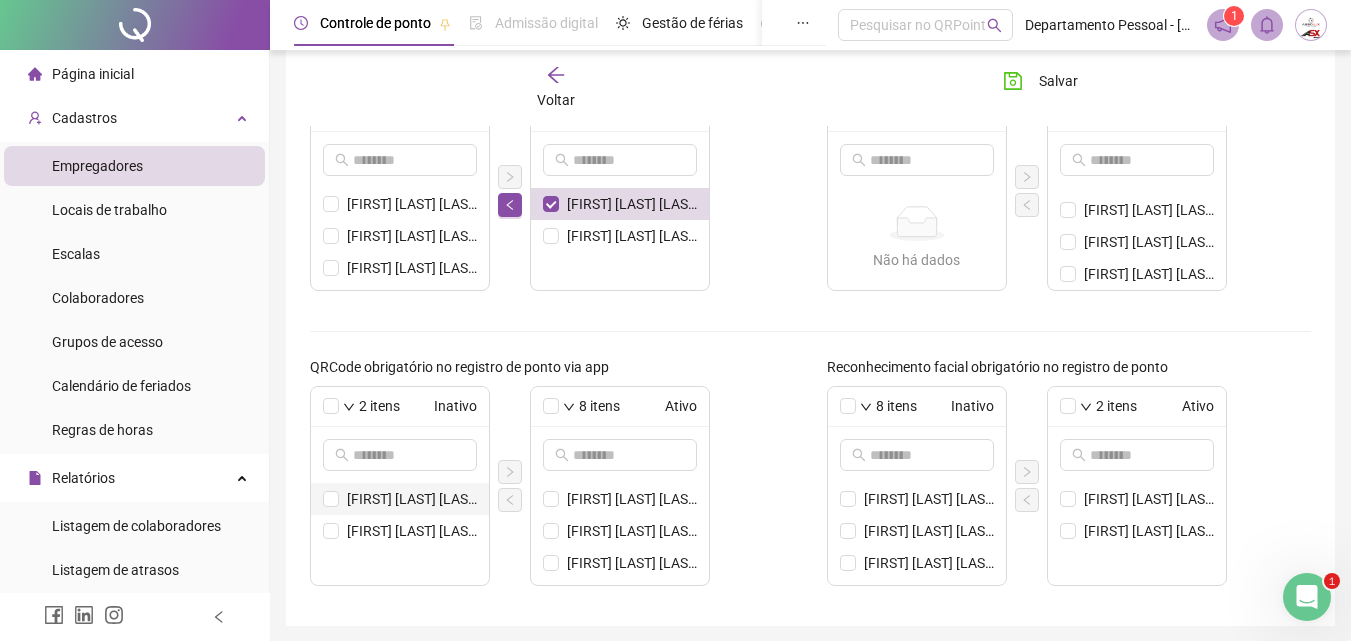 click on "[FIRST] [LAST] [LAST]" at bounding box center [412, 499] 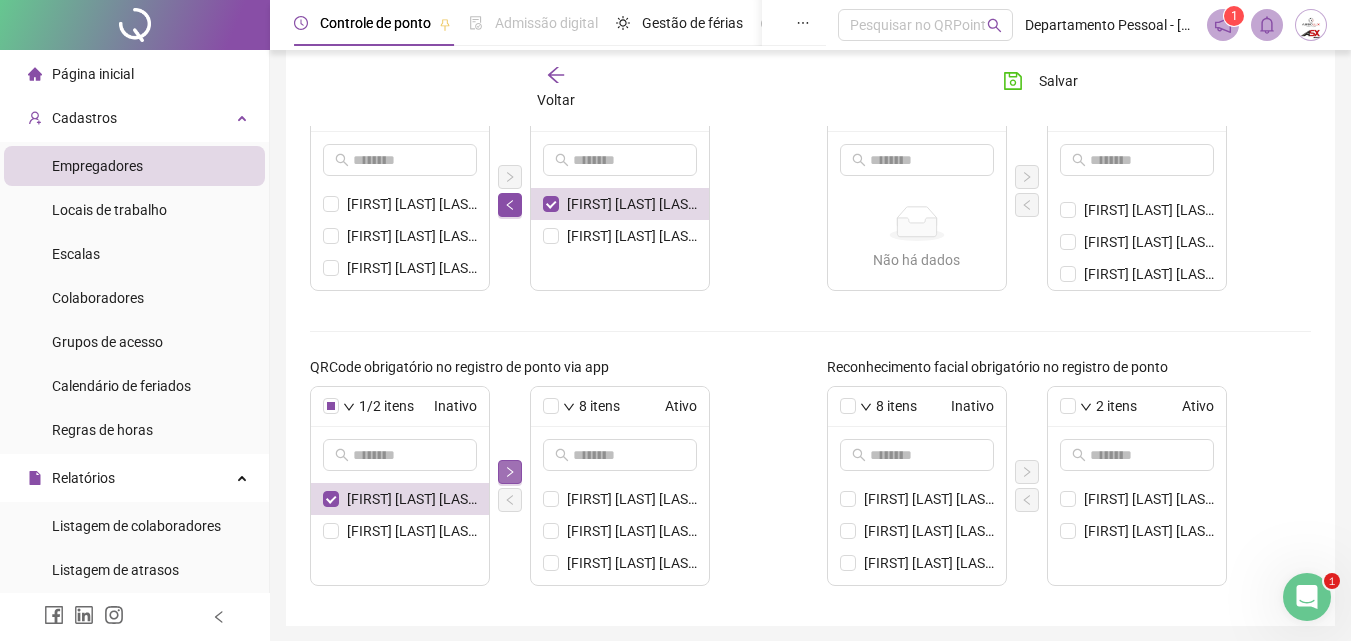 click 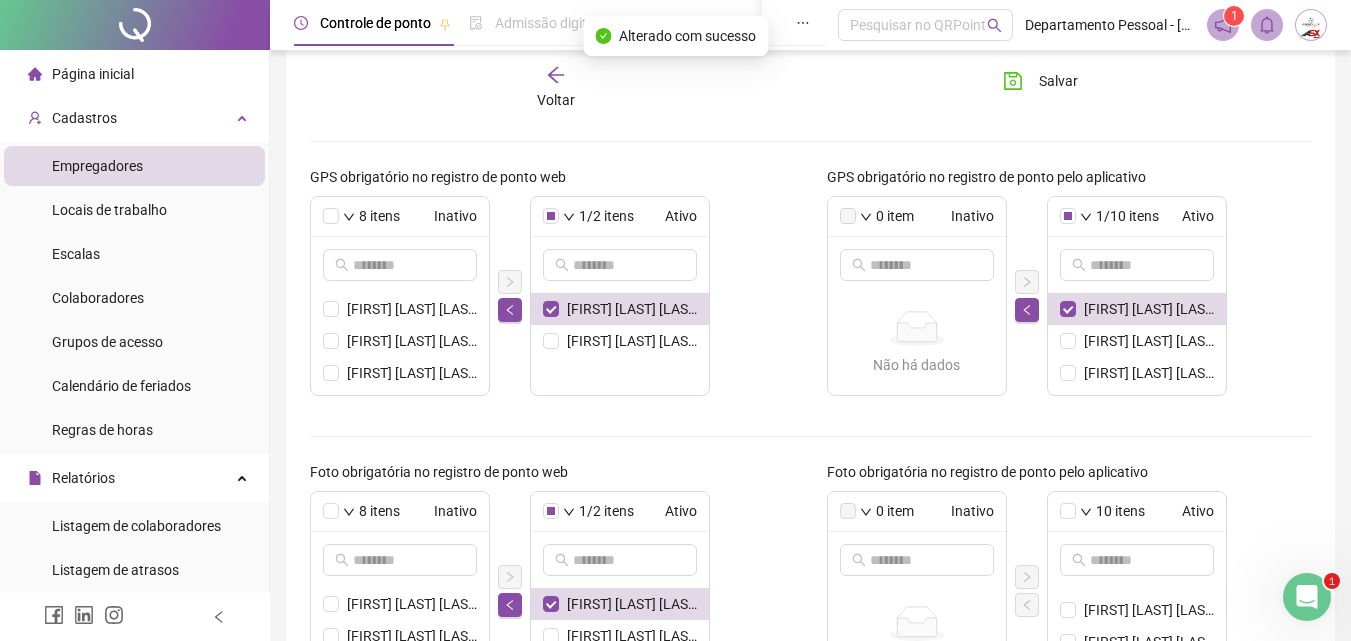 scroll, scrollTop: 0, scrollLeft: 0, axis: both 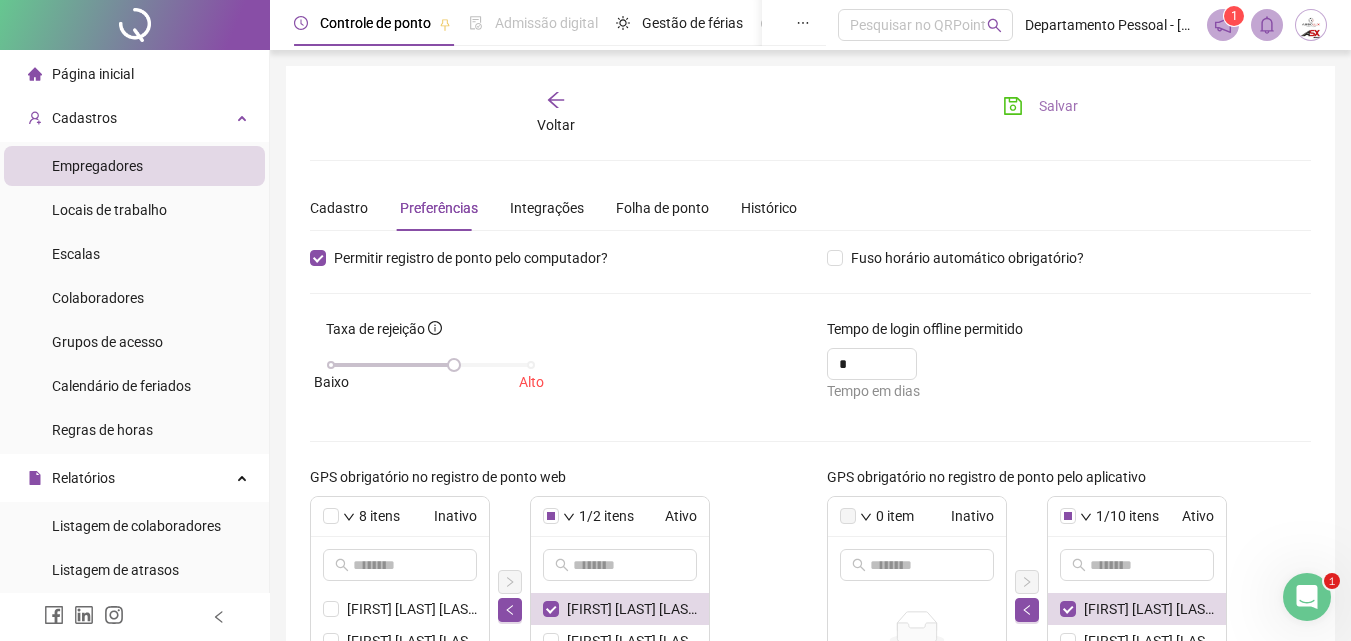 click on "Salvar" at bounding box center [1058, 106] 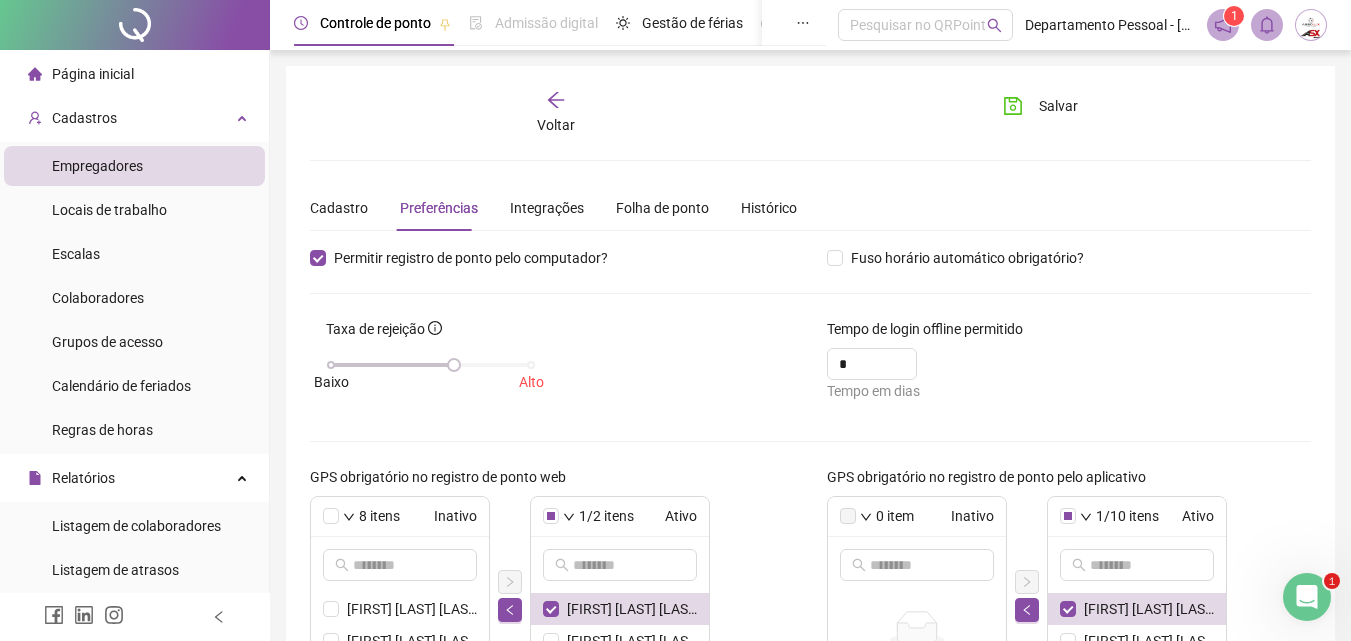 click on "Voltar" at bounding box center [556, 125] 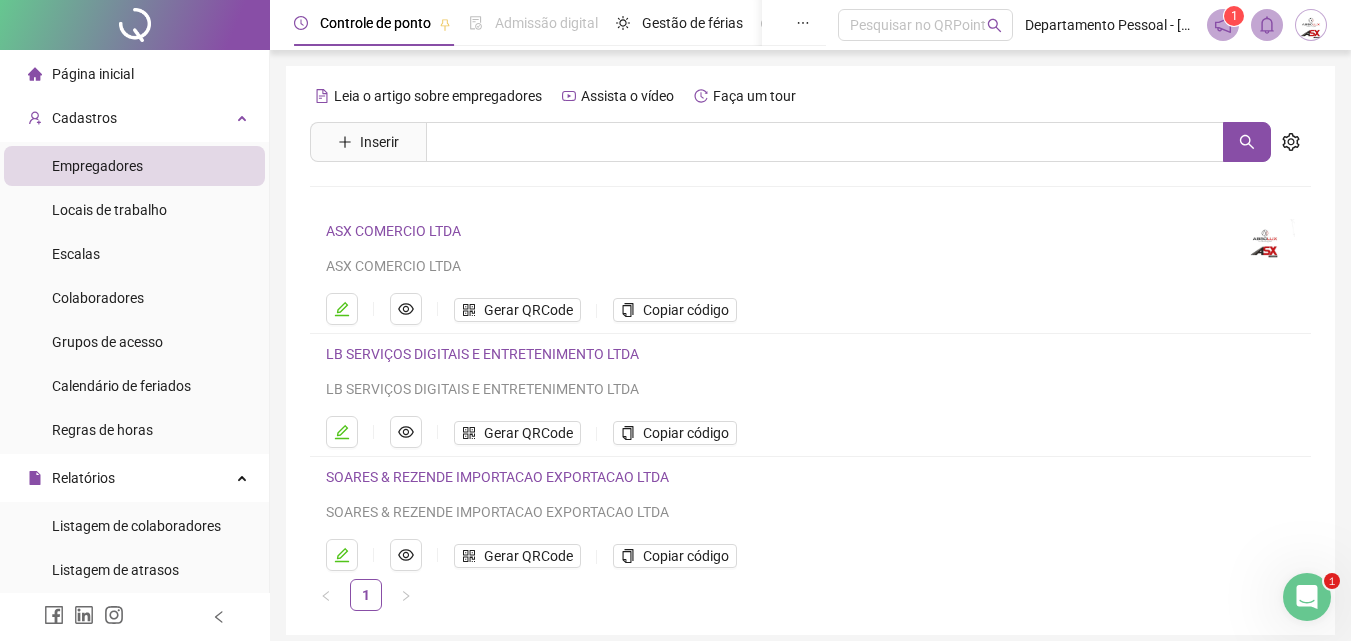 click on "ASX COMERCIO LTDA" at bounding box center (393, 231) 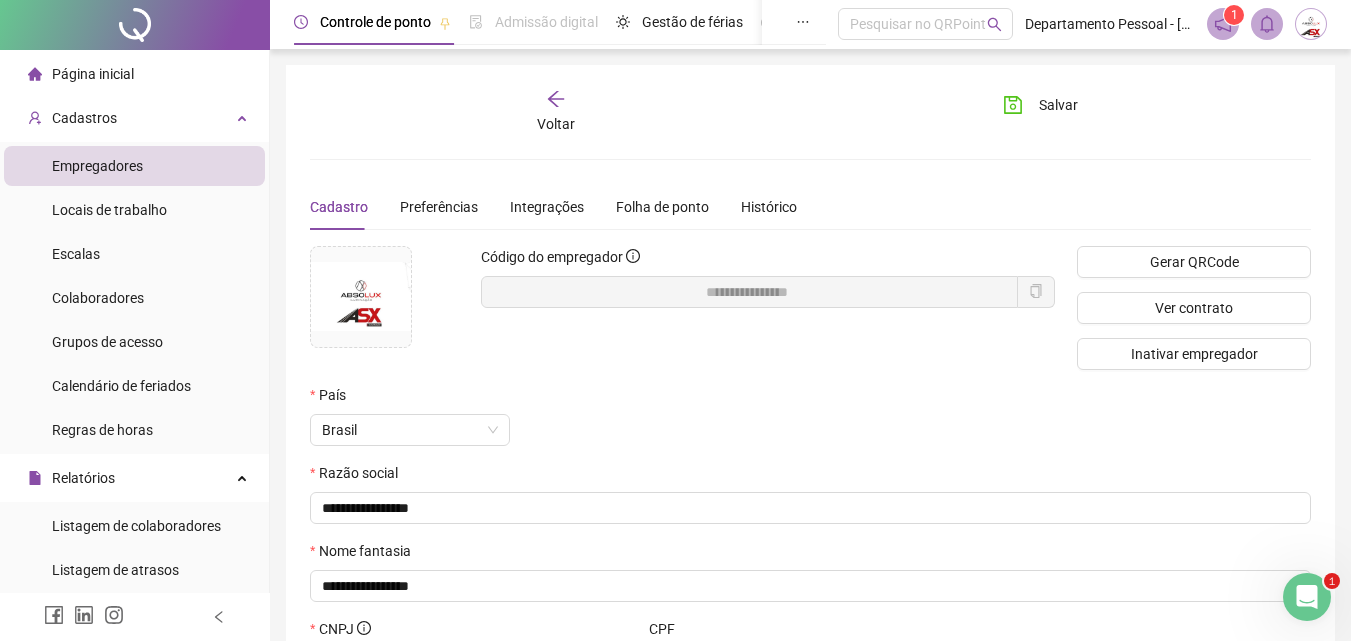 scroll, scrollTop: 0, scrollLeft: 0, axis: both 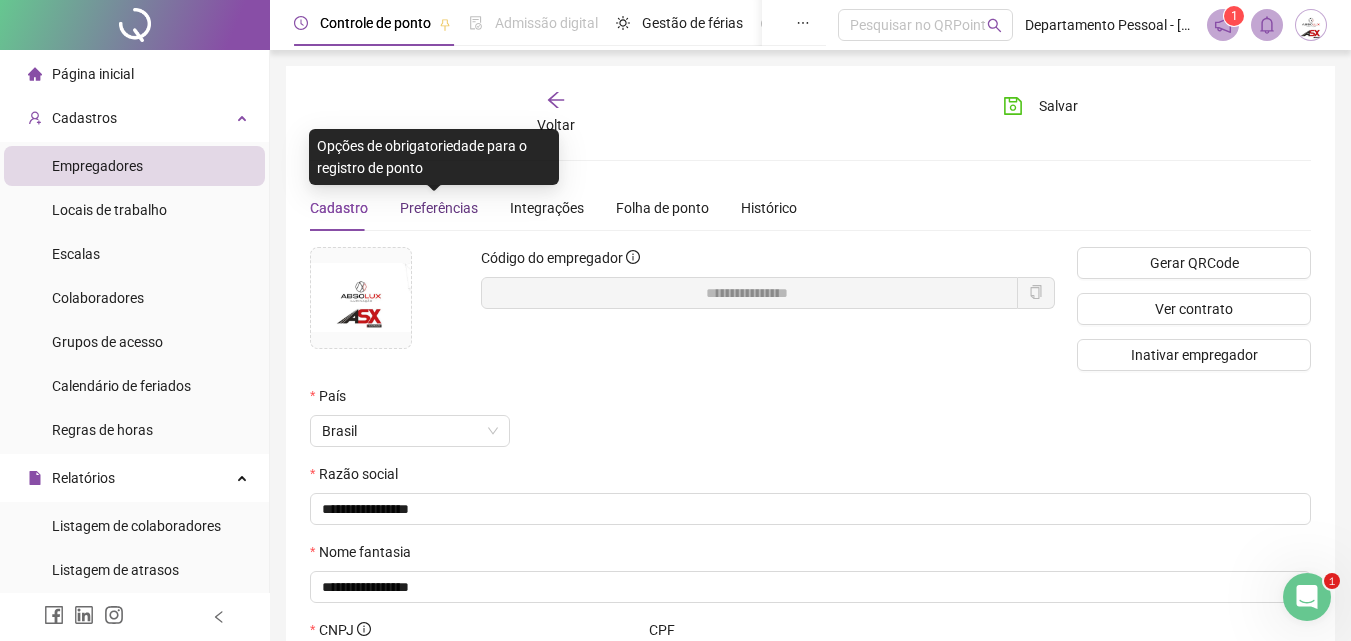 click on "Preferências" at bounding box center [439, 208] 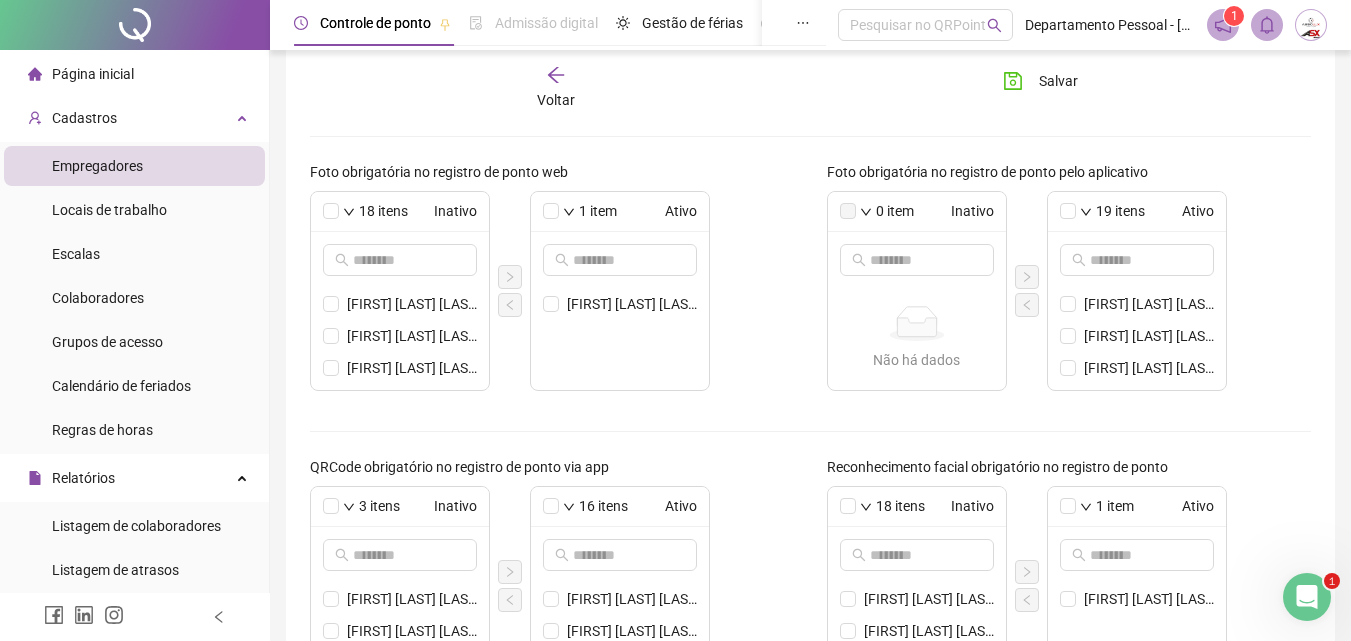 scroll, scrollTop: 771, scrollLeft: 0, axis: vertical 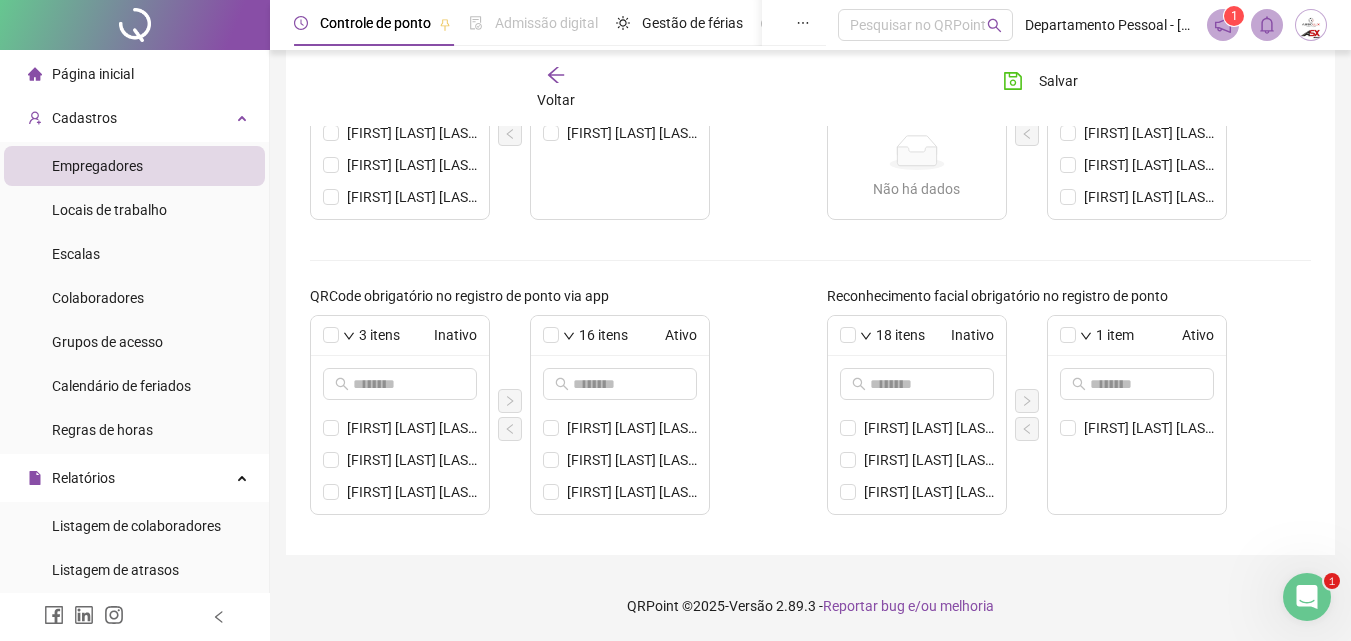 click on "QRPoint © 2025  -  Versão   2.89.3   -  Reportar bug e/ou melhoria" at bounding box center [810, 606] 